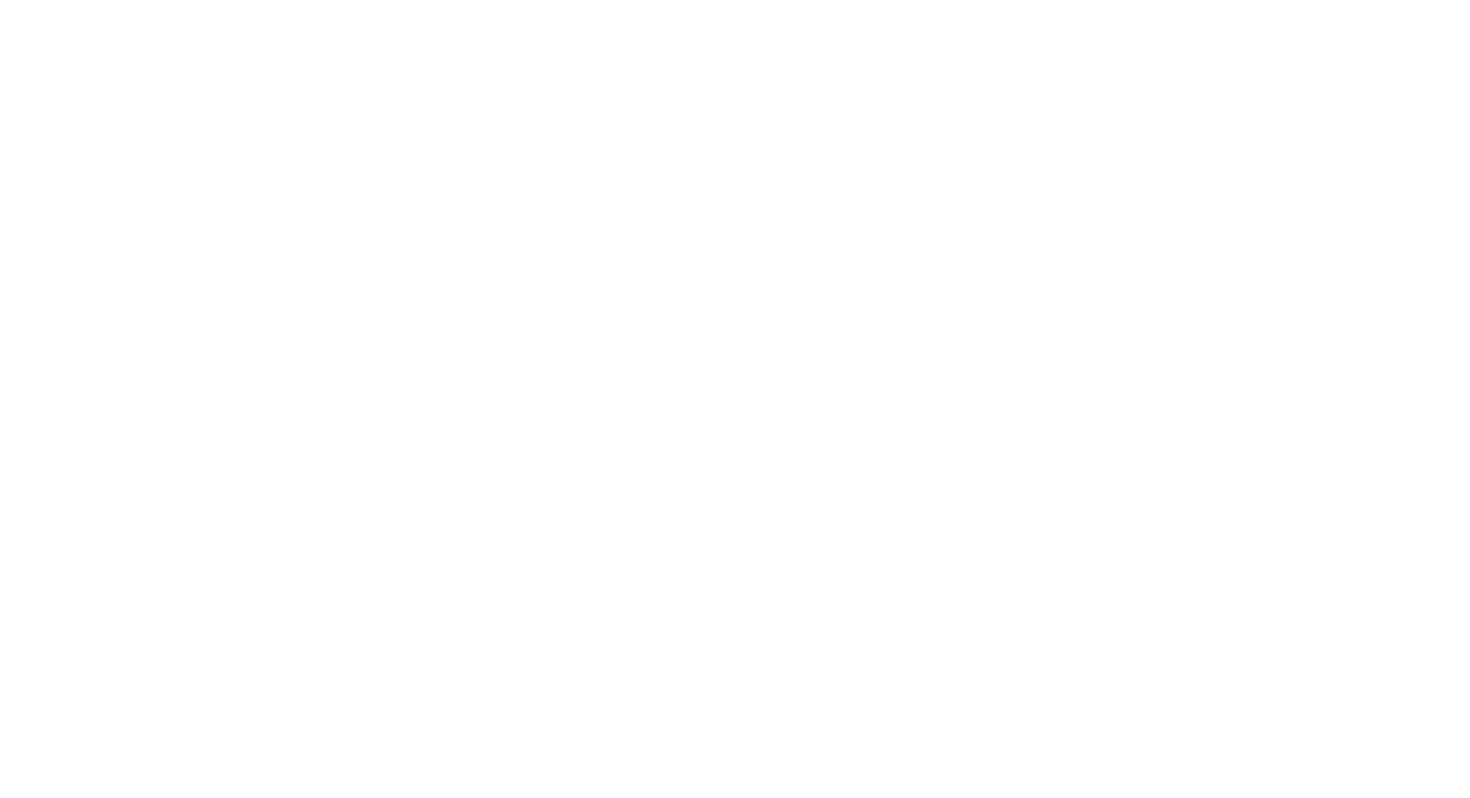 scroll, scrollTop: 0, scrollLeft: 0, axis: both 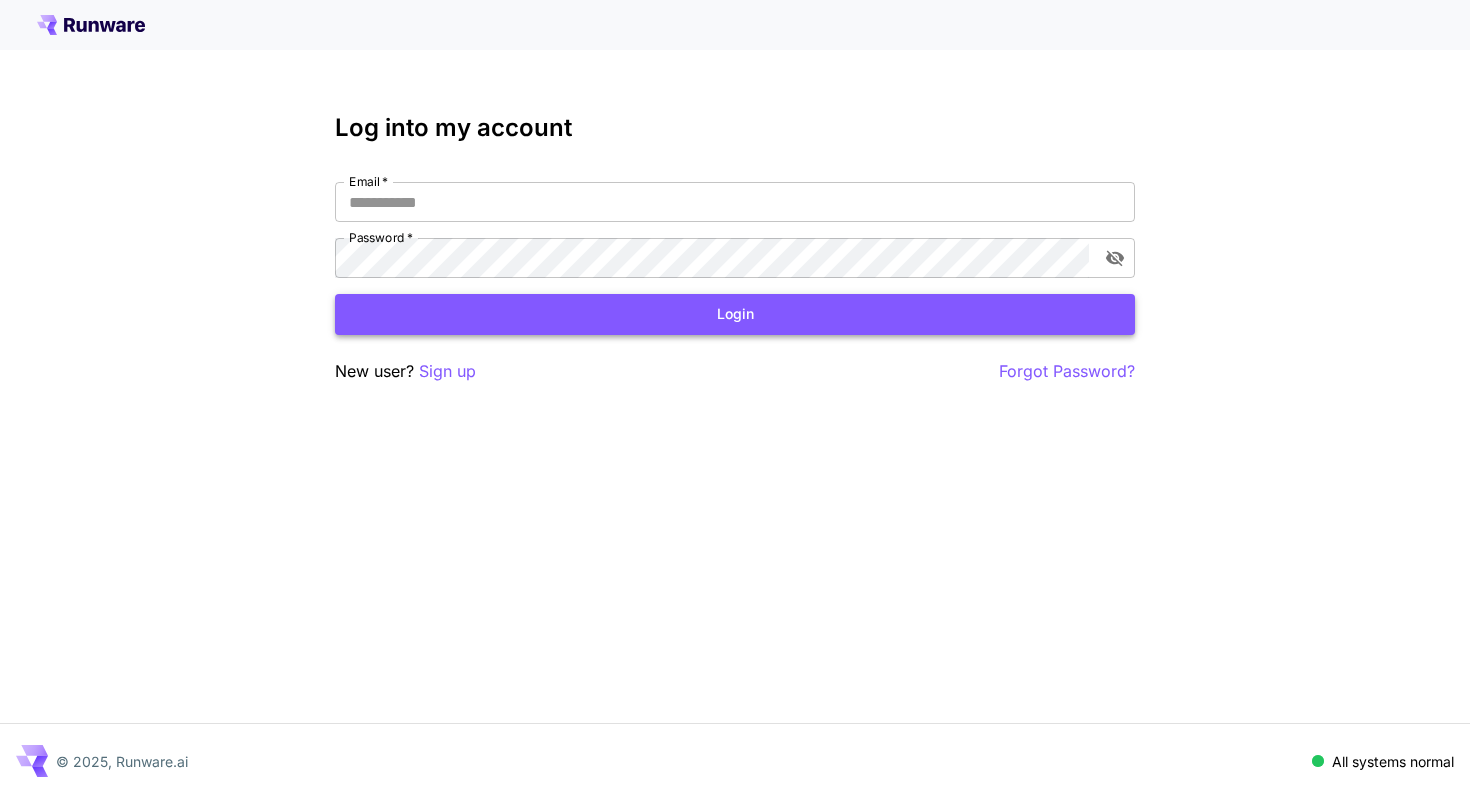 type on "**********" 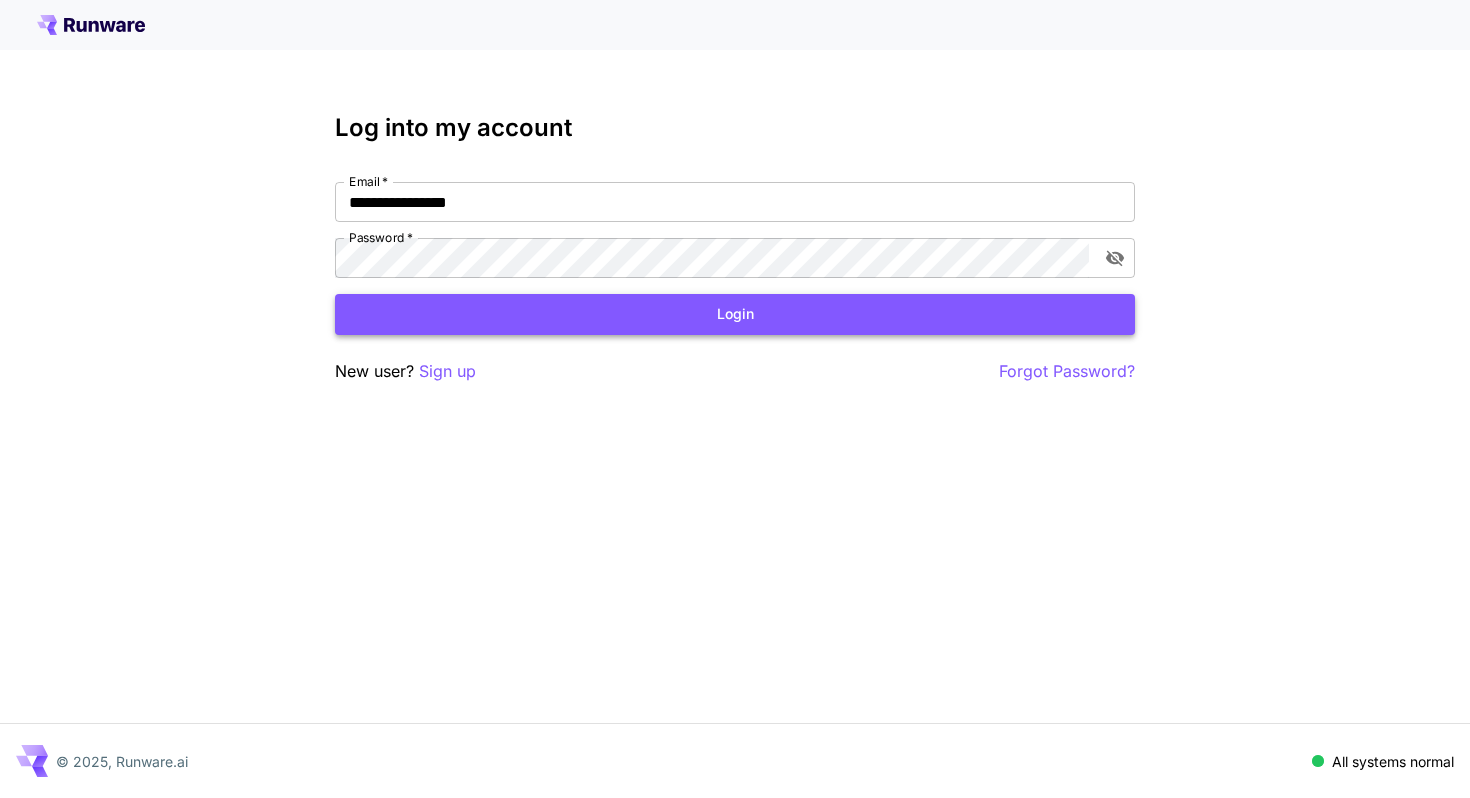 click on "Login" at bounding box center (735, 314) 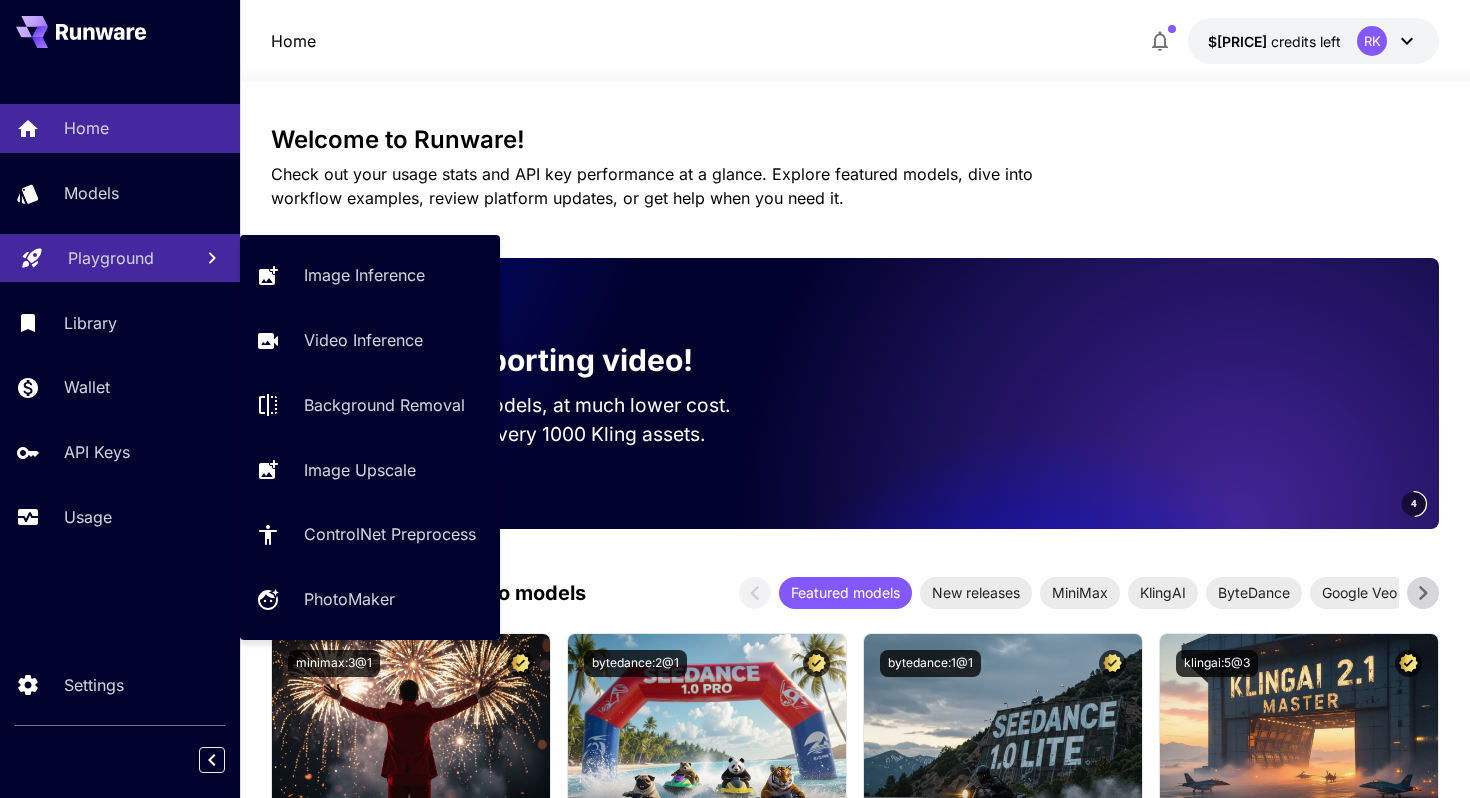 click on "Playground" at bounding box center [111, 258] 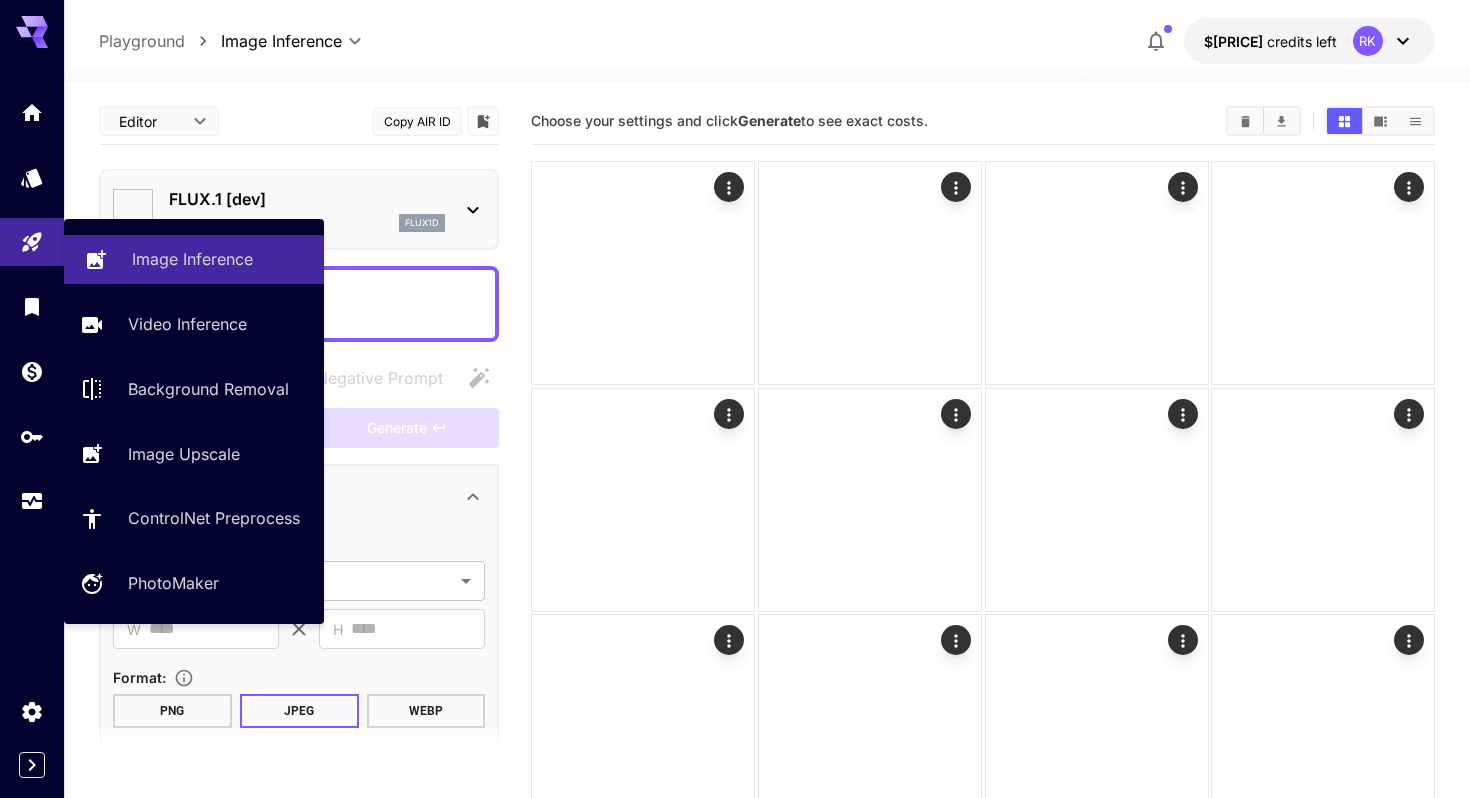 type on "**********" 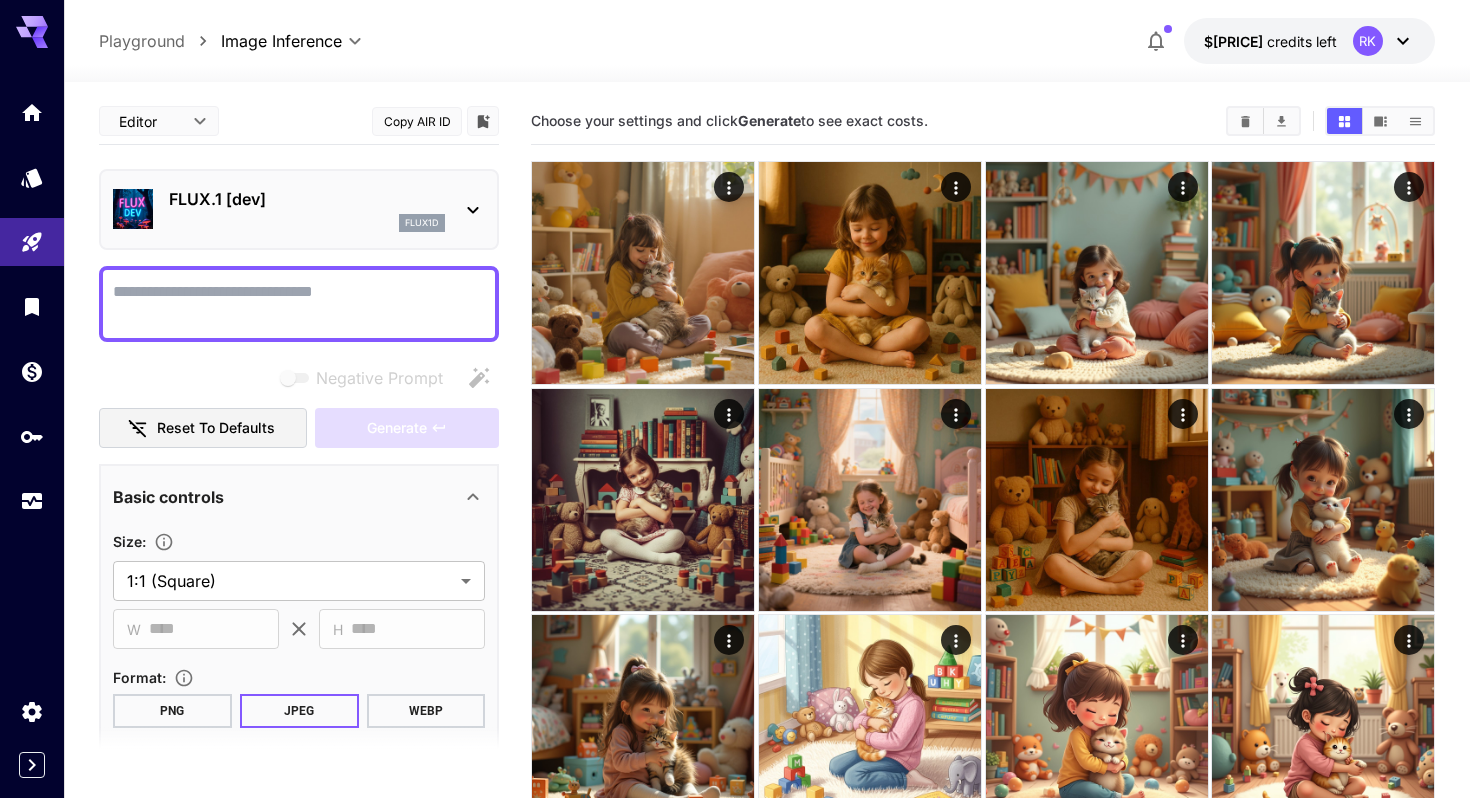 click on "FLUX.1 [dev]" at bounding box center [307, 199] 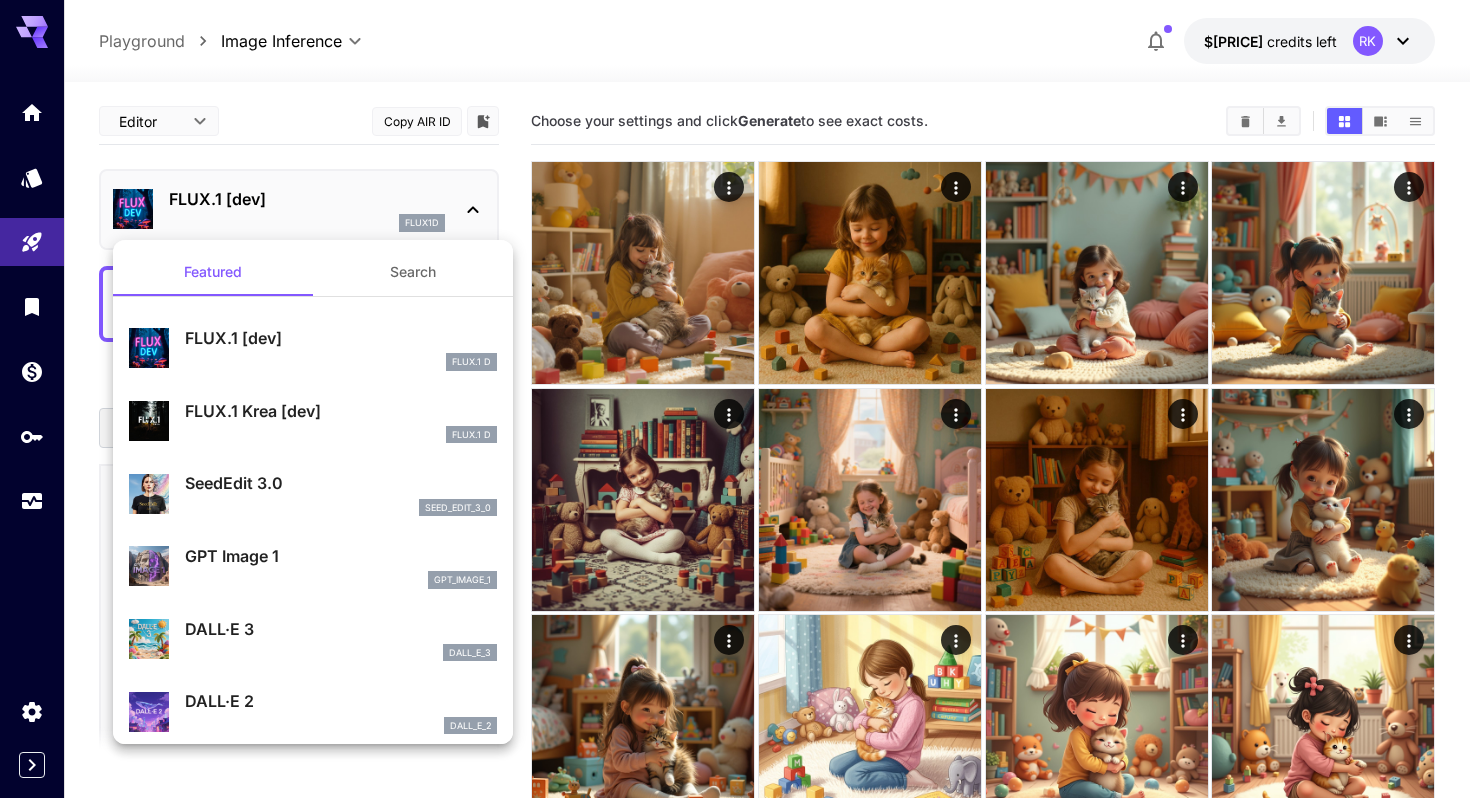 click at bounding box center (735, 399) 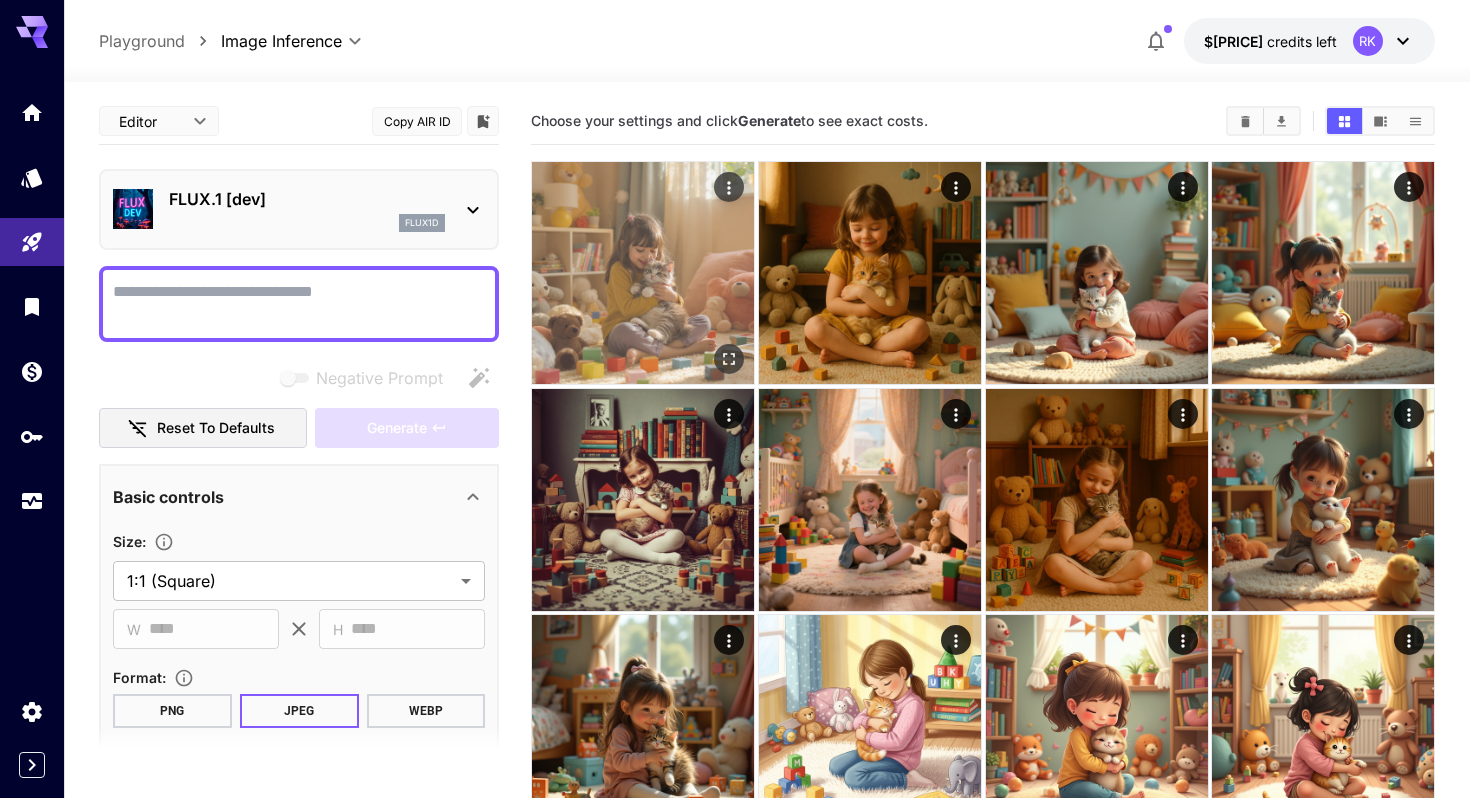 click at bounding box center [643, 273] 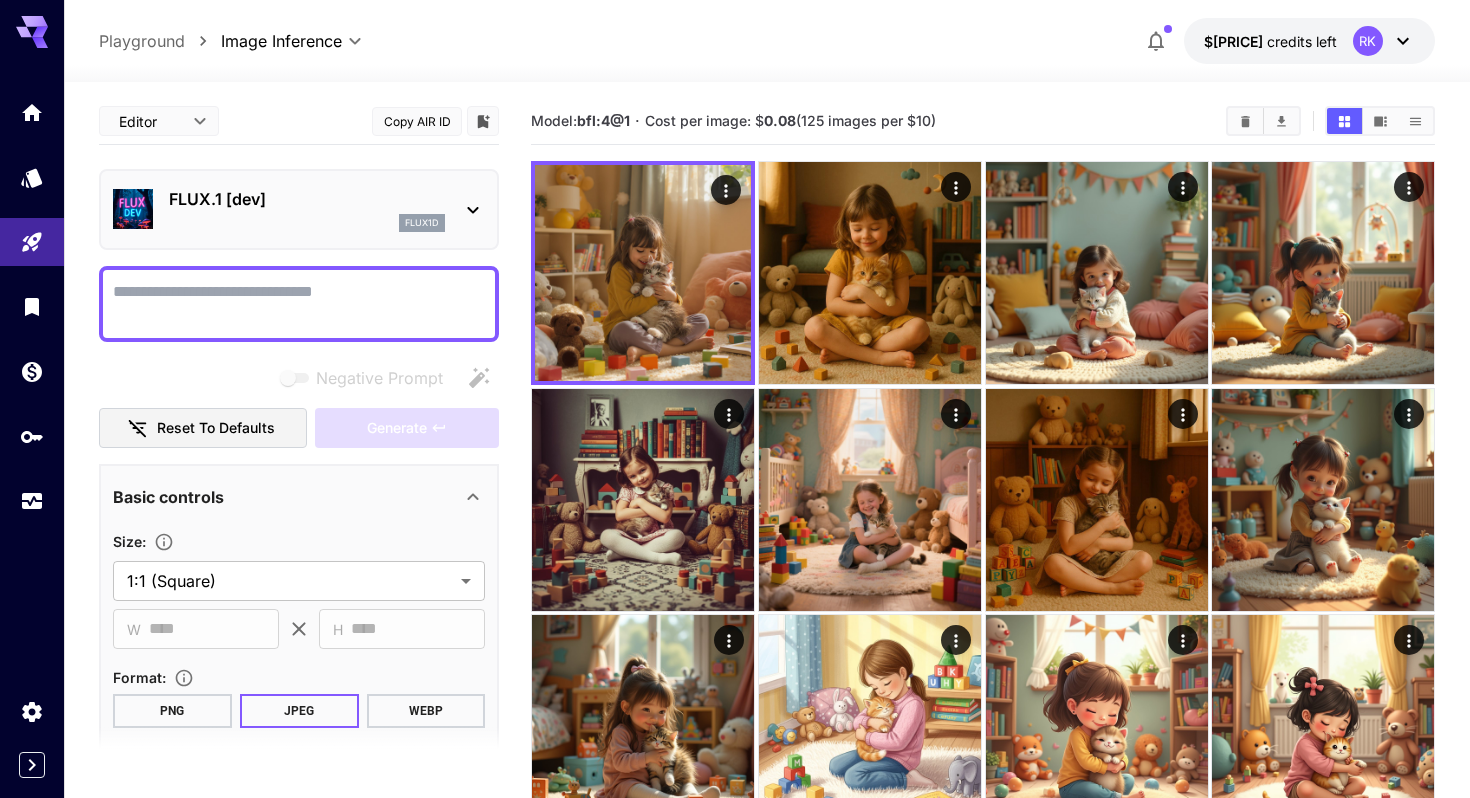 click on "Negative Prompt" at bounding box center (299, 304) 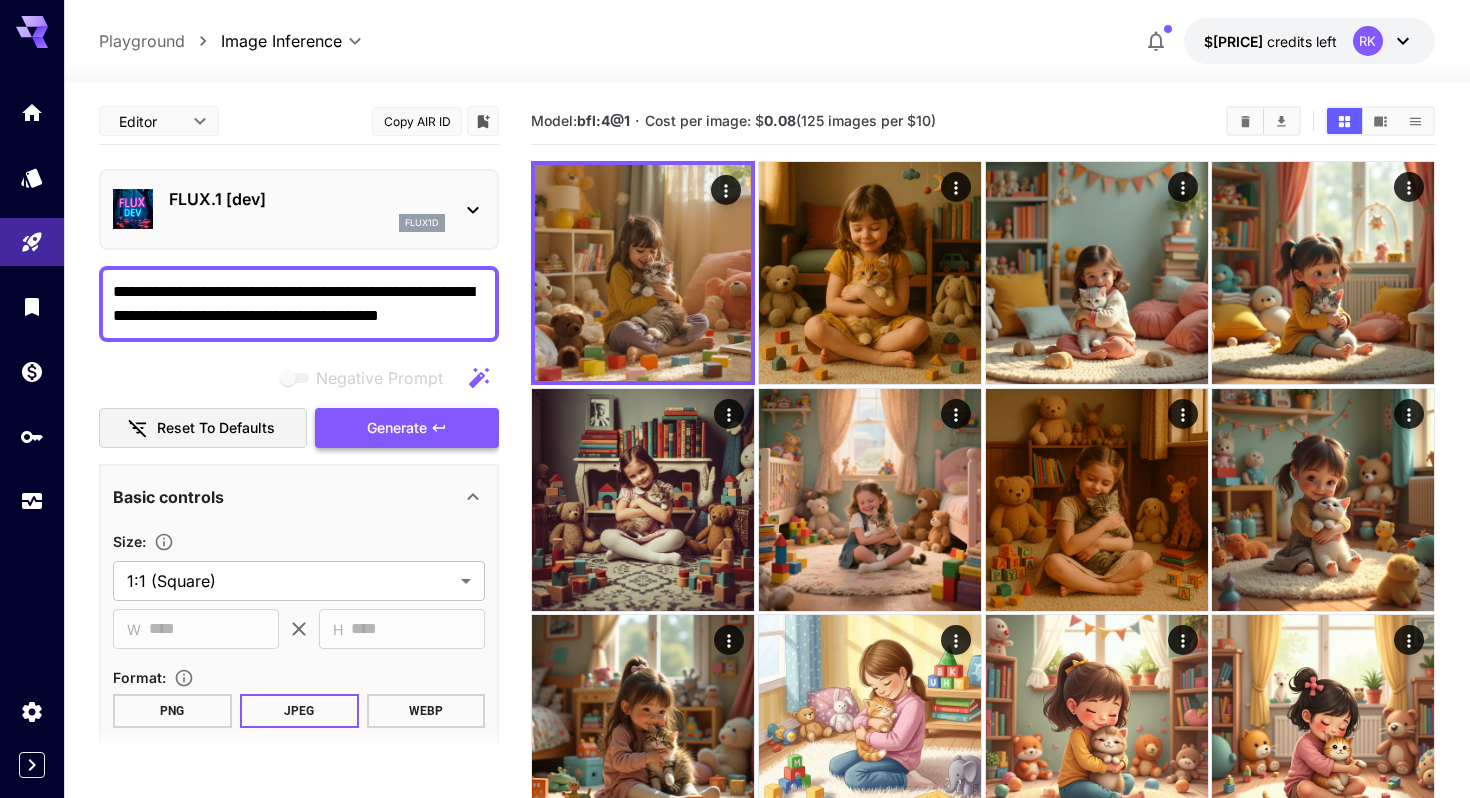 click on "Generate" at bounding box center [397, 428] 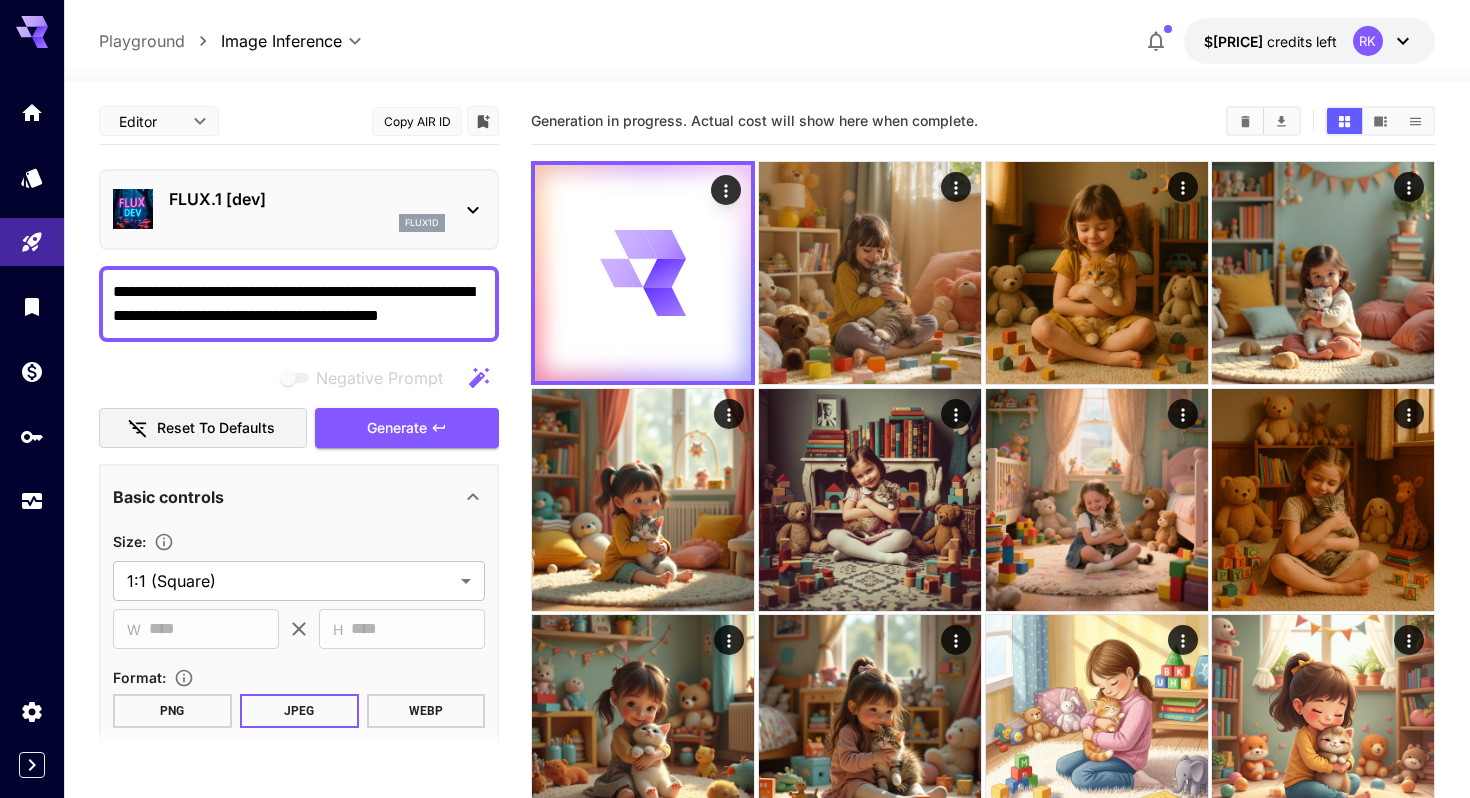 click on "FLUX.1 [dev]" at bounding box center [307, 199] 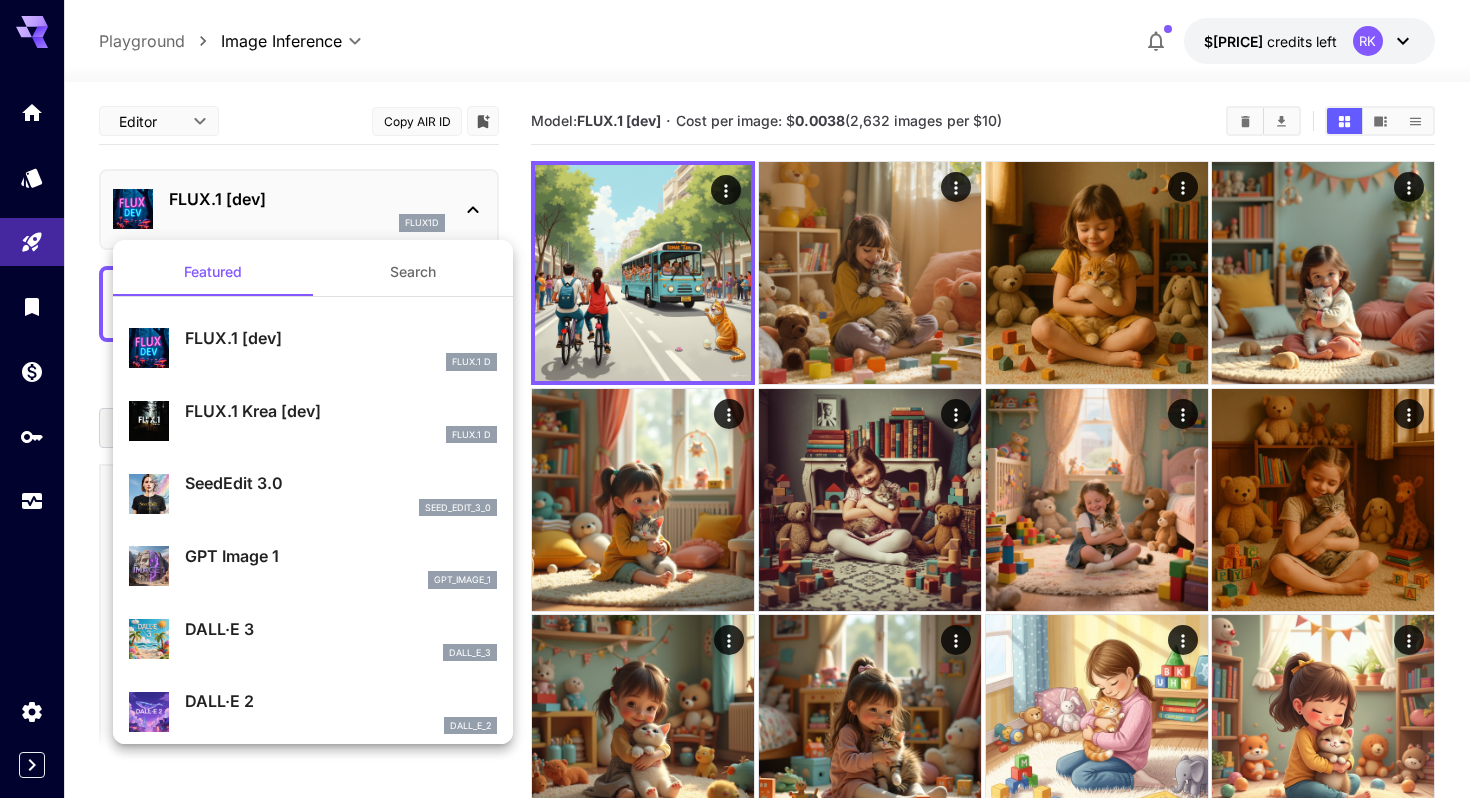 click at bounding box center (735, 399) 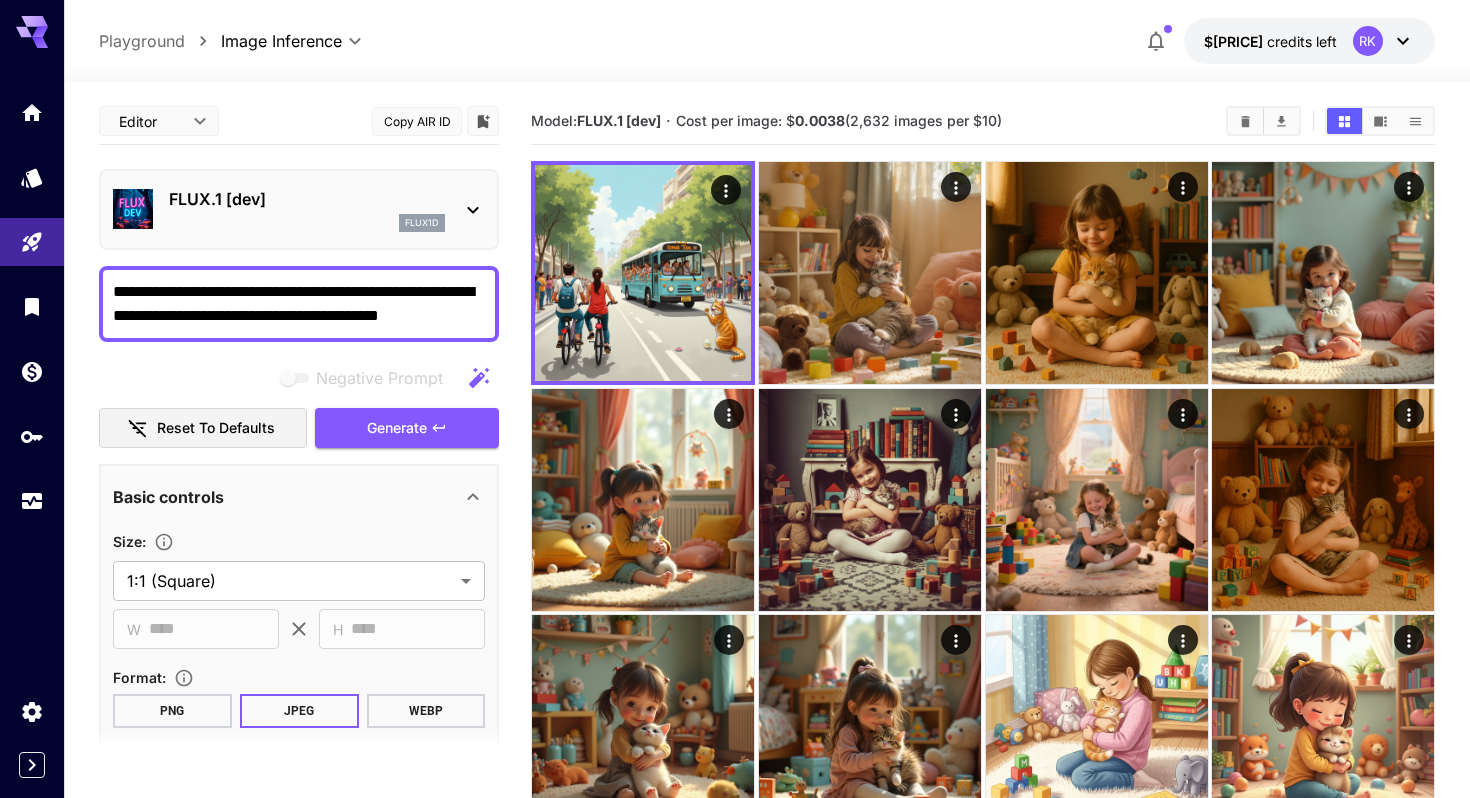 click on "**********" at bounding box center (299, 304) 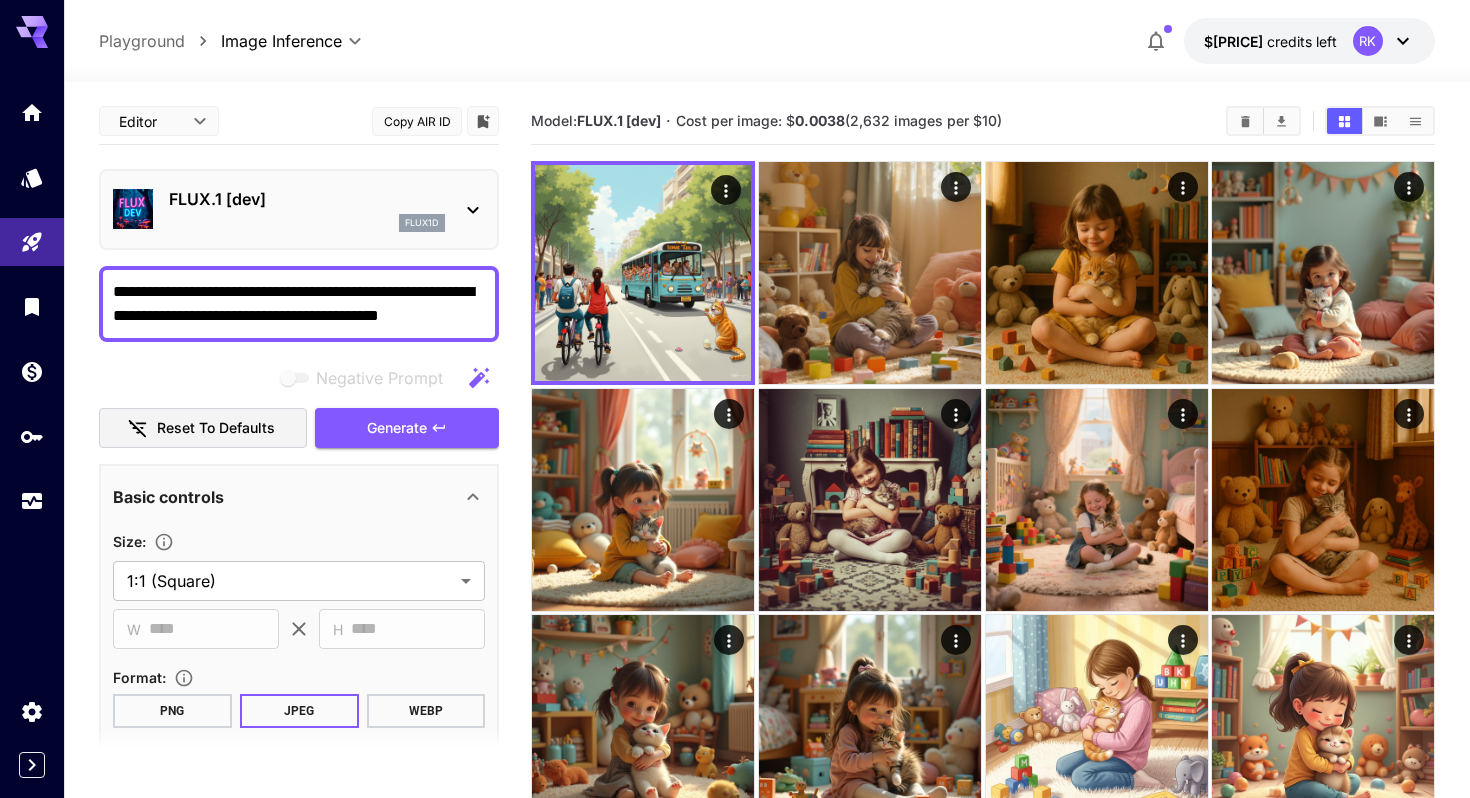 paste on "**********" 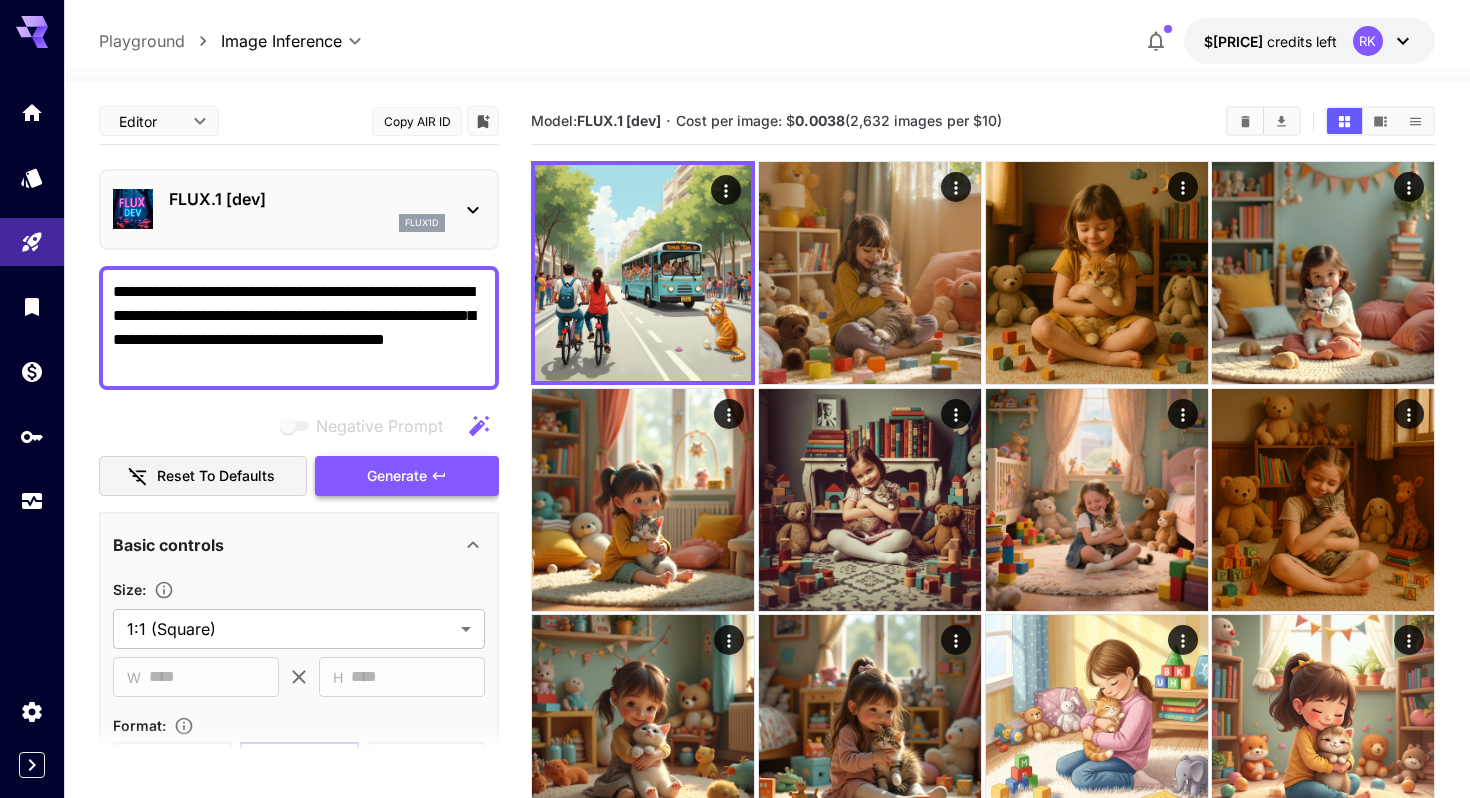 type on "**********" 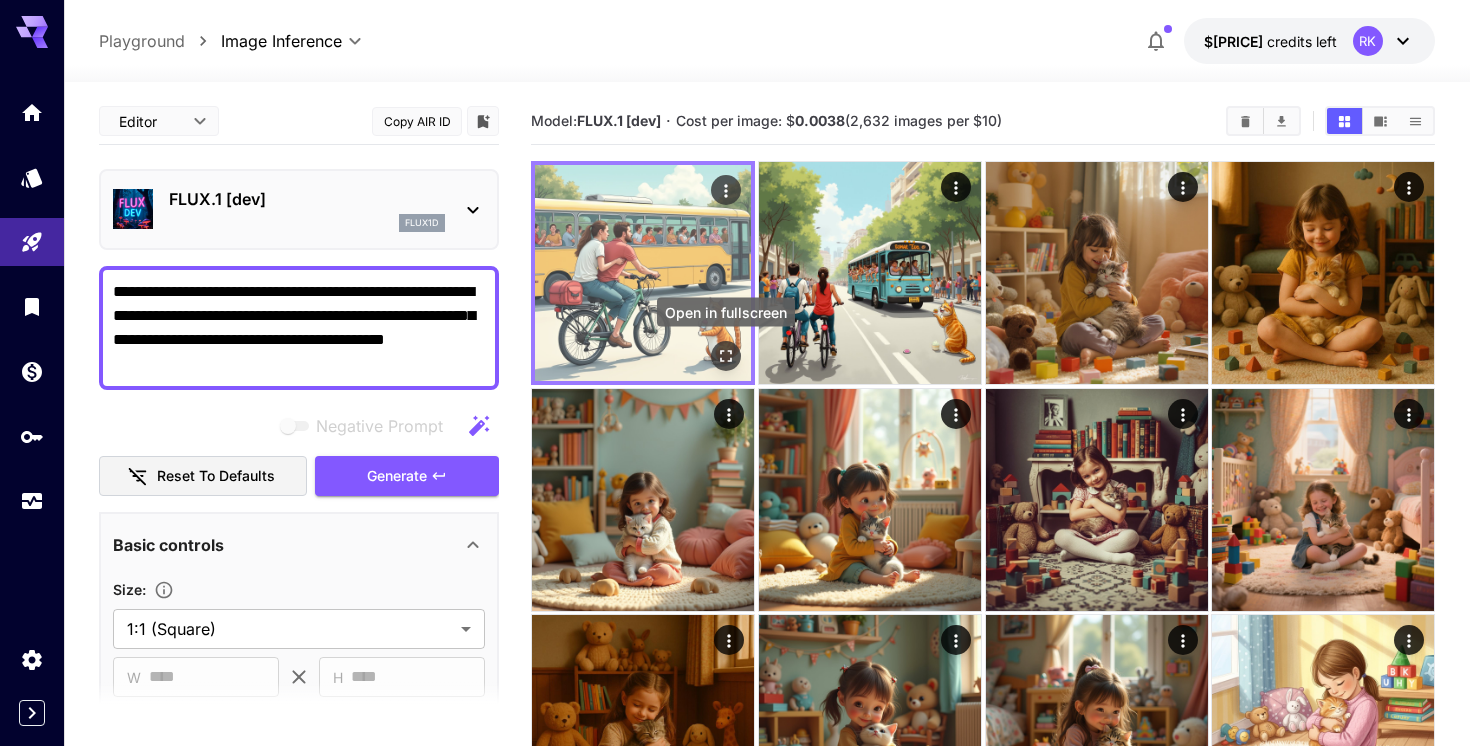 click 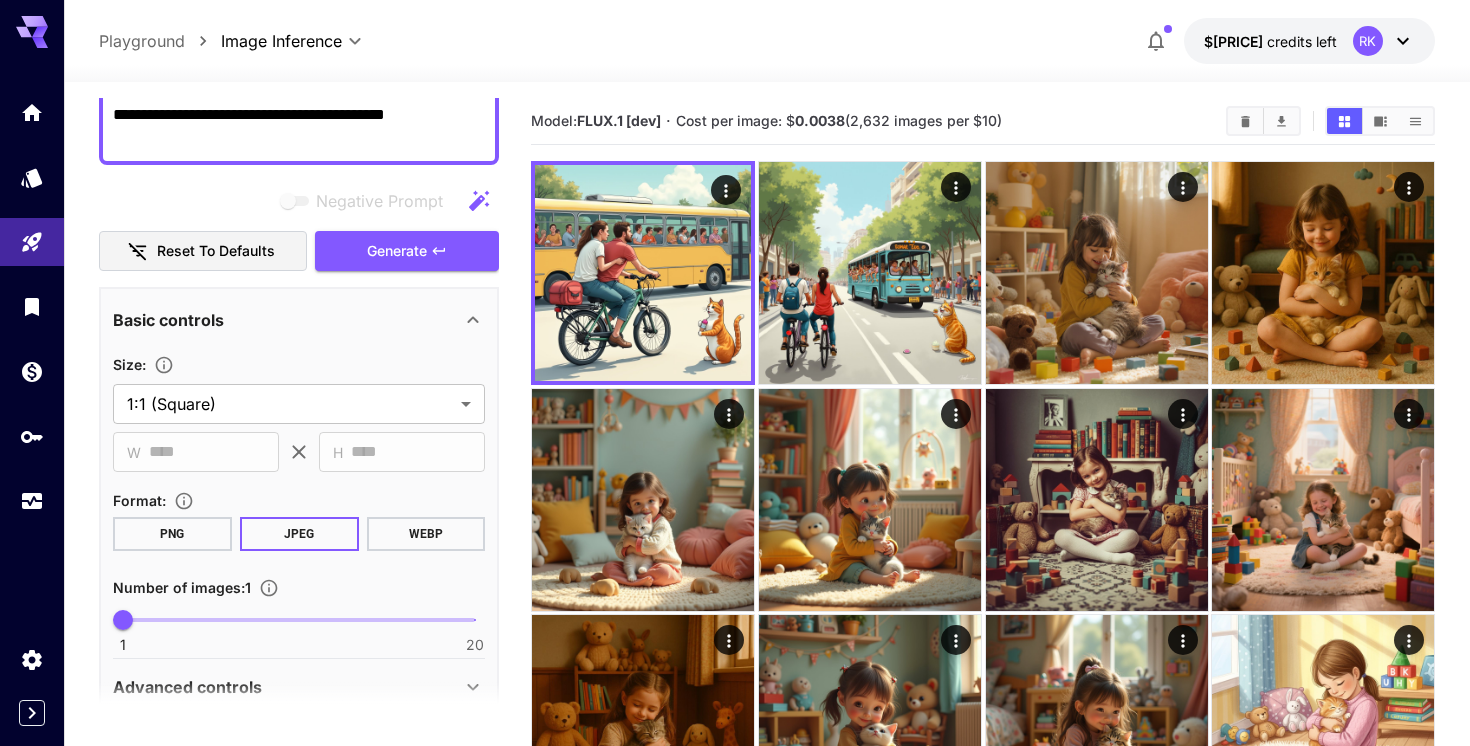 scroll, scrollTop: 234, scrollLeft: 0, axis: vertical 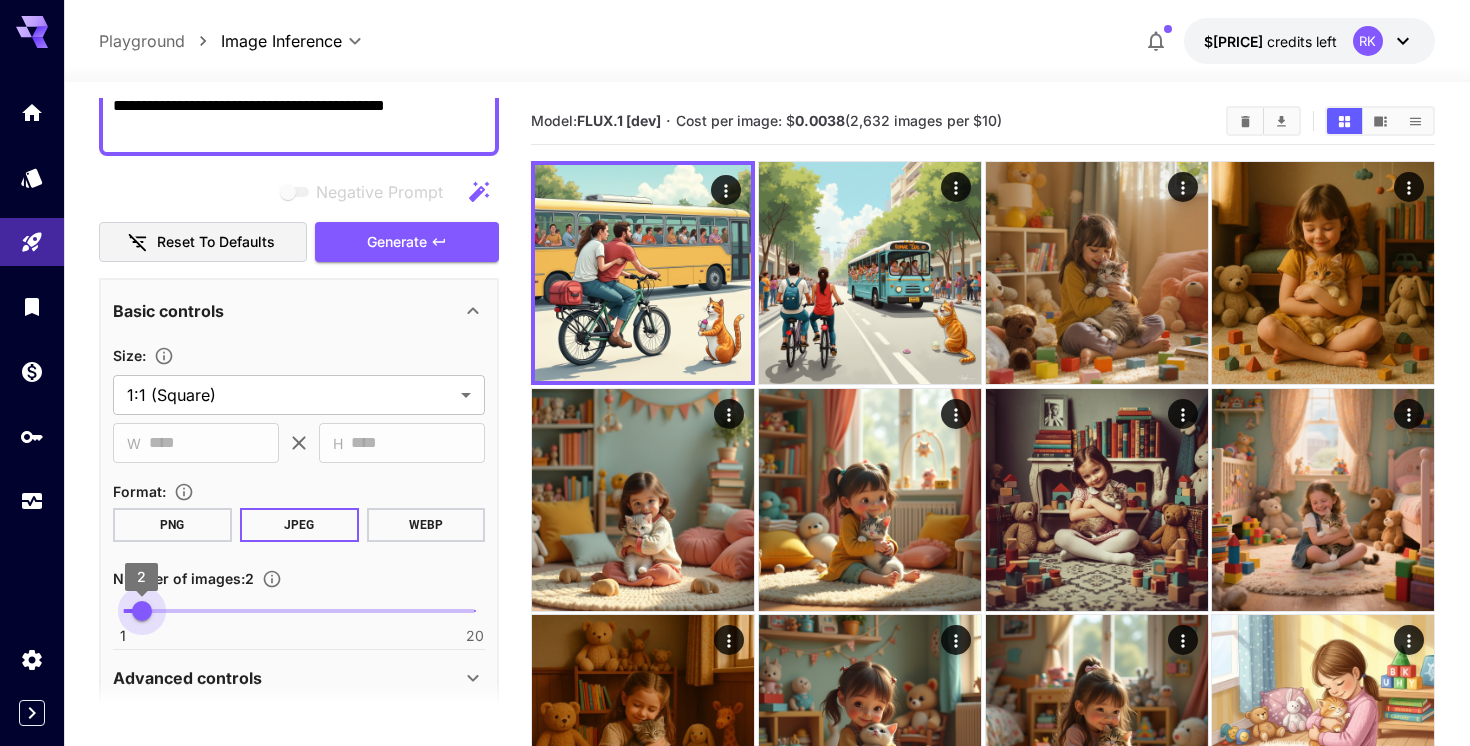 drag, startPoint x: 129, startPoint y: 610, endPoint x: 142, endPoint y: 615, distance: 13.928389 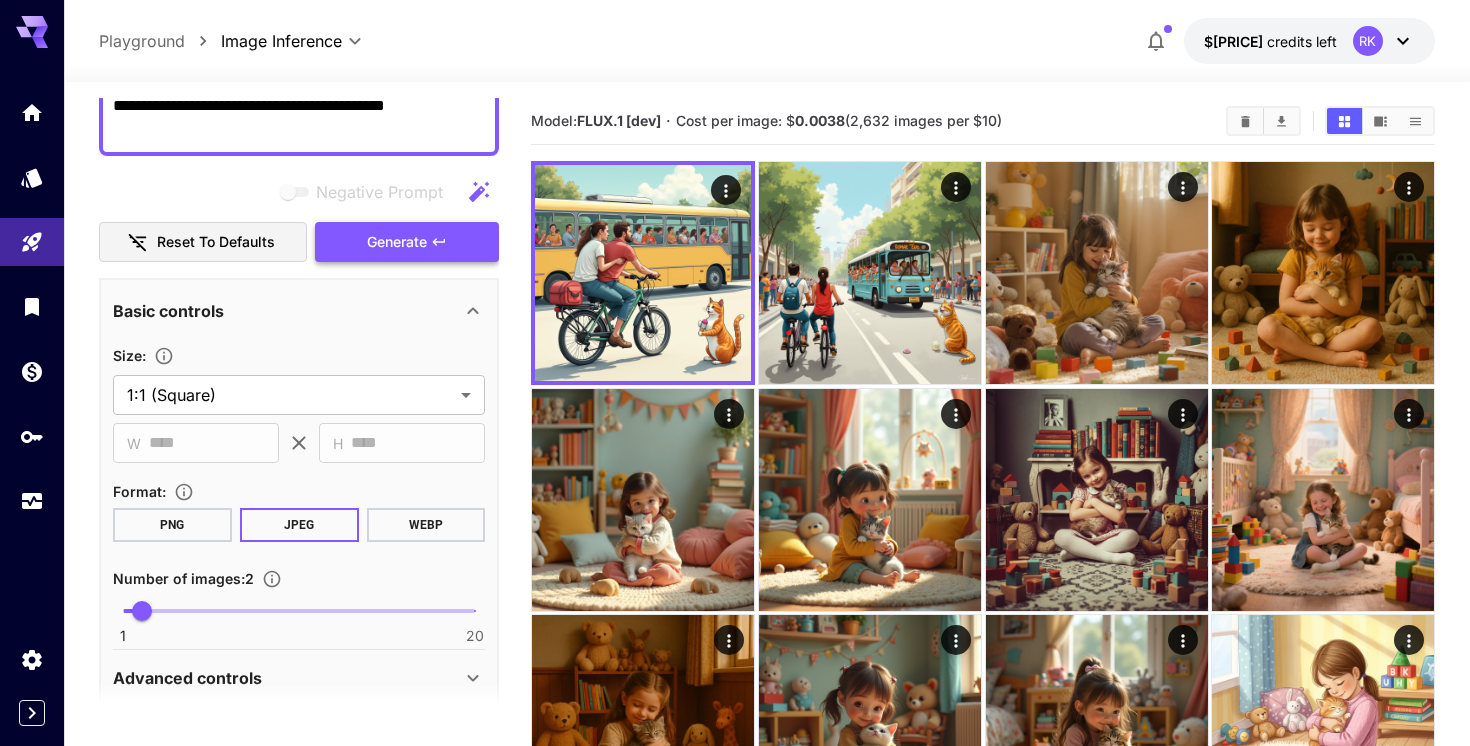 click on "Generate" at bounding box center (397, 242) 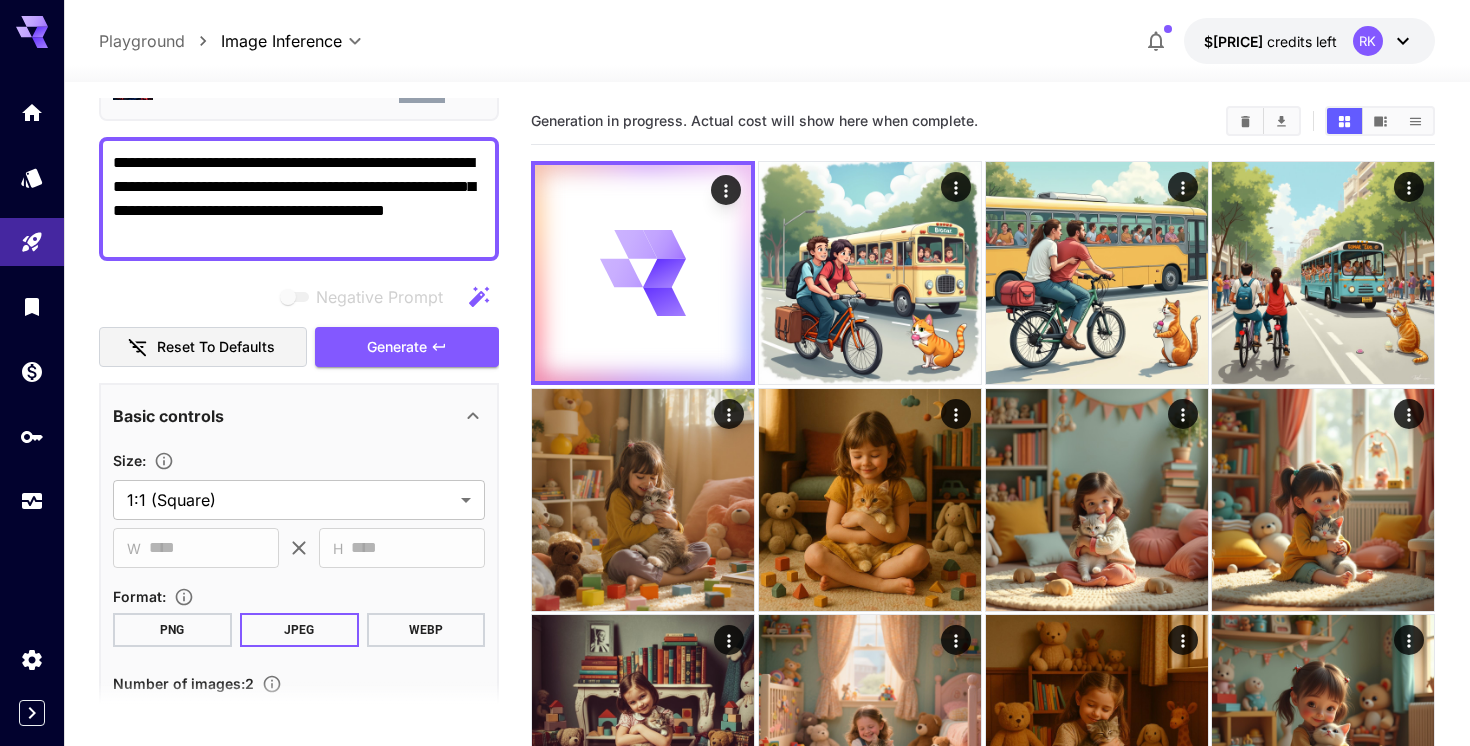 scroll, scrollTop: 128, scrollLeft: 0, axis: vertical 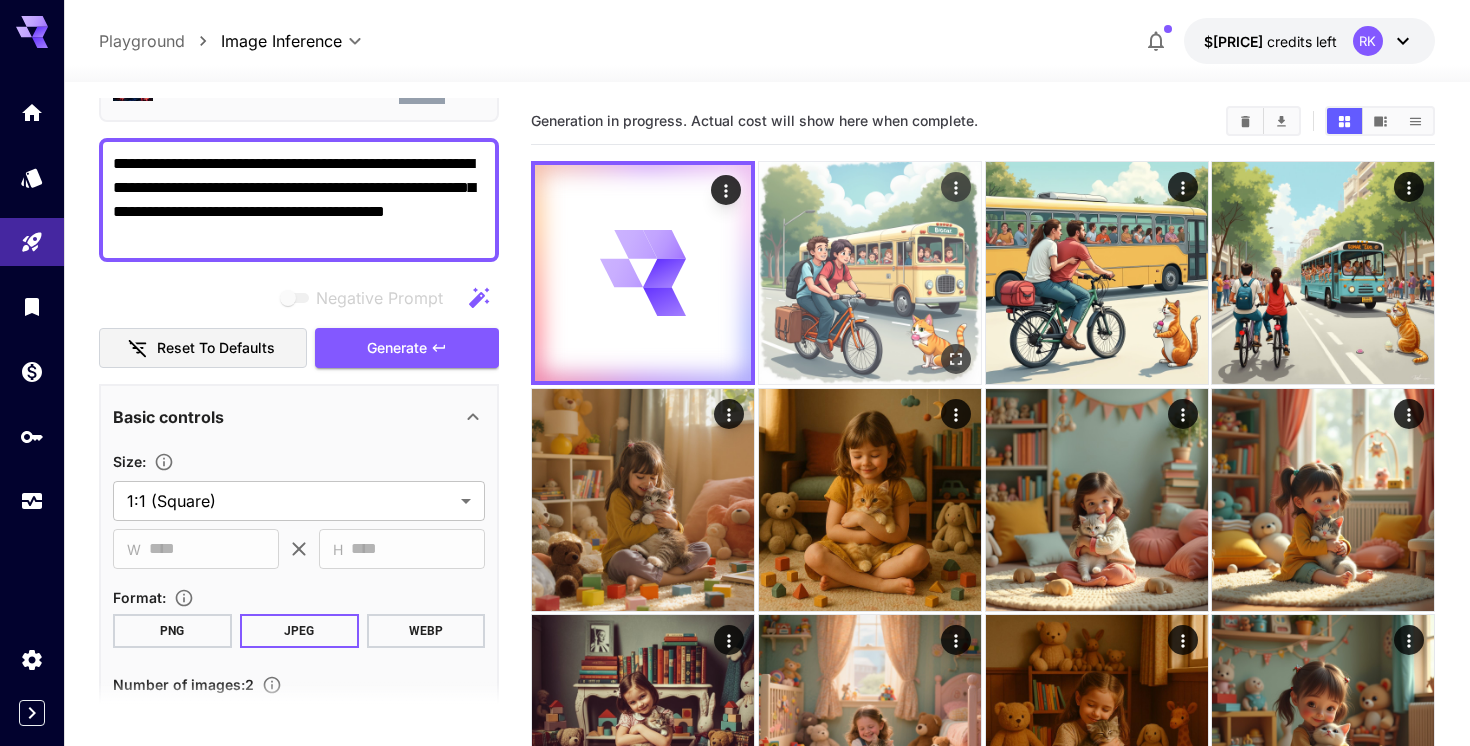 click at bounding box center (870, 273) 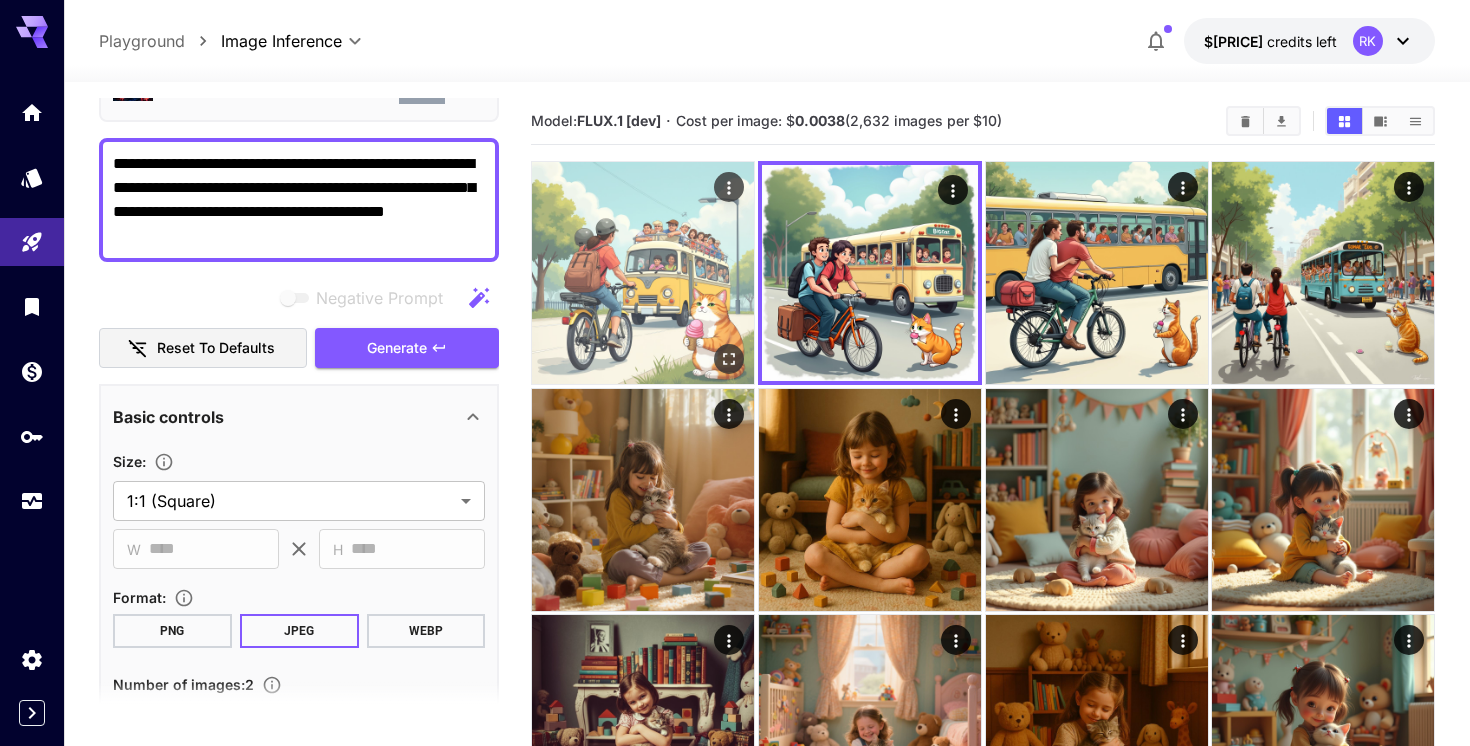 click at bounding box center (643, 273) 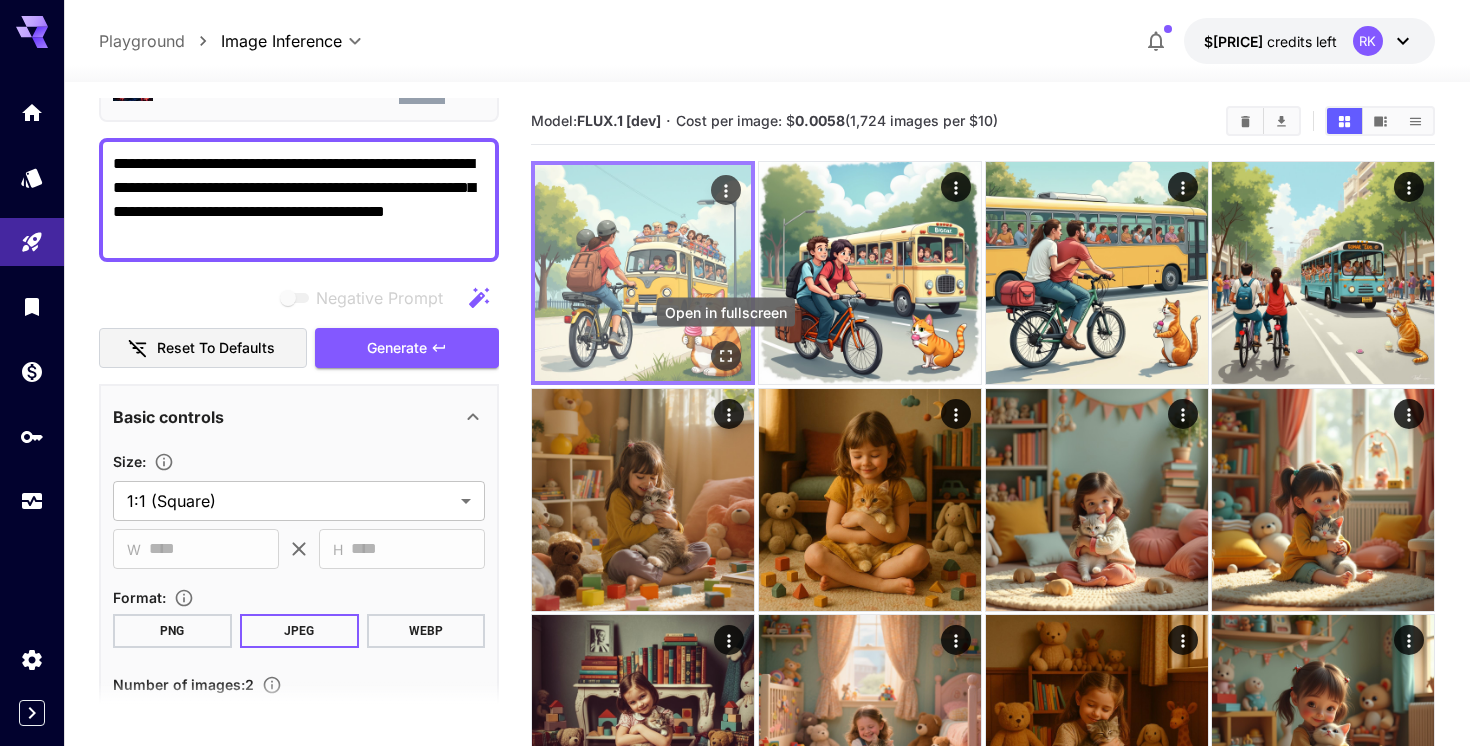 click 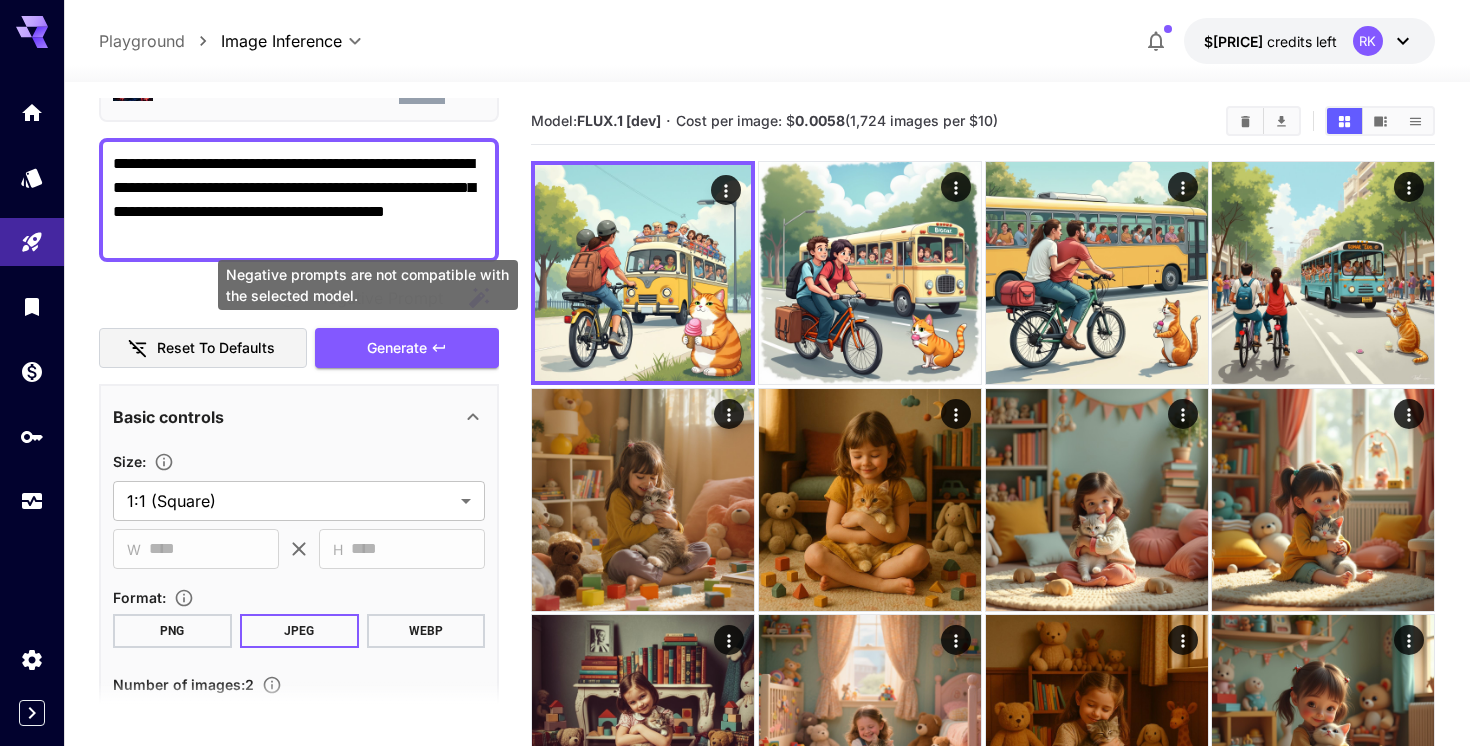 scroll, scrollTop: 0, scrollLeft: 0, axis: both 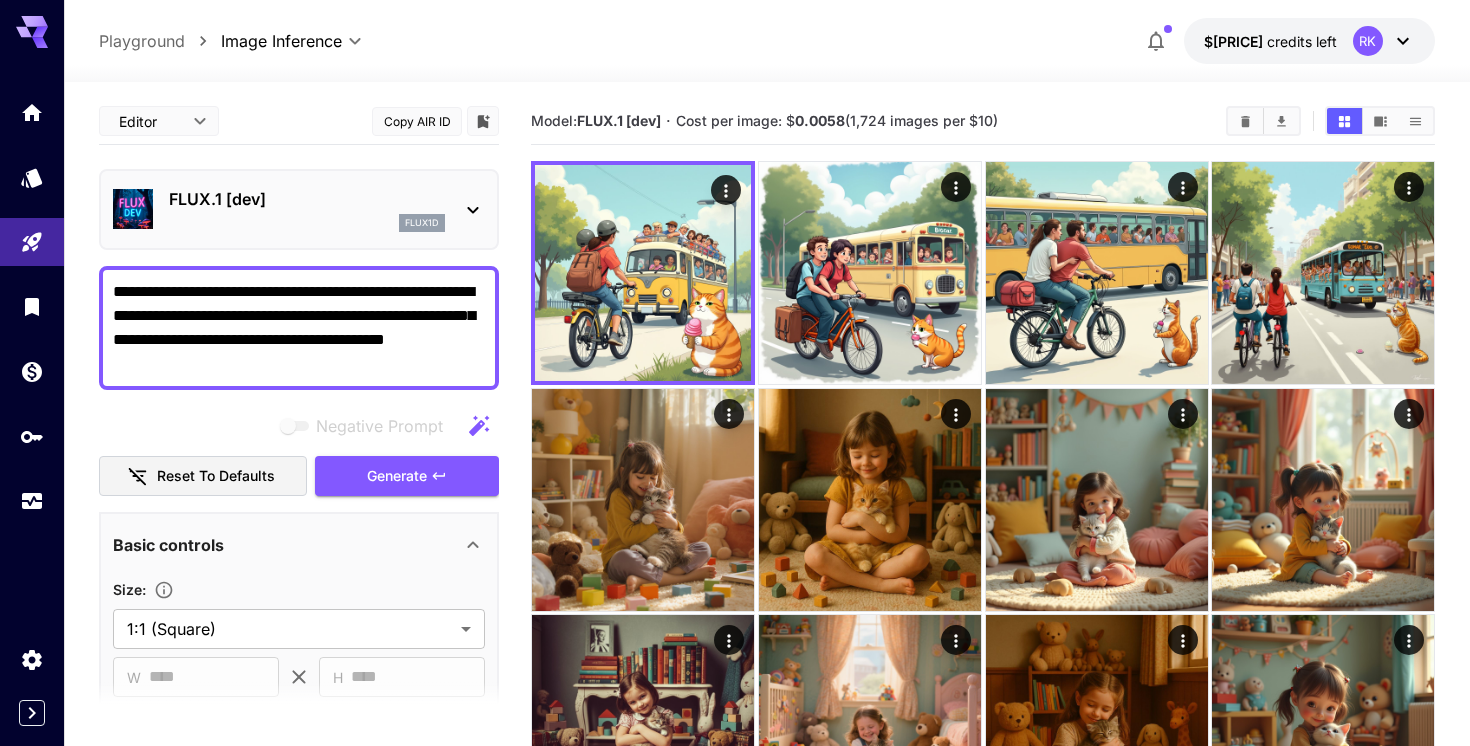 click 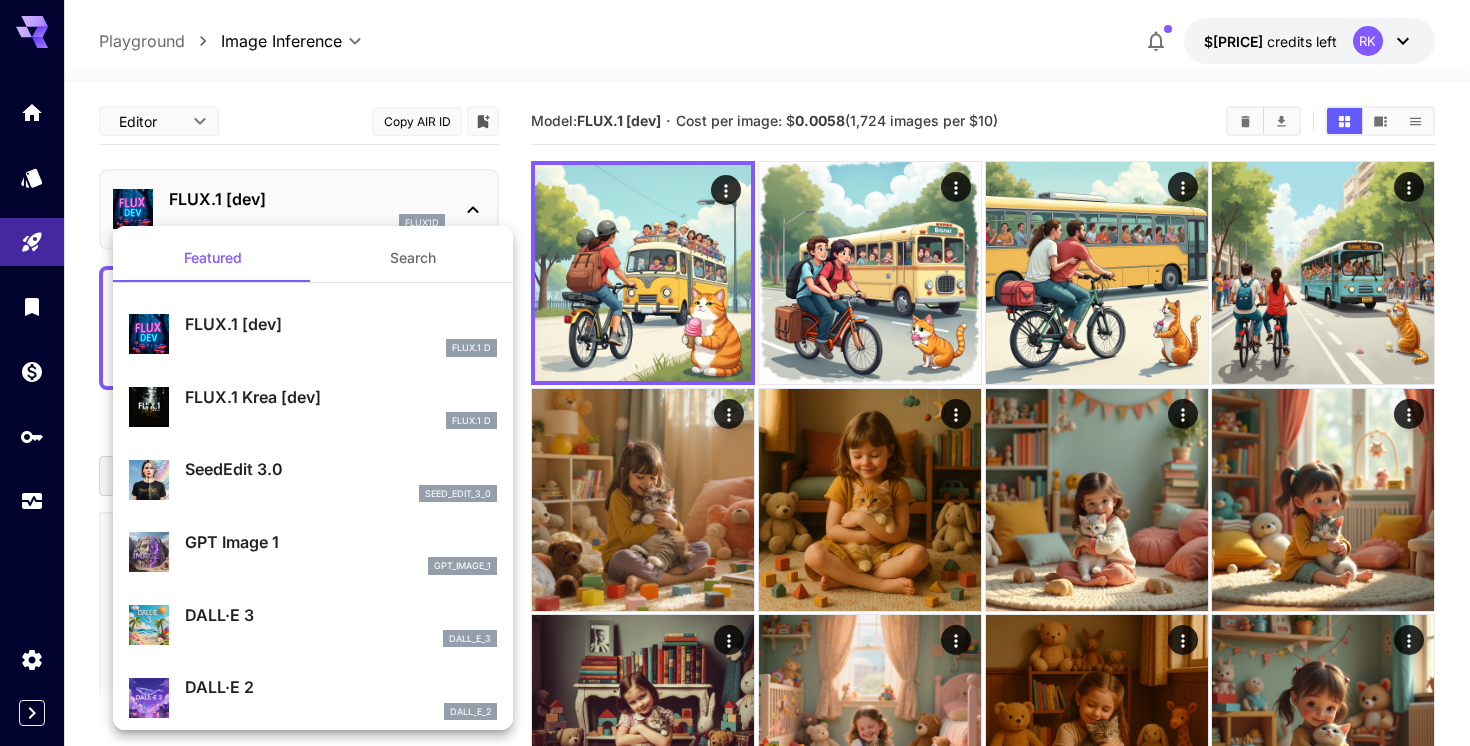click on "FLUX.1 Krea [dev]" at bounding box center (341, 397) 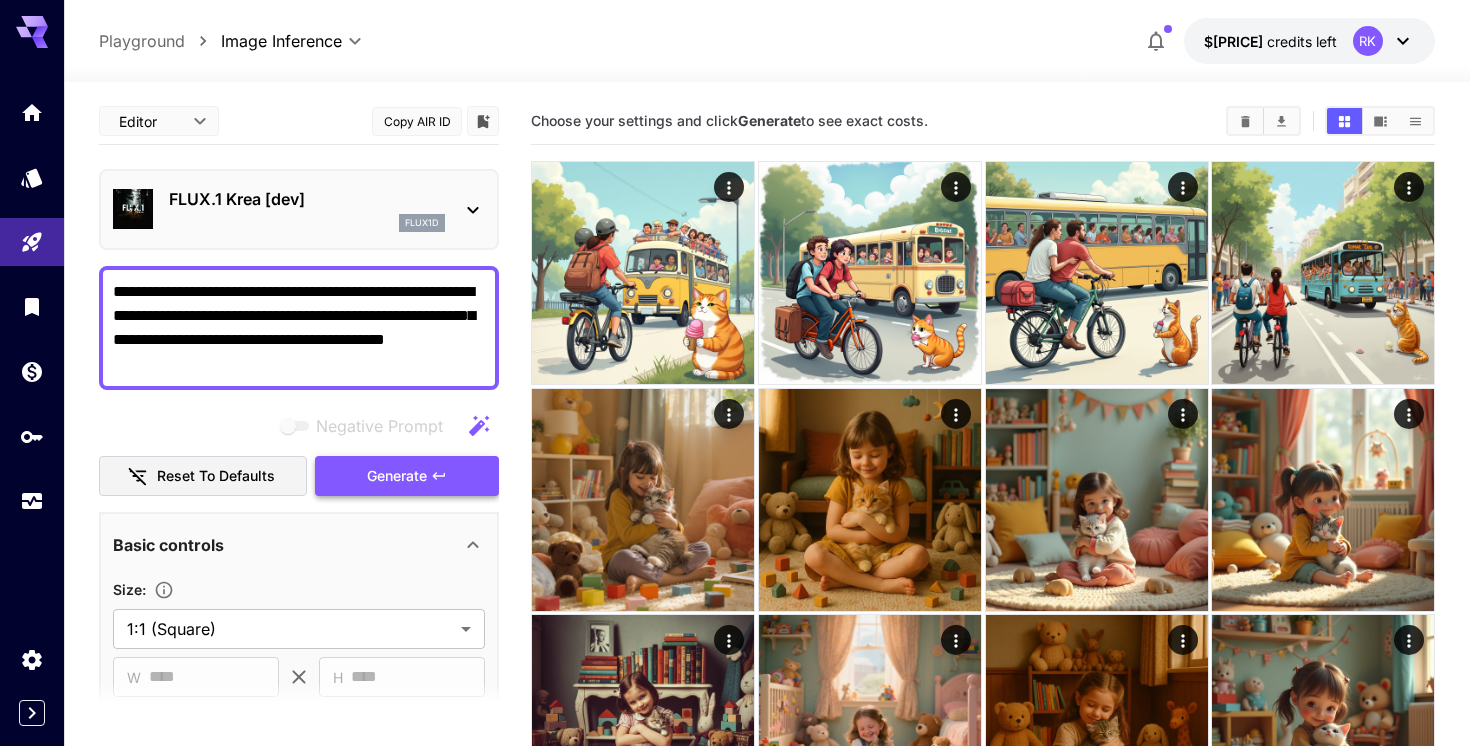 click on "Generate" at bounding box center [397, 476] 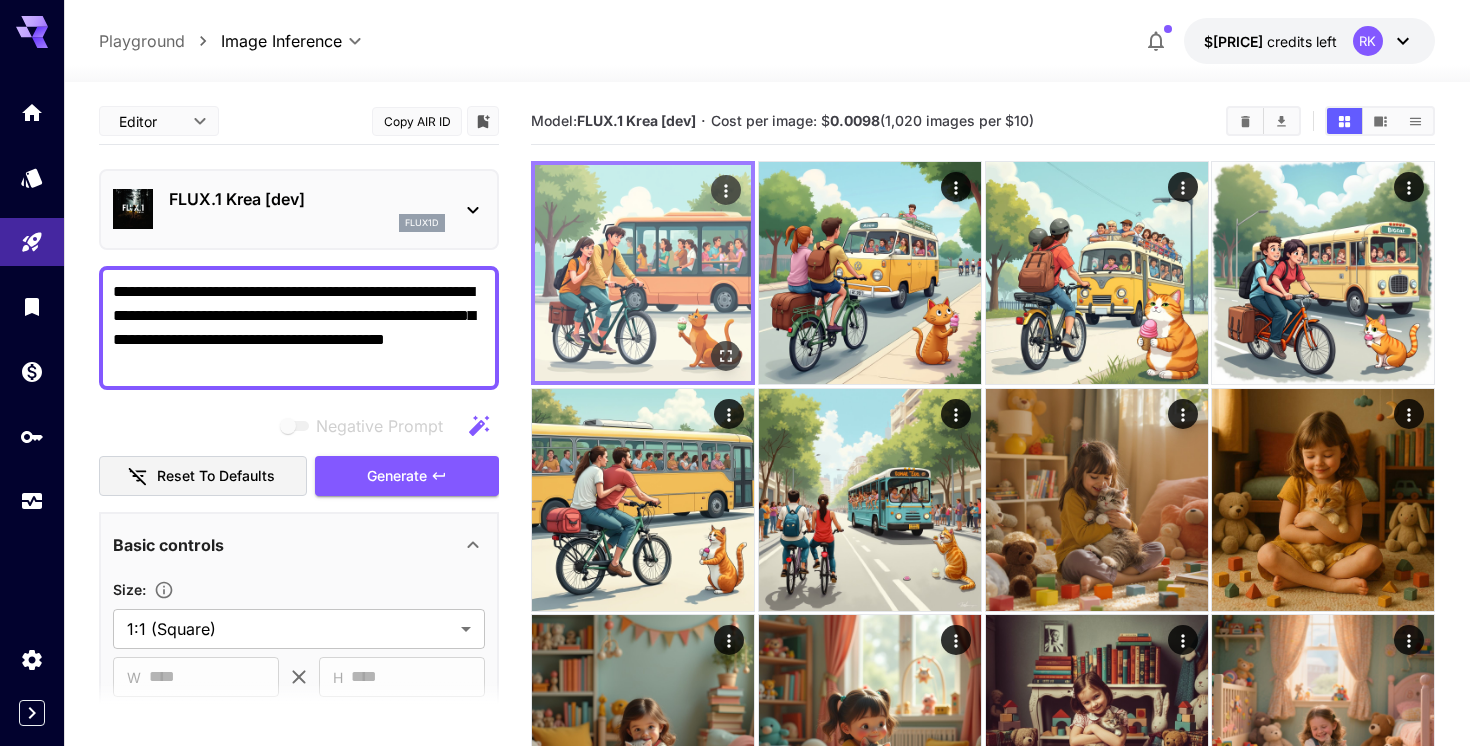 click at bounding box center (643, 273) 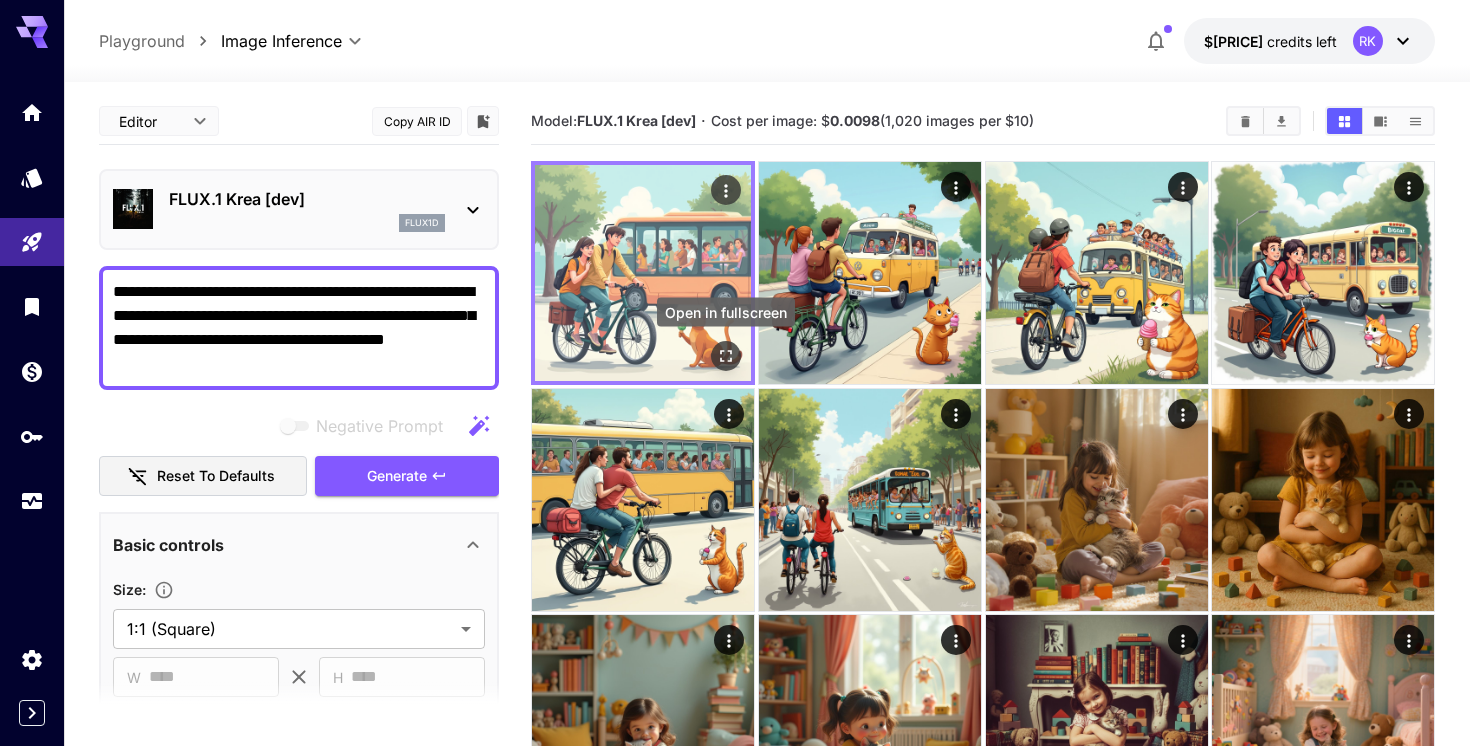 click 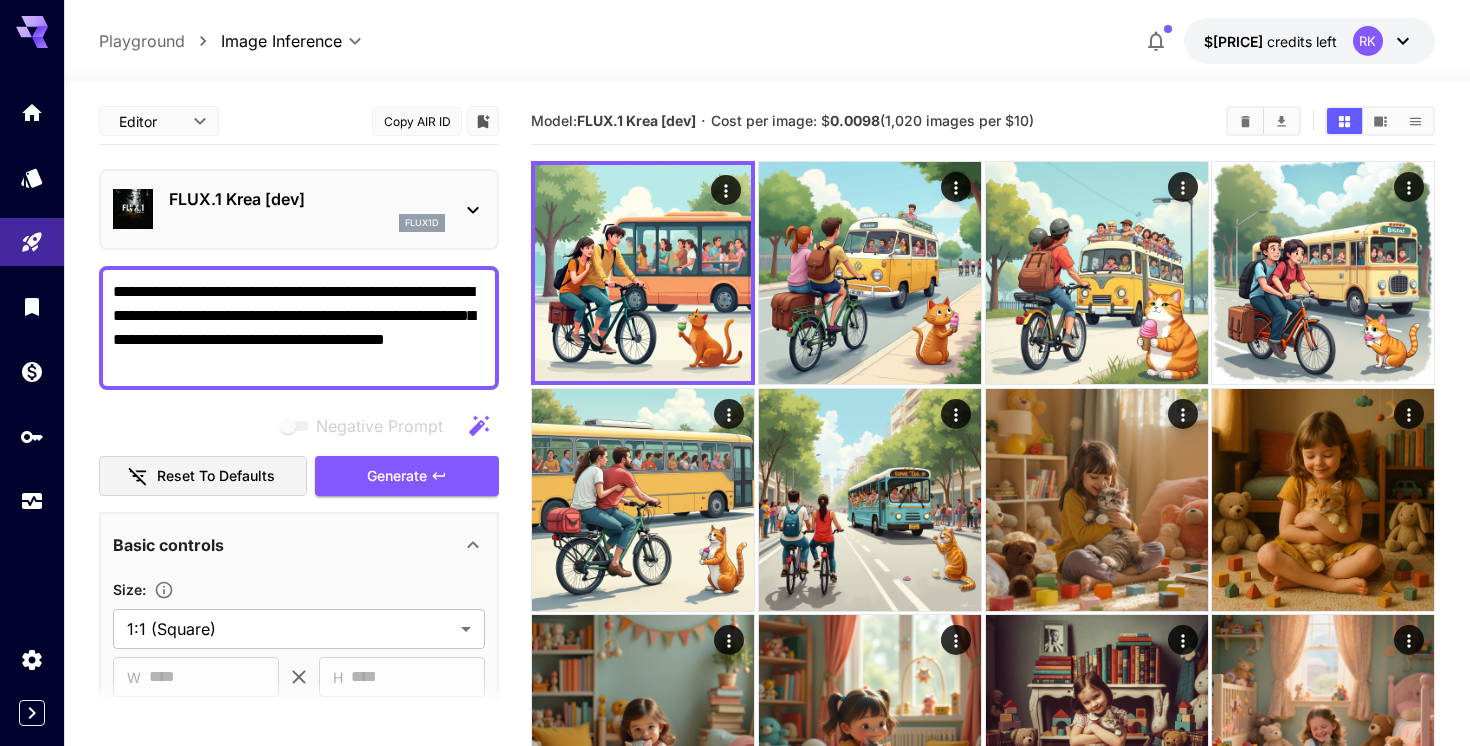 click on "FLUX.1 Krea [dev]" at bounding box center (307, 199) 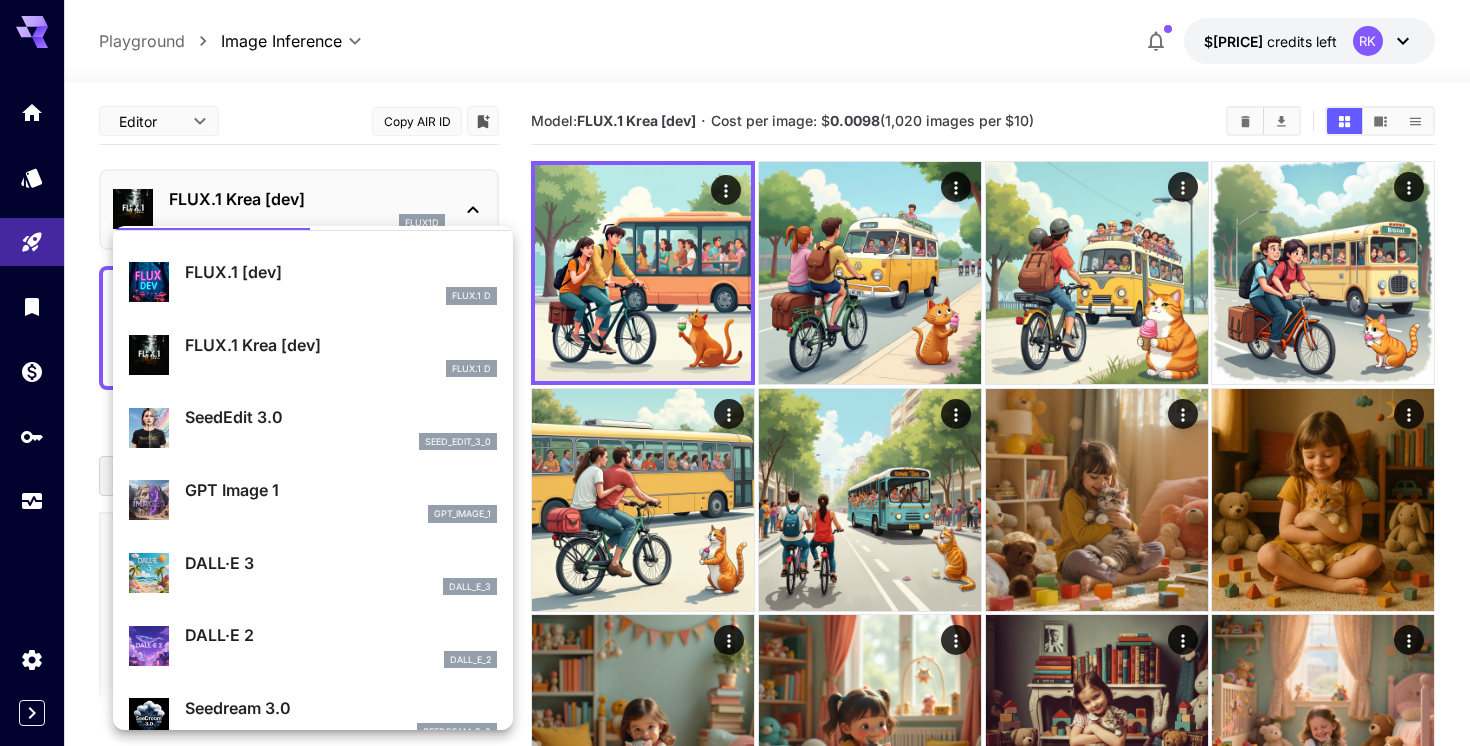 scroll, scrollTop: 54, scrollLeft: 0, axis: vertical 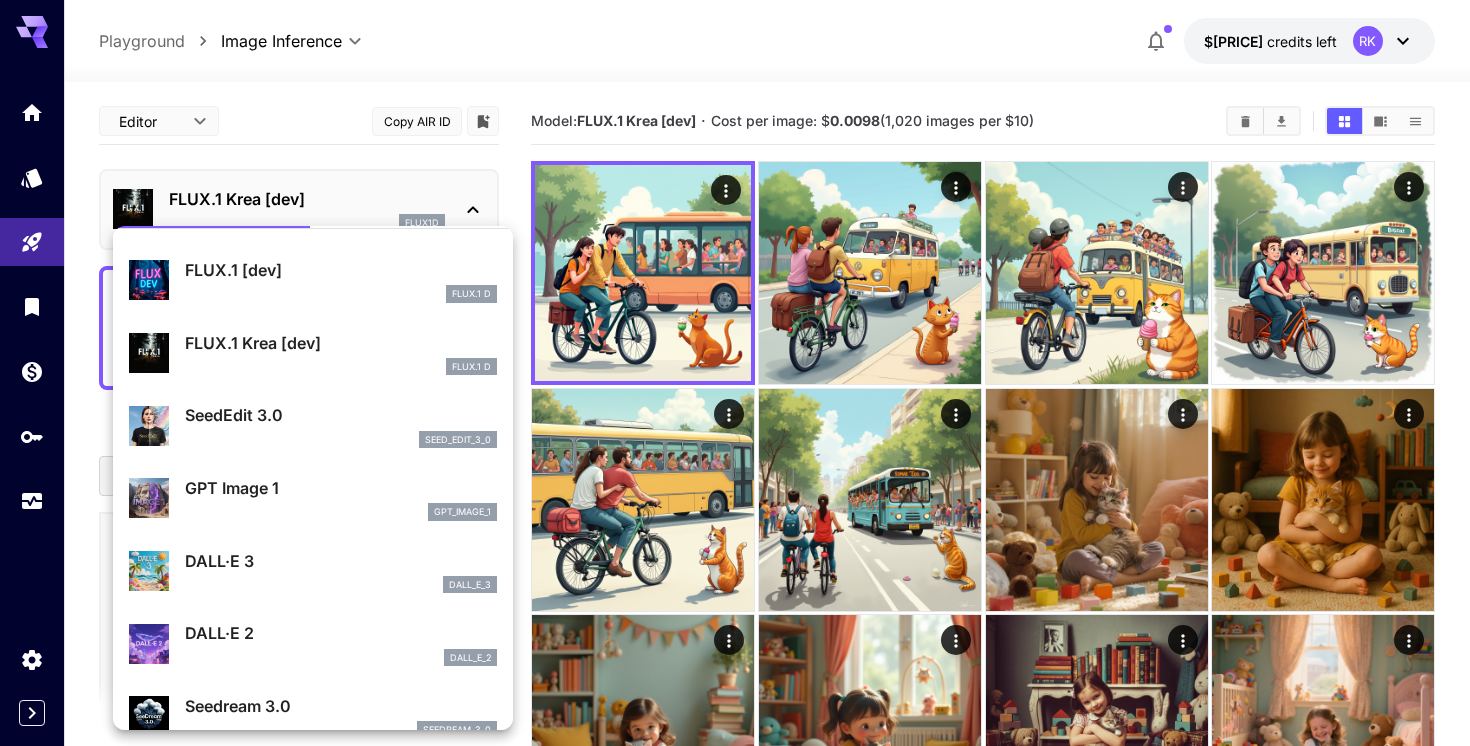 click on "GPT Image 1" at bounding box center (341, 488) 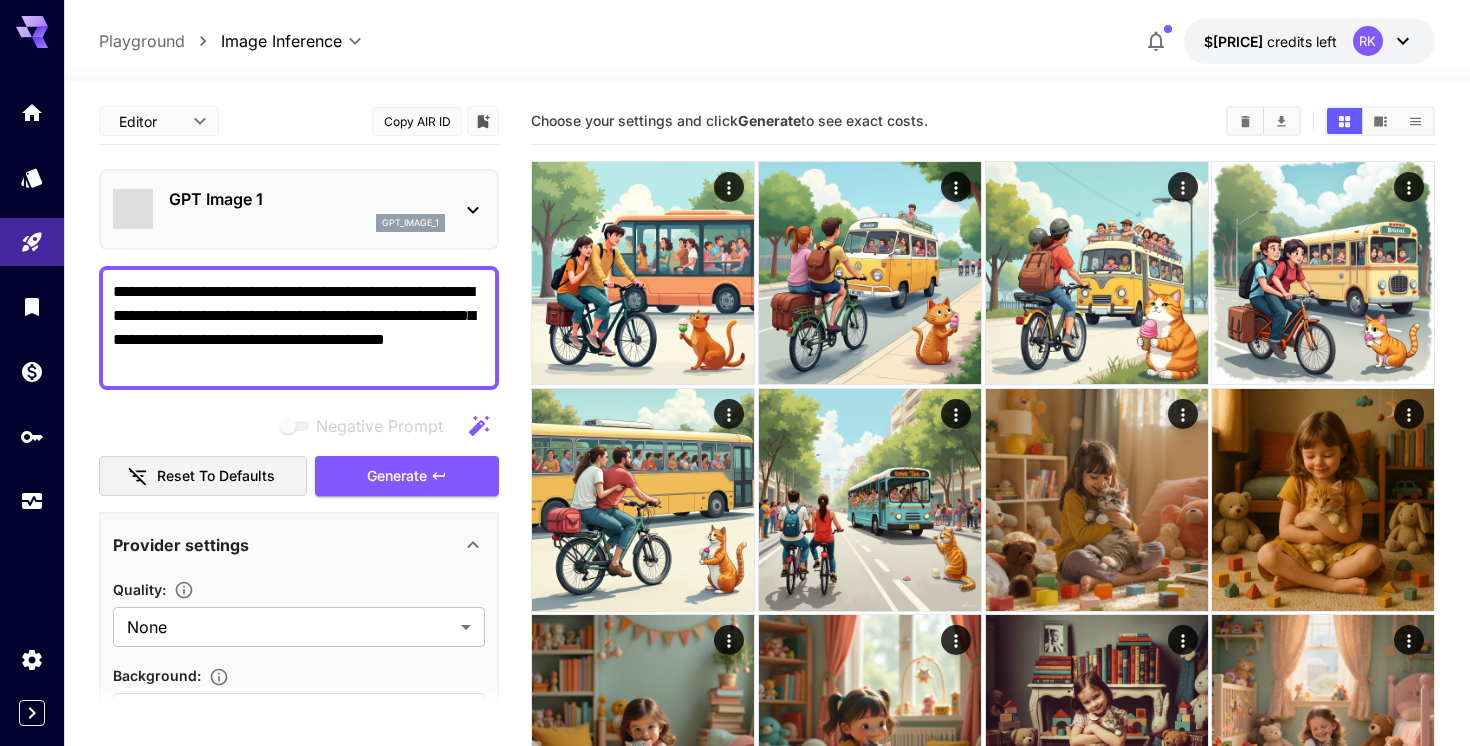 type on "*" 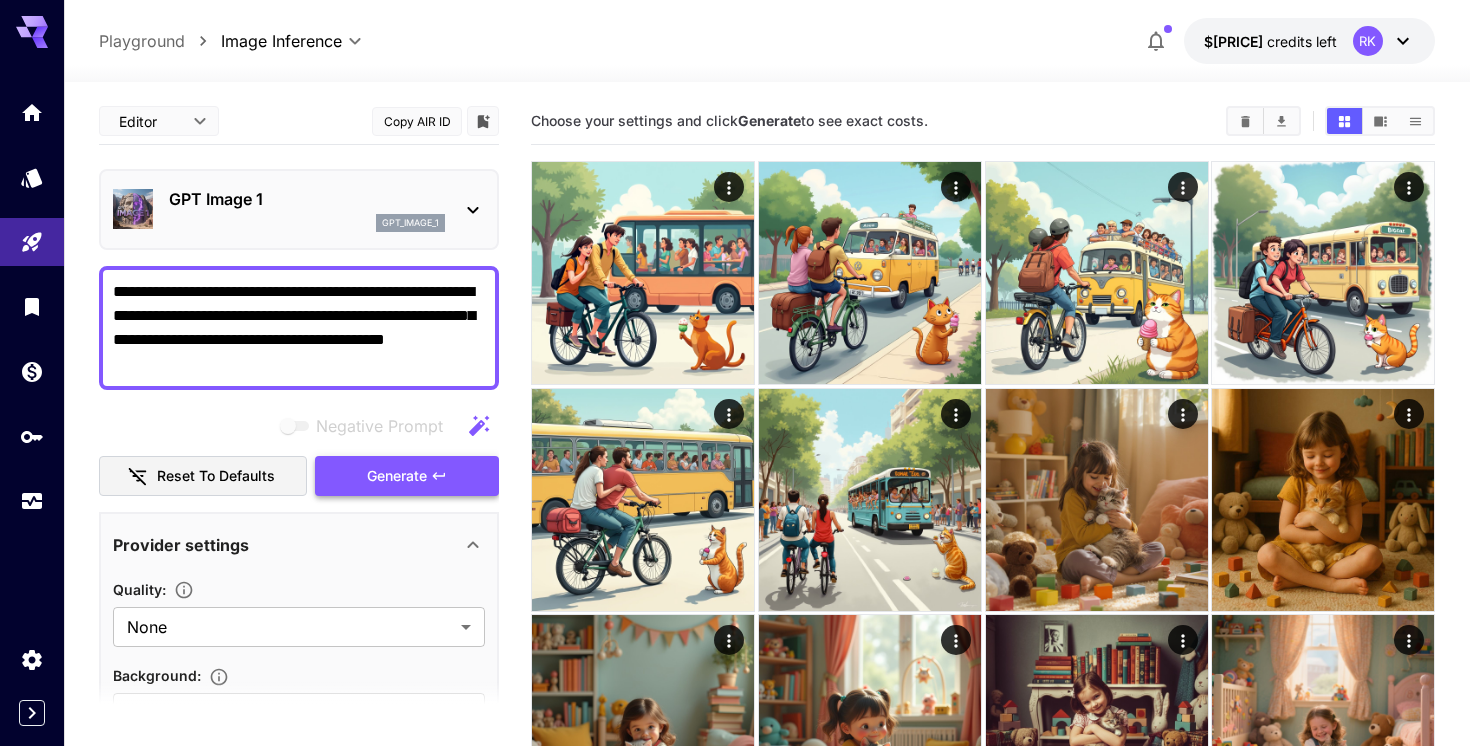 click on "Generate" at bounding box center [397, 476] 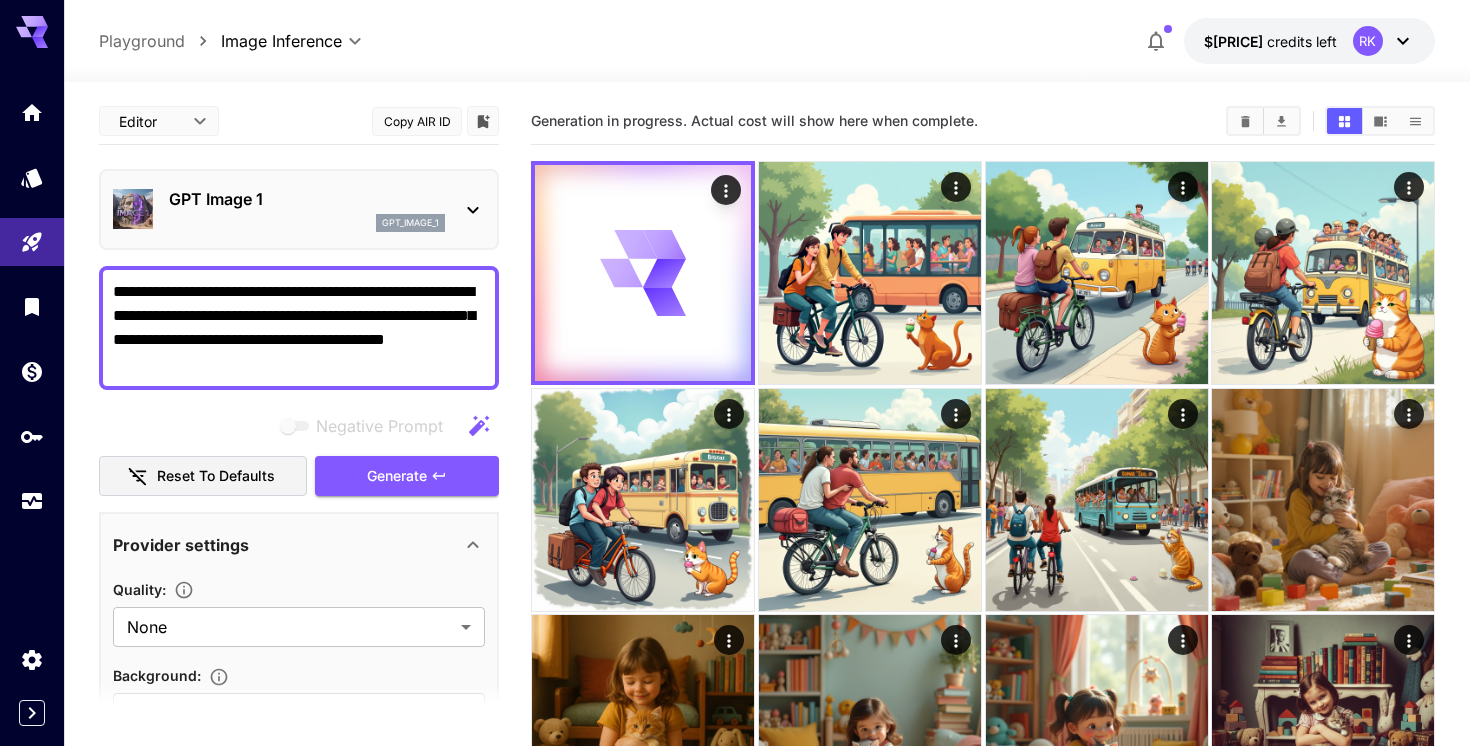 click on "GPT Image 1 gpt_image_1" at bounding box center [299, 209] 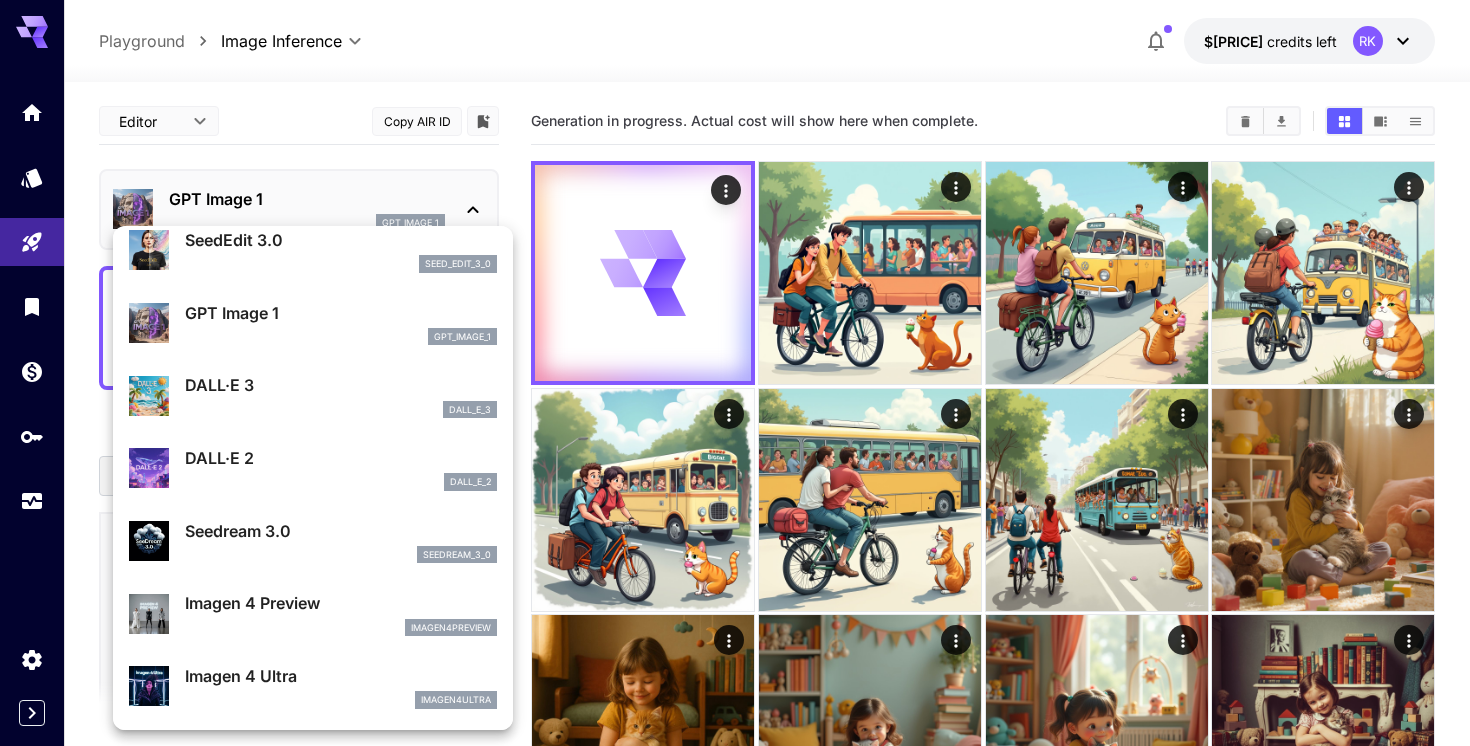scroll, scrollTop: 242, scrollLeft: 0, axis: vertical 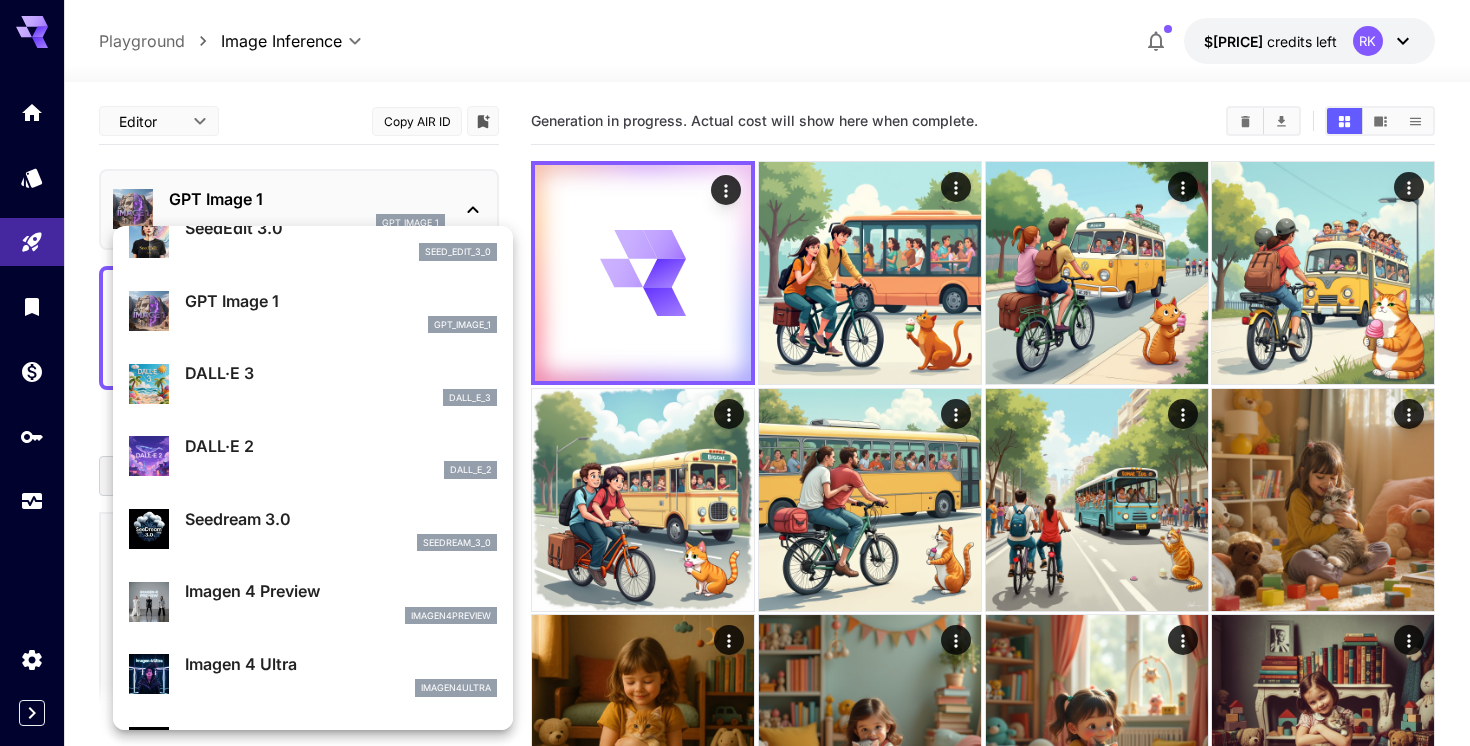 click on "Seedream 3.0" at bounding box center [341, 519] 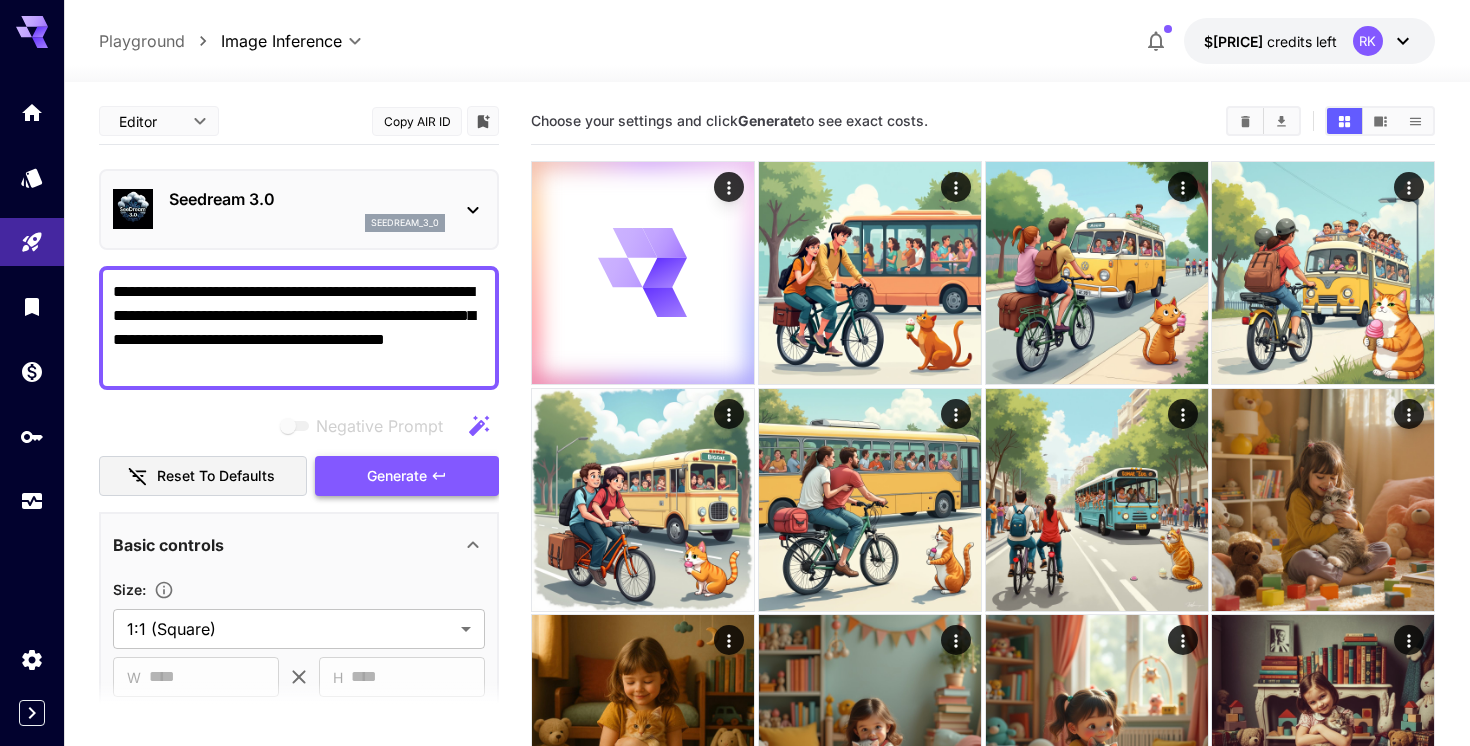 click on "Generate" at bounding box center [397, 476] 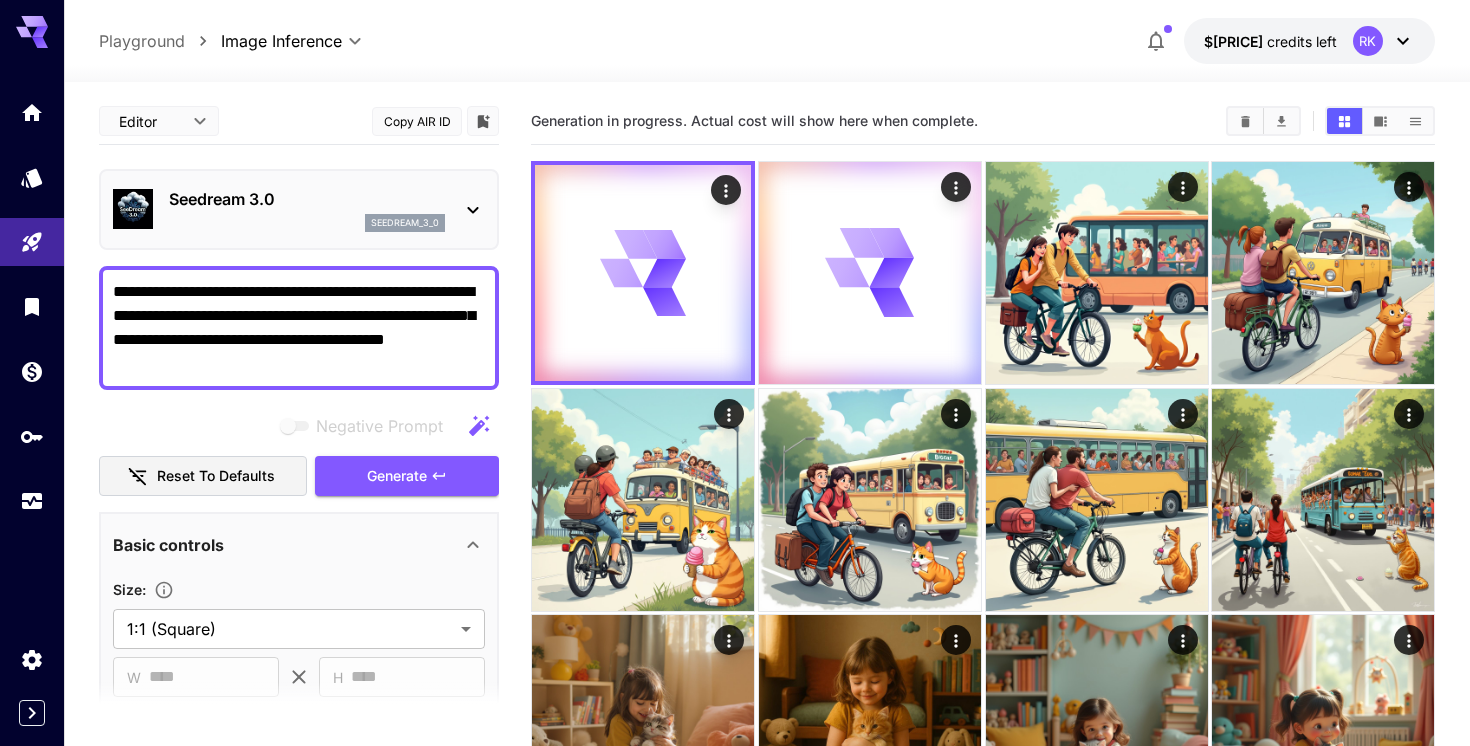 click on "Seedream 3.0" at bounding box center [307, 199] 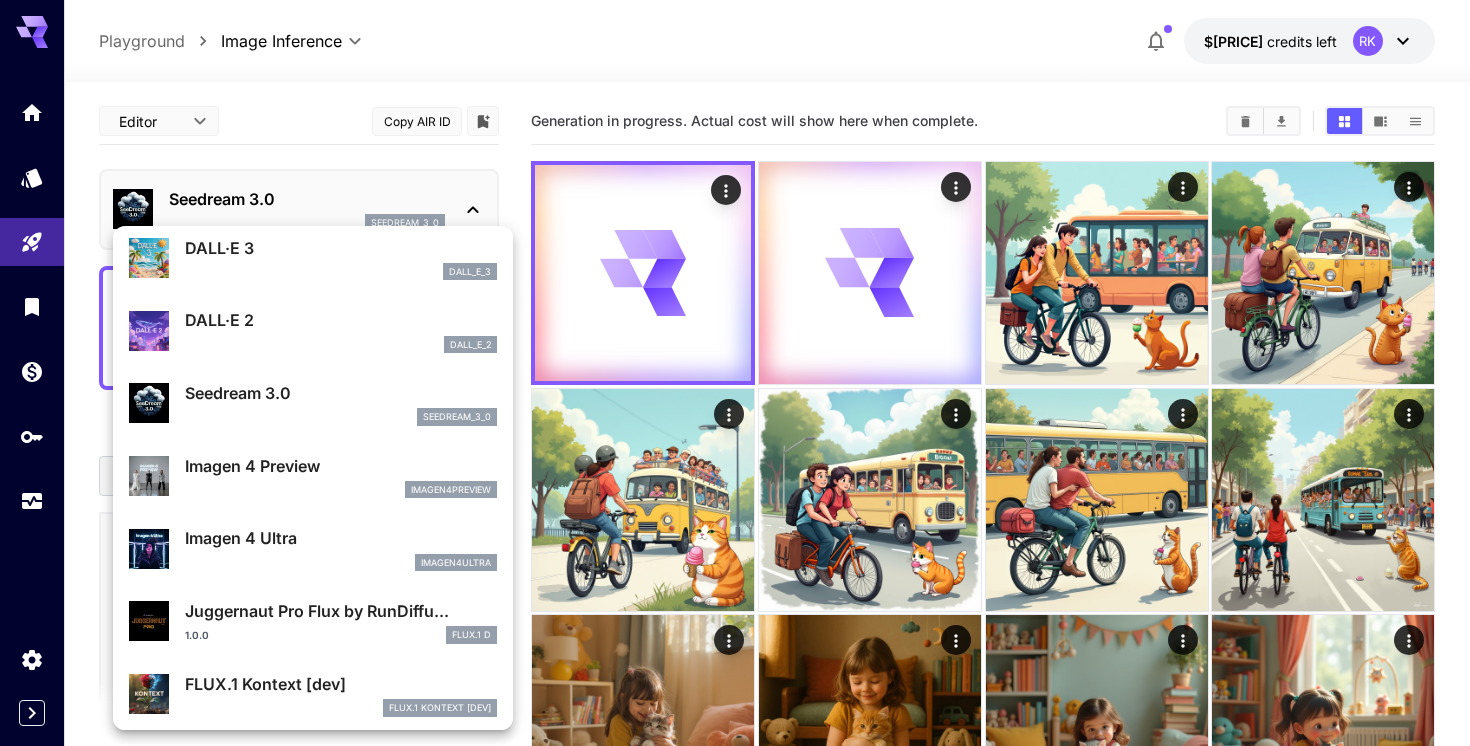 scroll, scrollTop: 369, scrollLeft: 0, axis: vertical 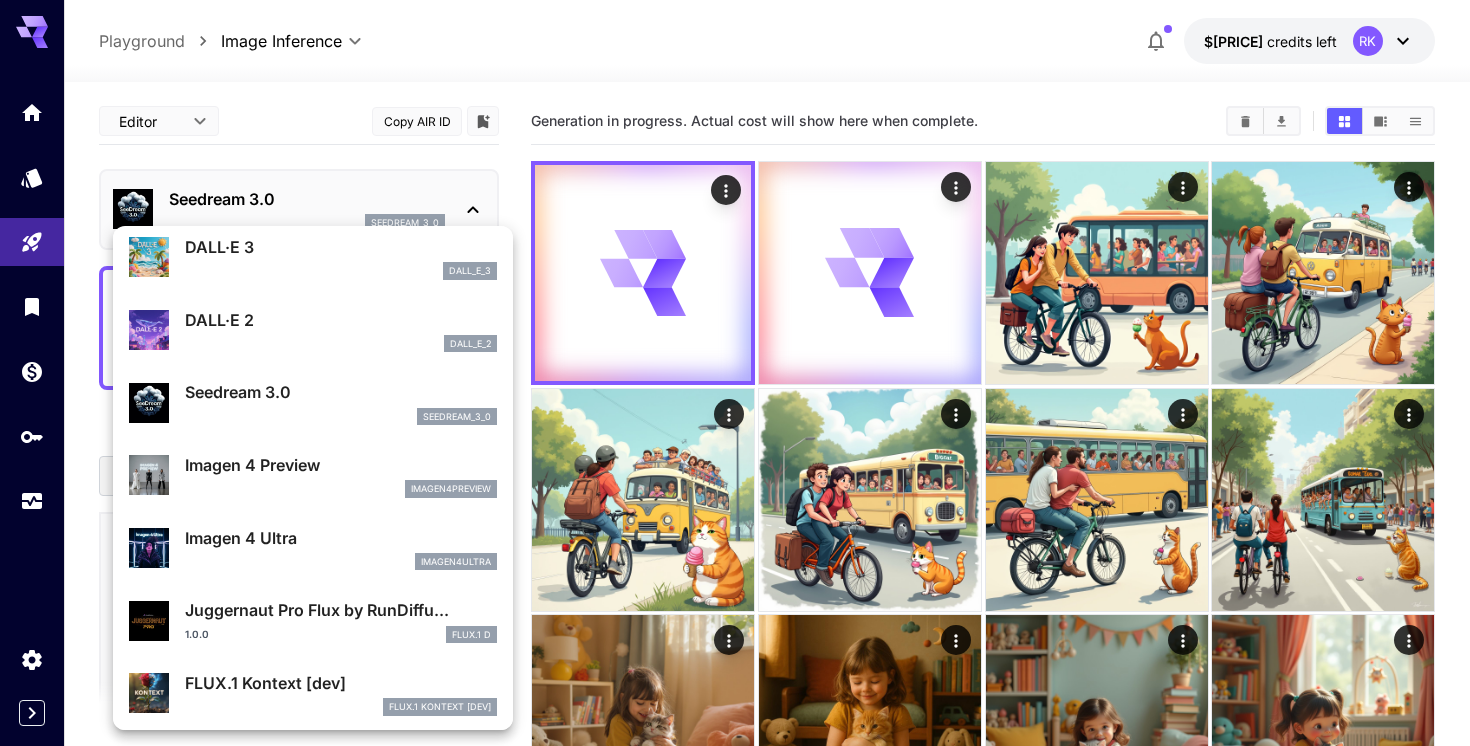 click on "Imagen 4 Ultra" at bounding box center (341, 538) 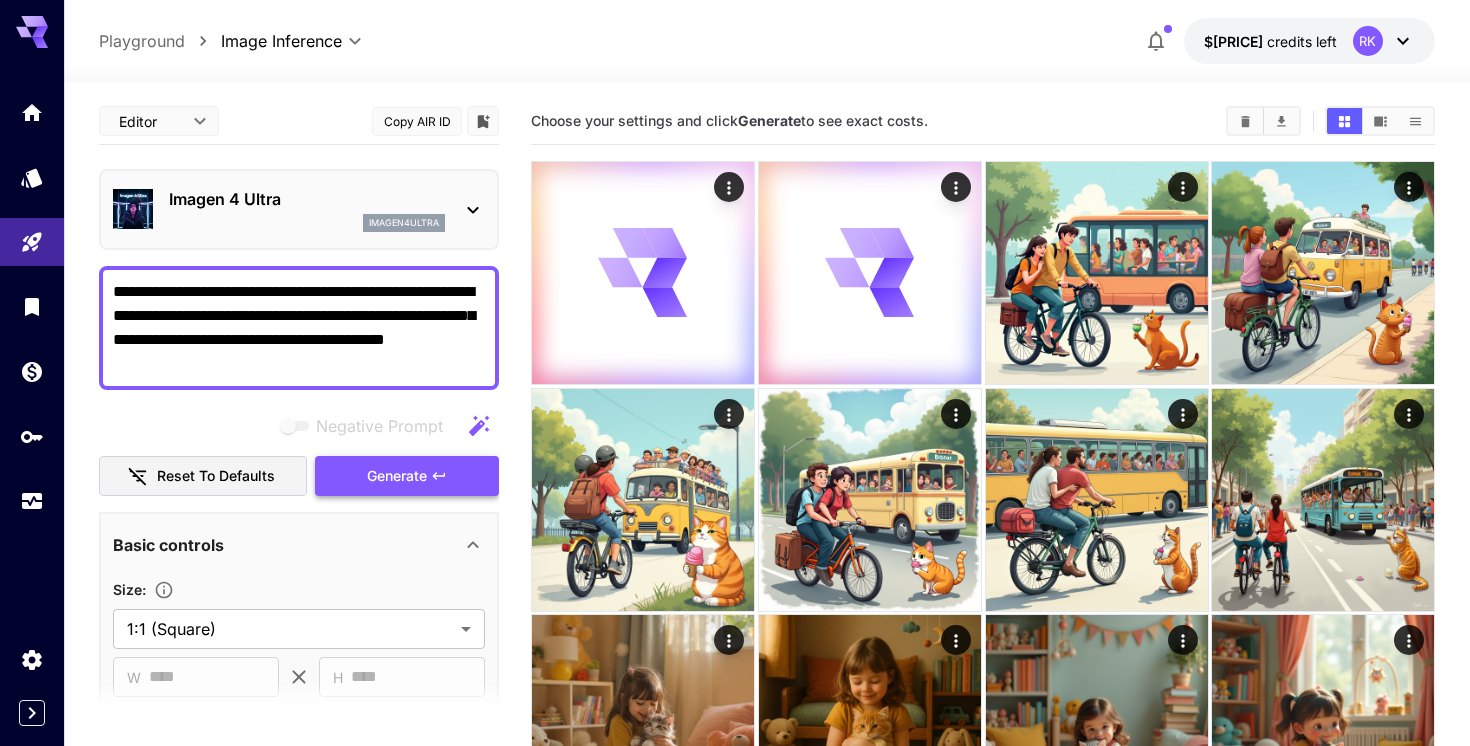 click on "Generate" at bounding box center [397, 476] 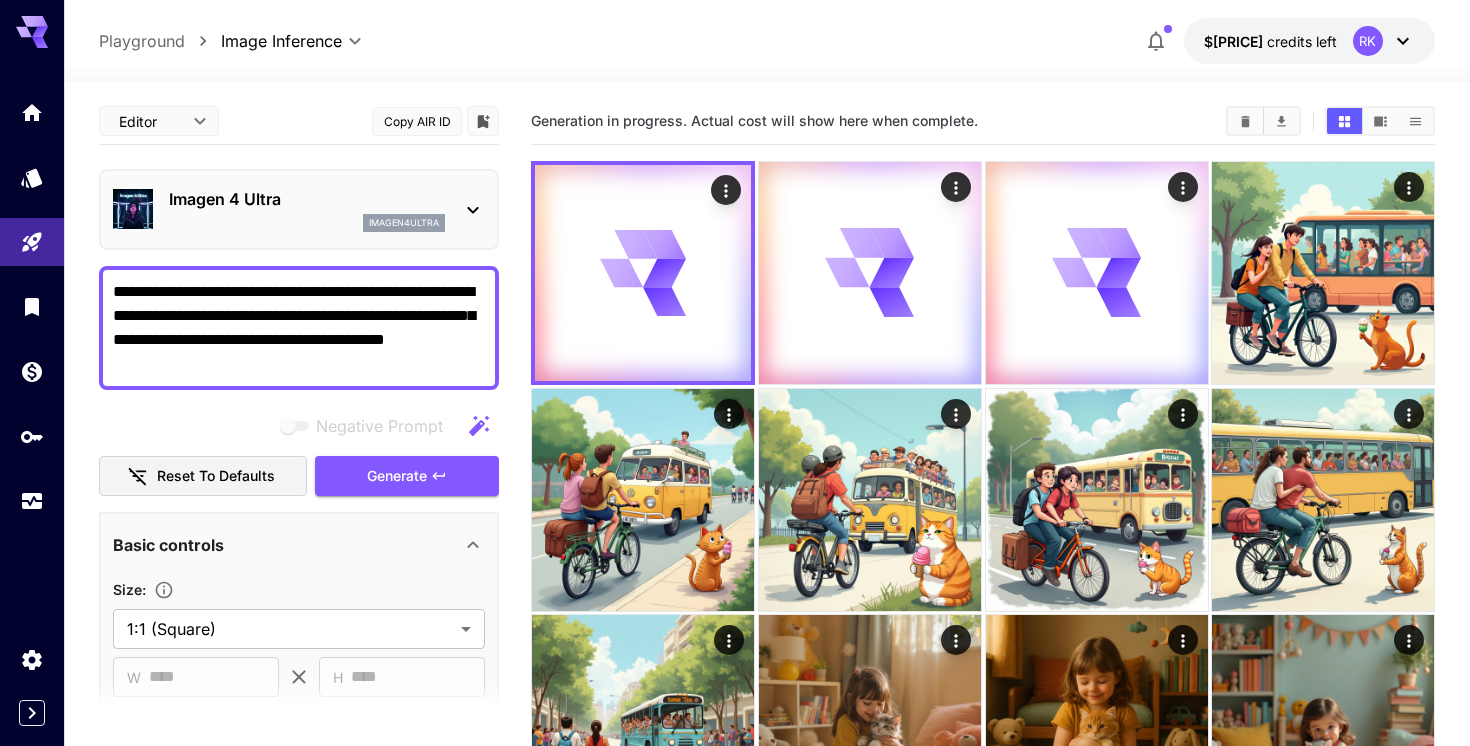 click on "Imagen 4 Ultra" at bounding box center (307, 199) 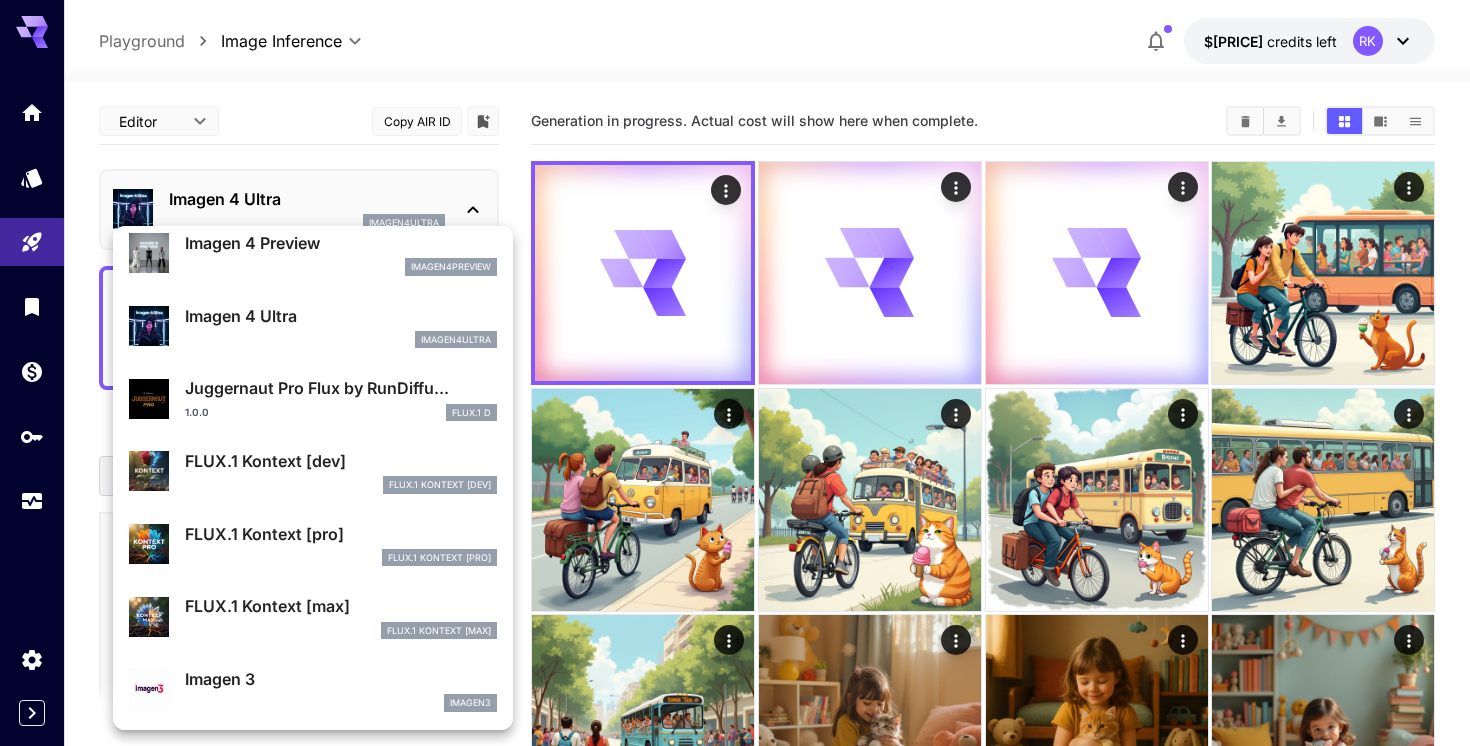 scroll, scrollTop: 598, scrollLeft: 0, axis: vertical 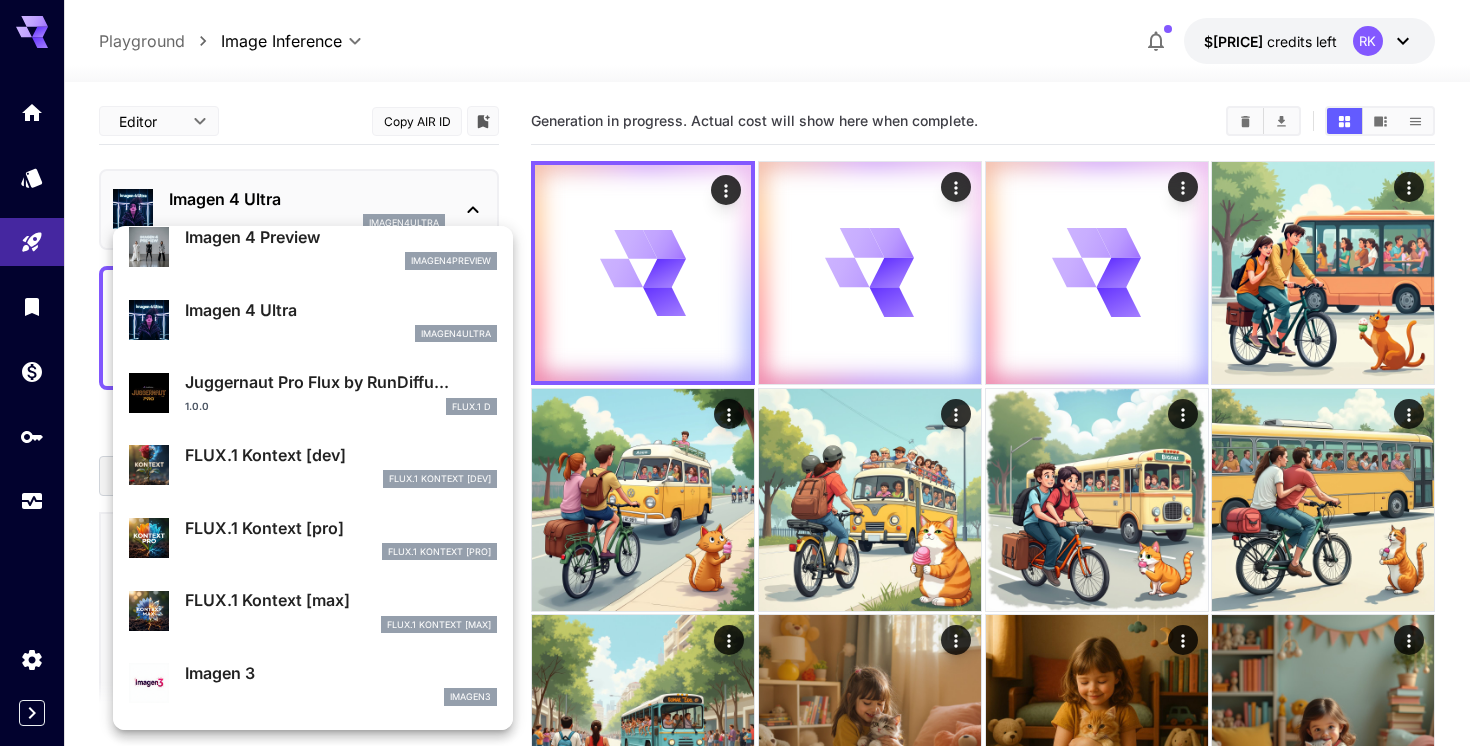 click on "FLUX.1 Kontext [dev]" at bounding box center (341, 455) 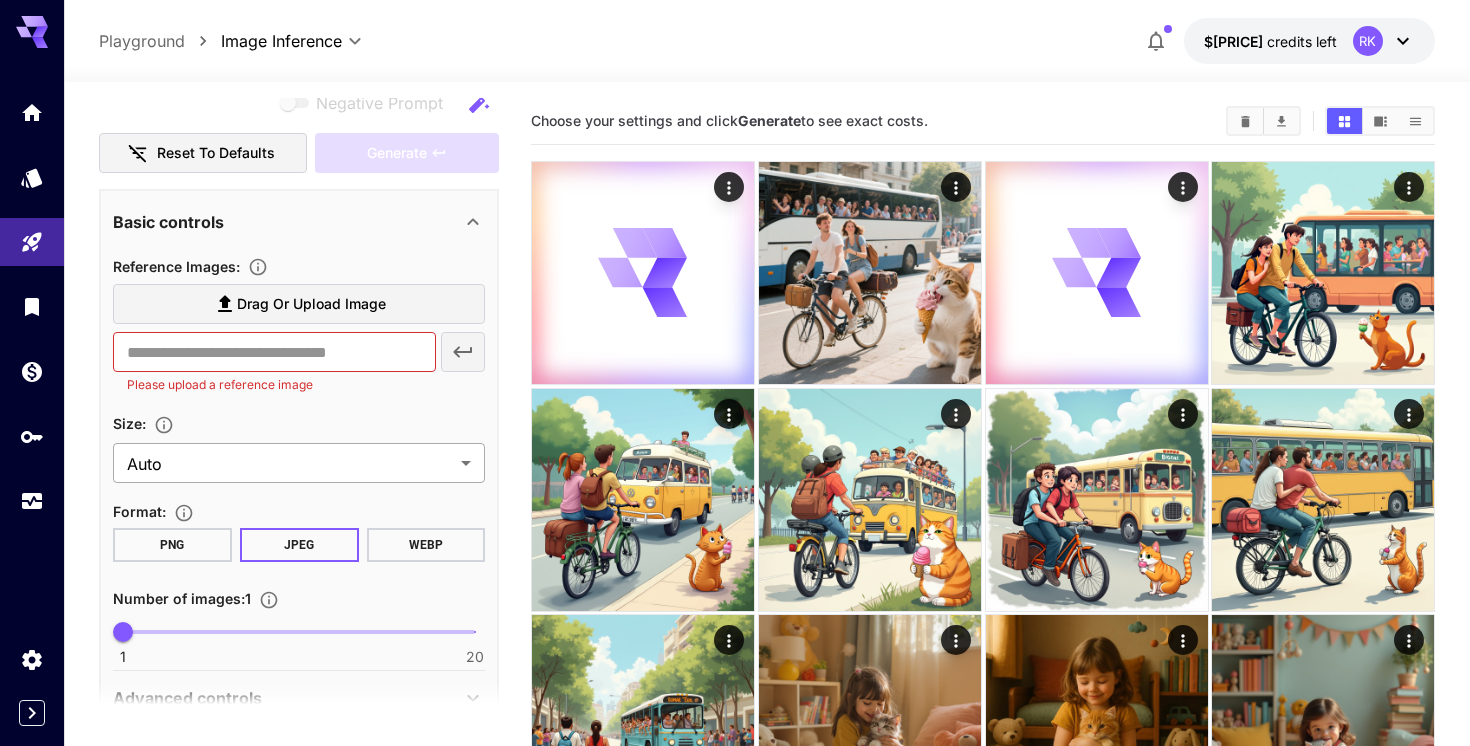 scroll, scrollTop: 324, scrollLeft: 0, axis: vertical 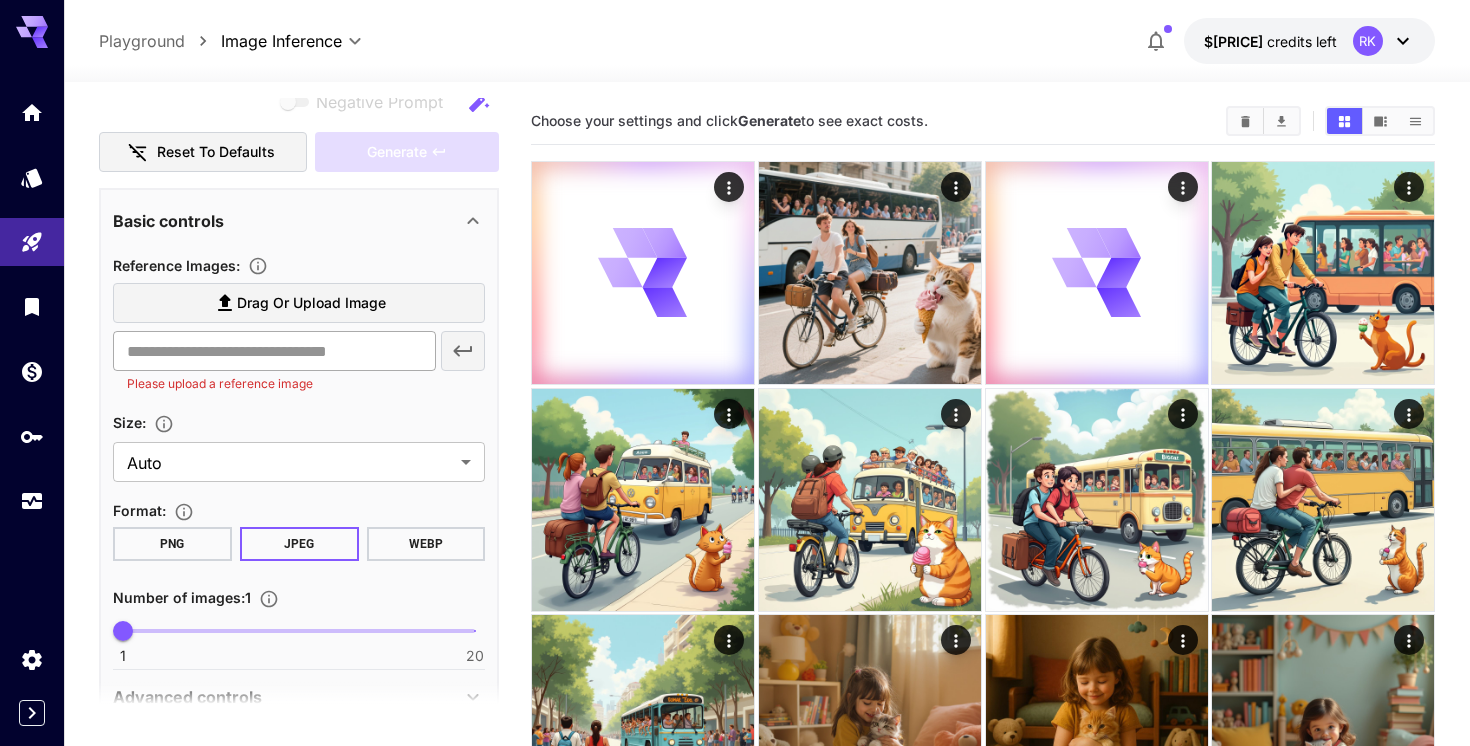 click at bounding box center (274, 351) 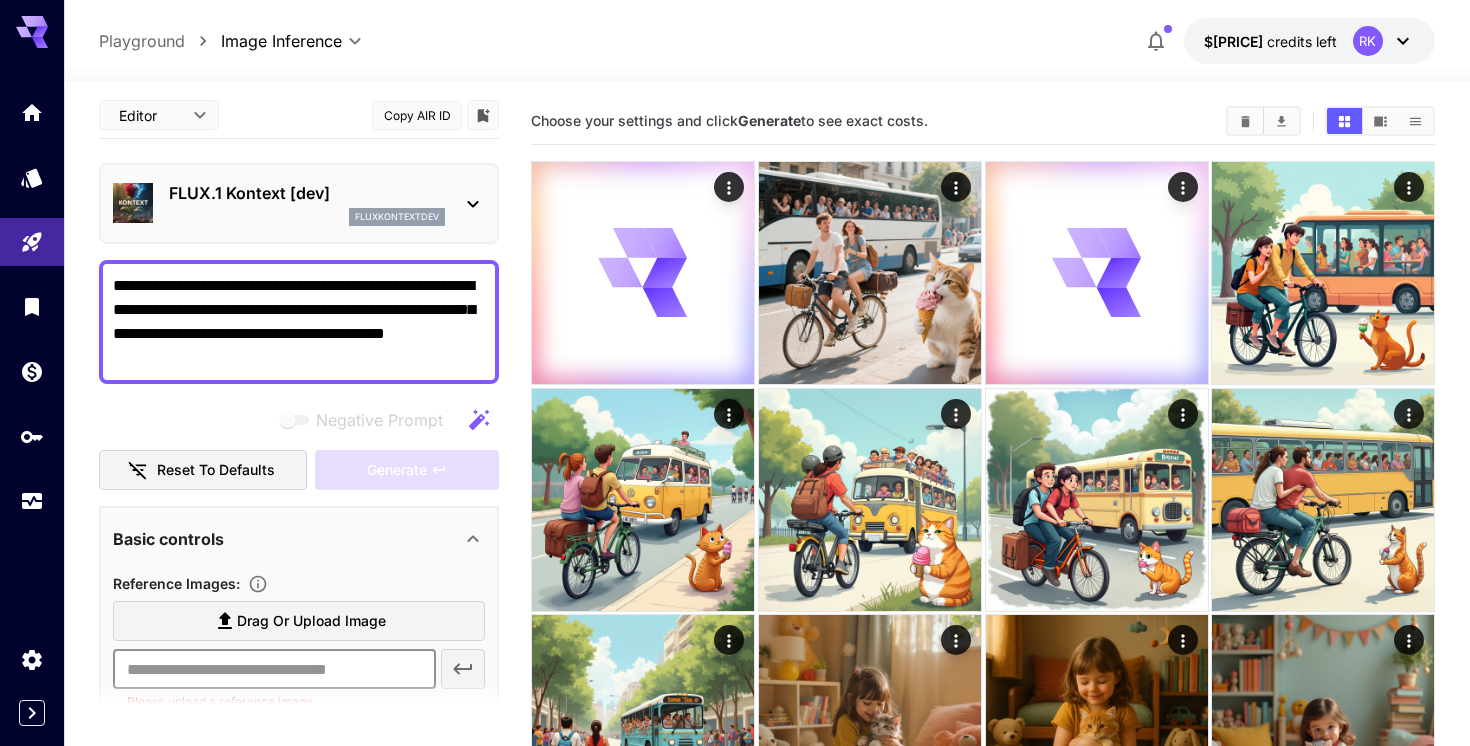scroll, scrollTop: 0, scrollLeft: 0, axis: both 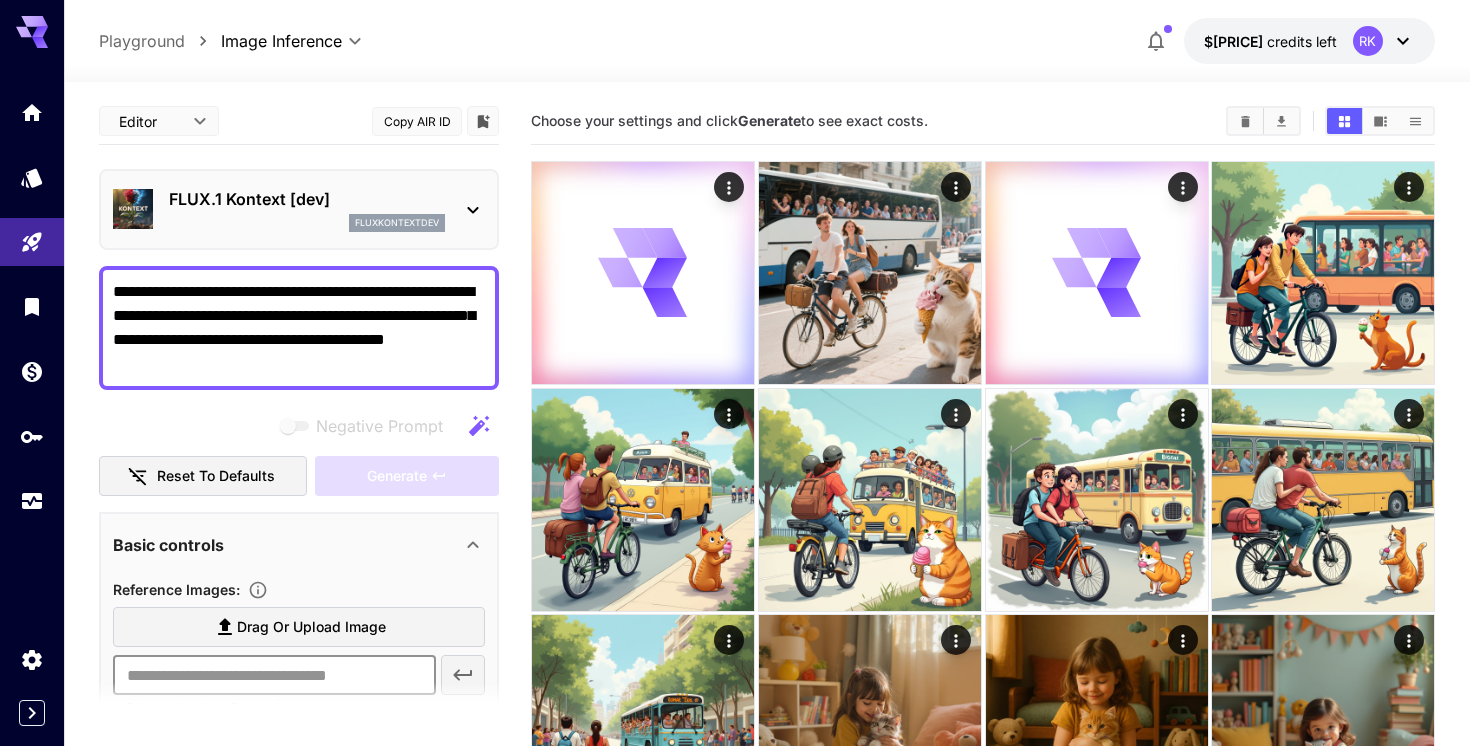 click on "FLUX.1 Kontext [dev] fluxkontextdev" at bounding box center [299, 209] 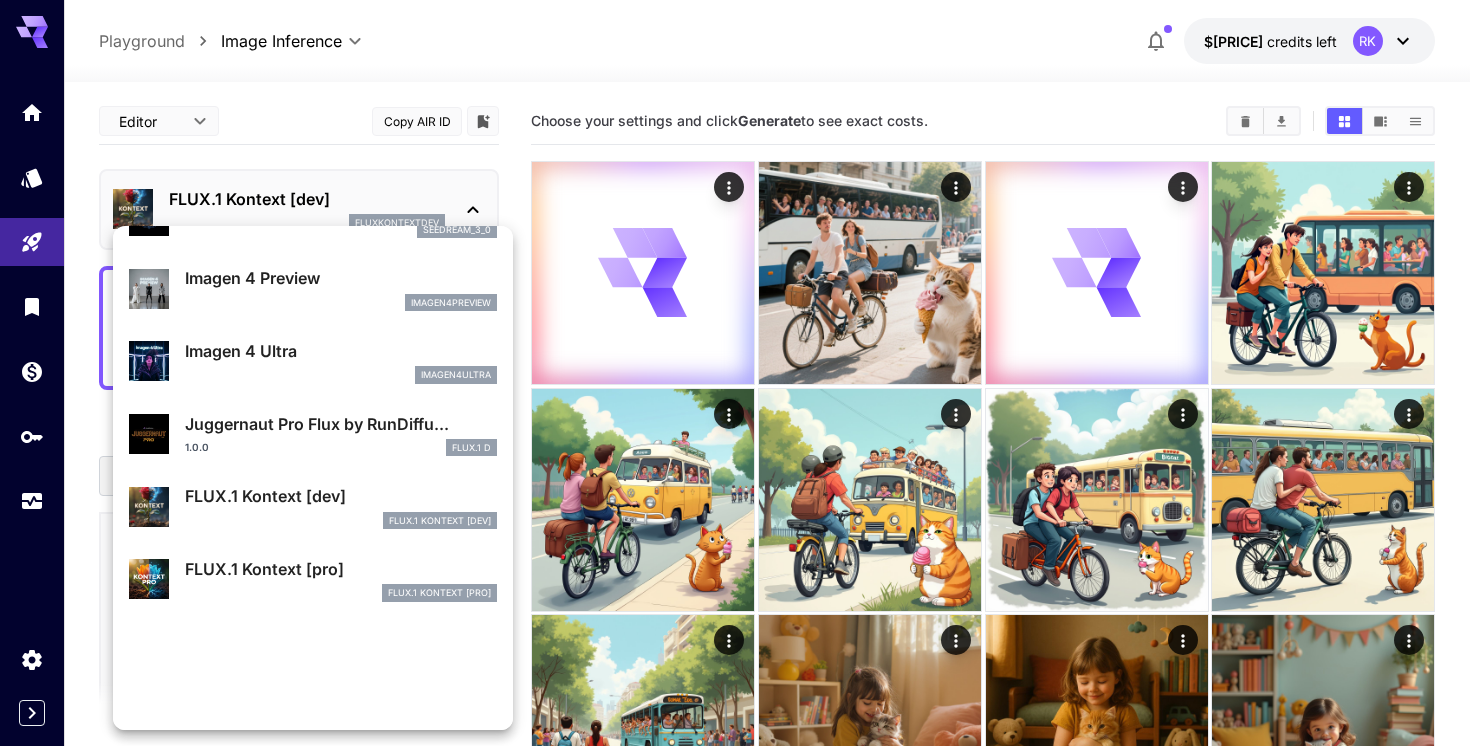 scroll, scrollTop: 676, scrollLeft: 0, axis: vertical 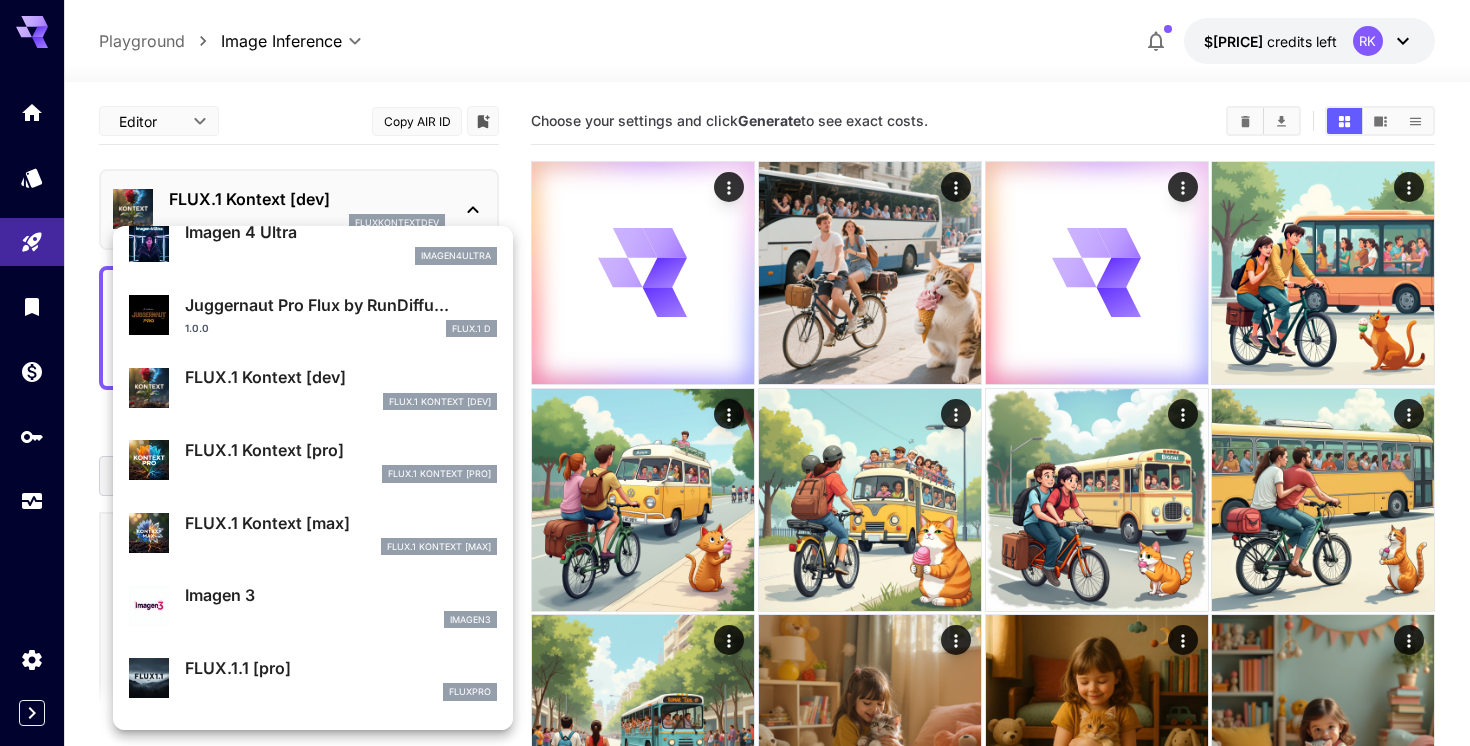 click on "FLUX.1 Kontext [max]" at bounding box center (341, 523) 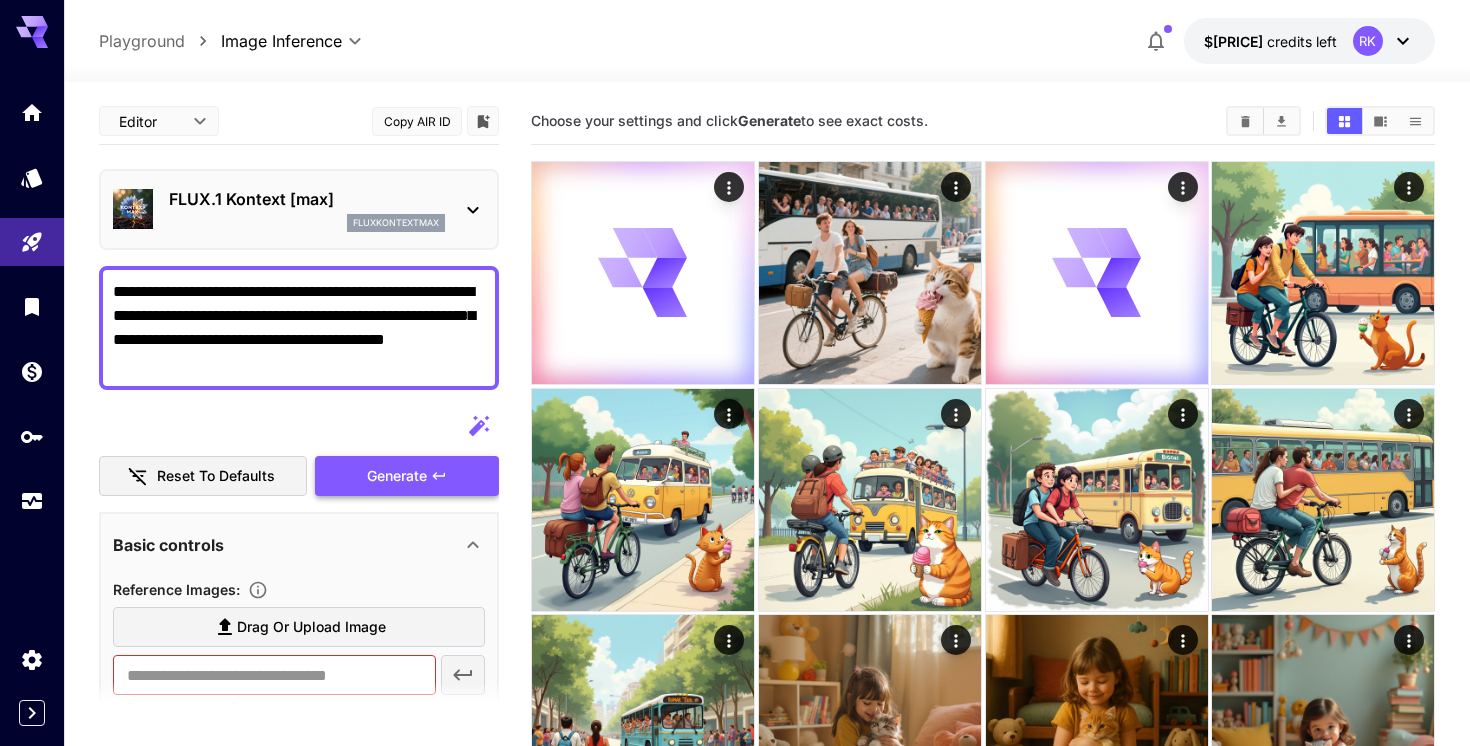 click on "Generate" at bounding box center [397, 476] 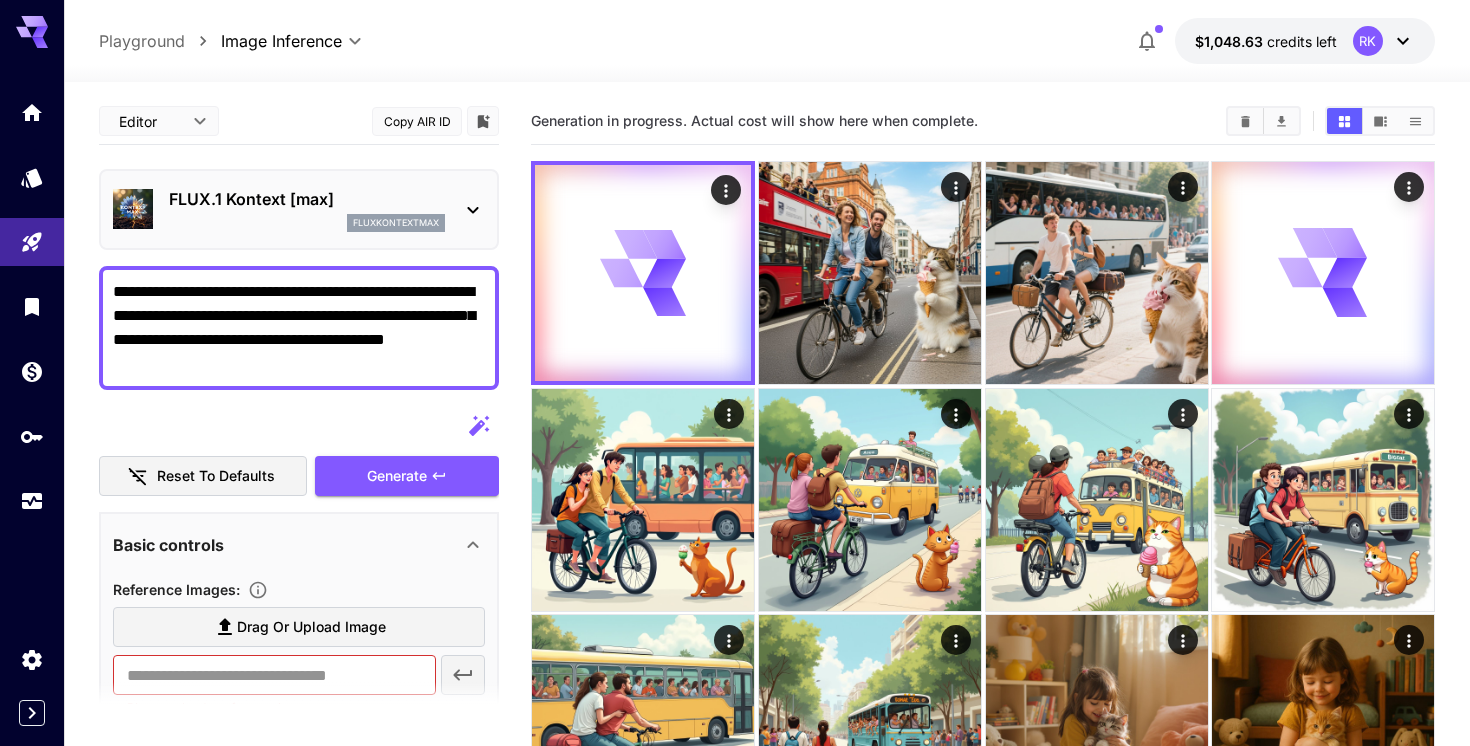 scroll, scrollTop: 0, scrollLeft: 0, axis: both 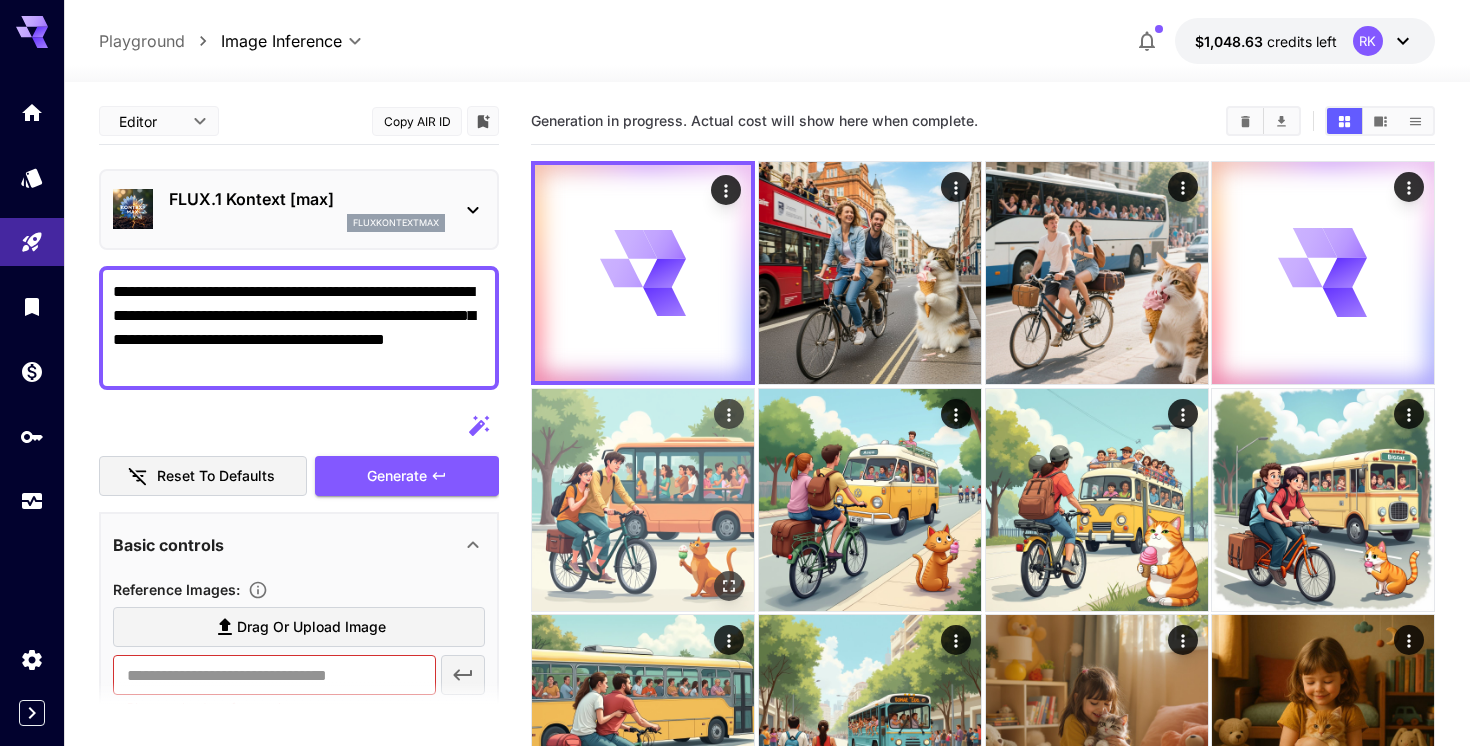 click at bounding box center [643, 500] 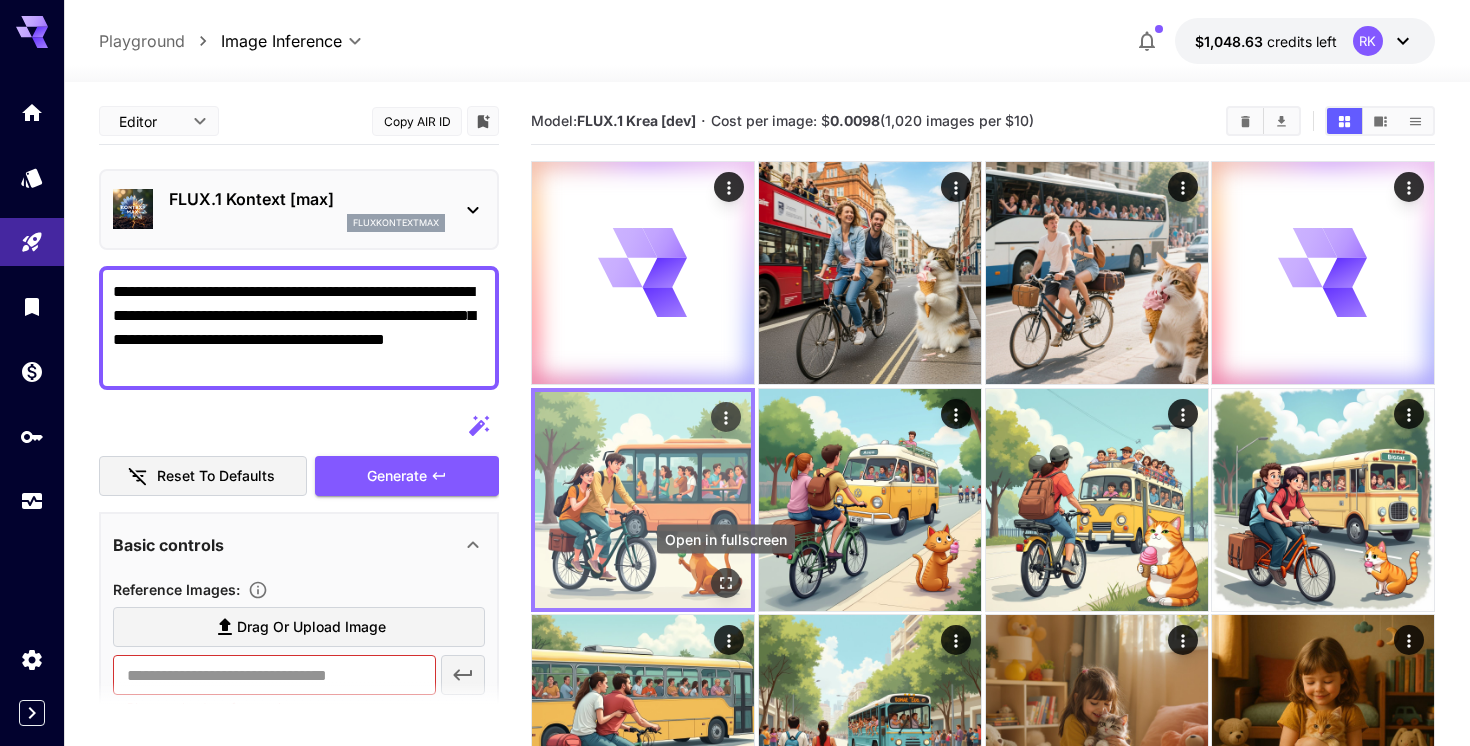 click 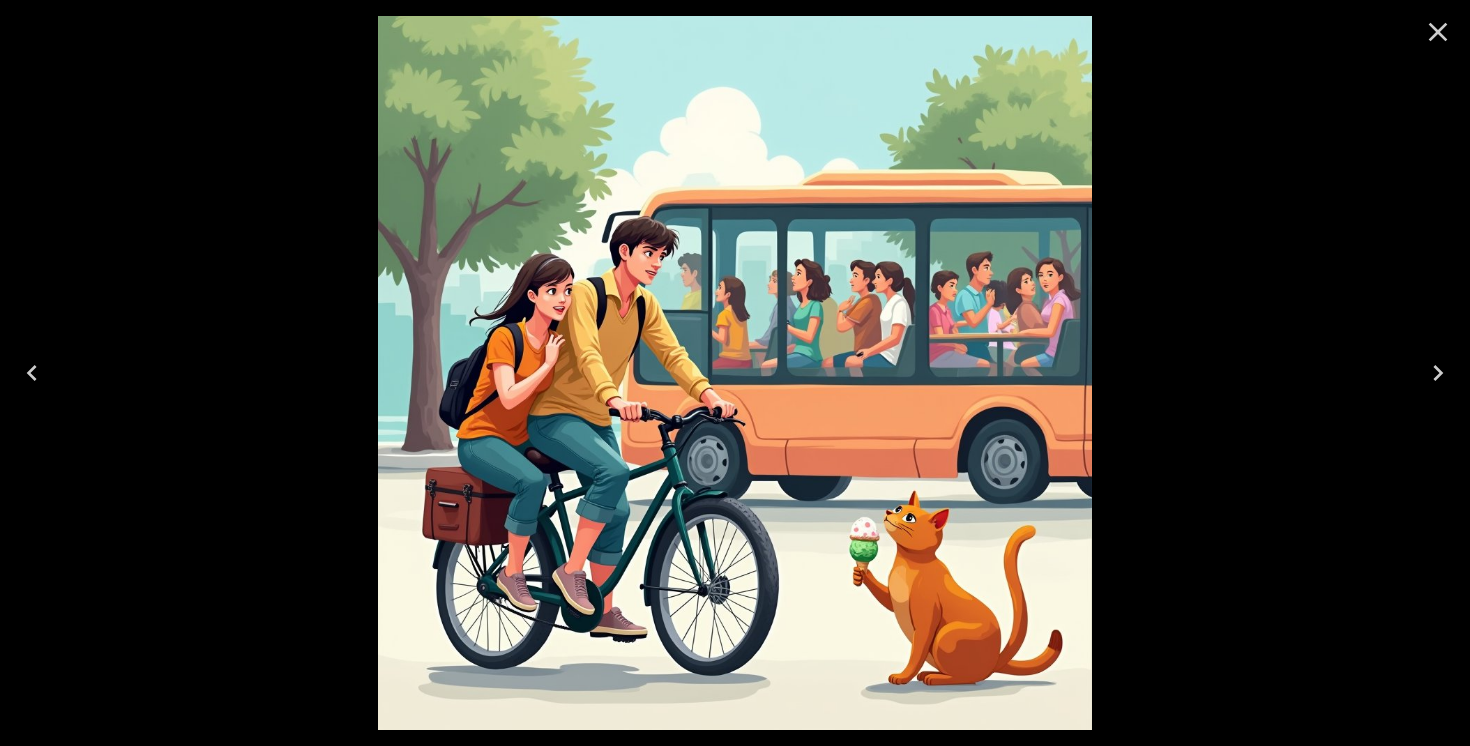 click 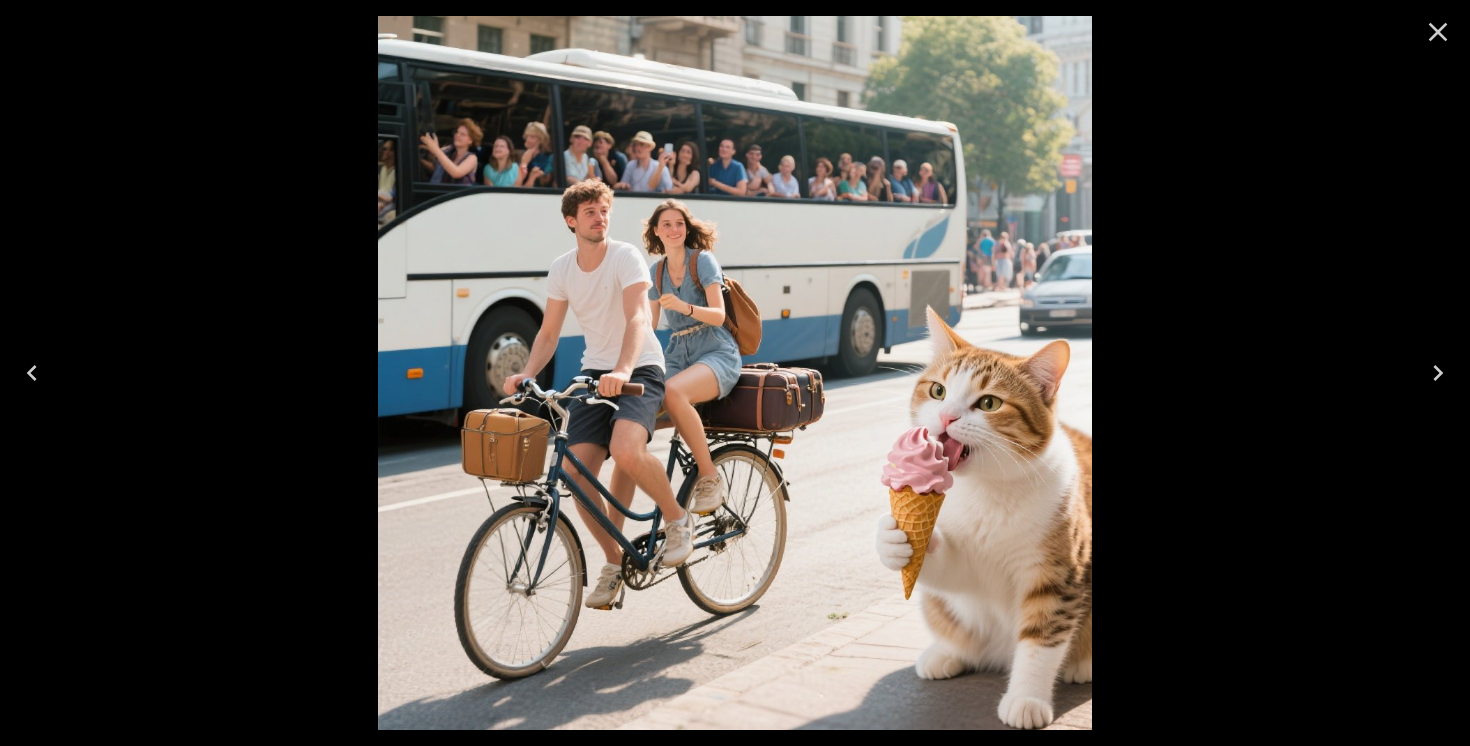 click 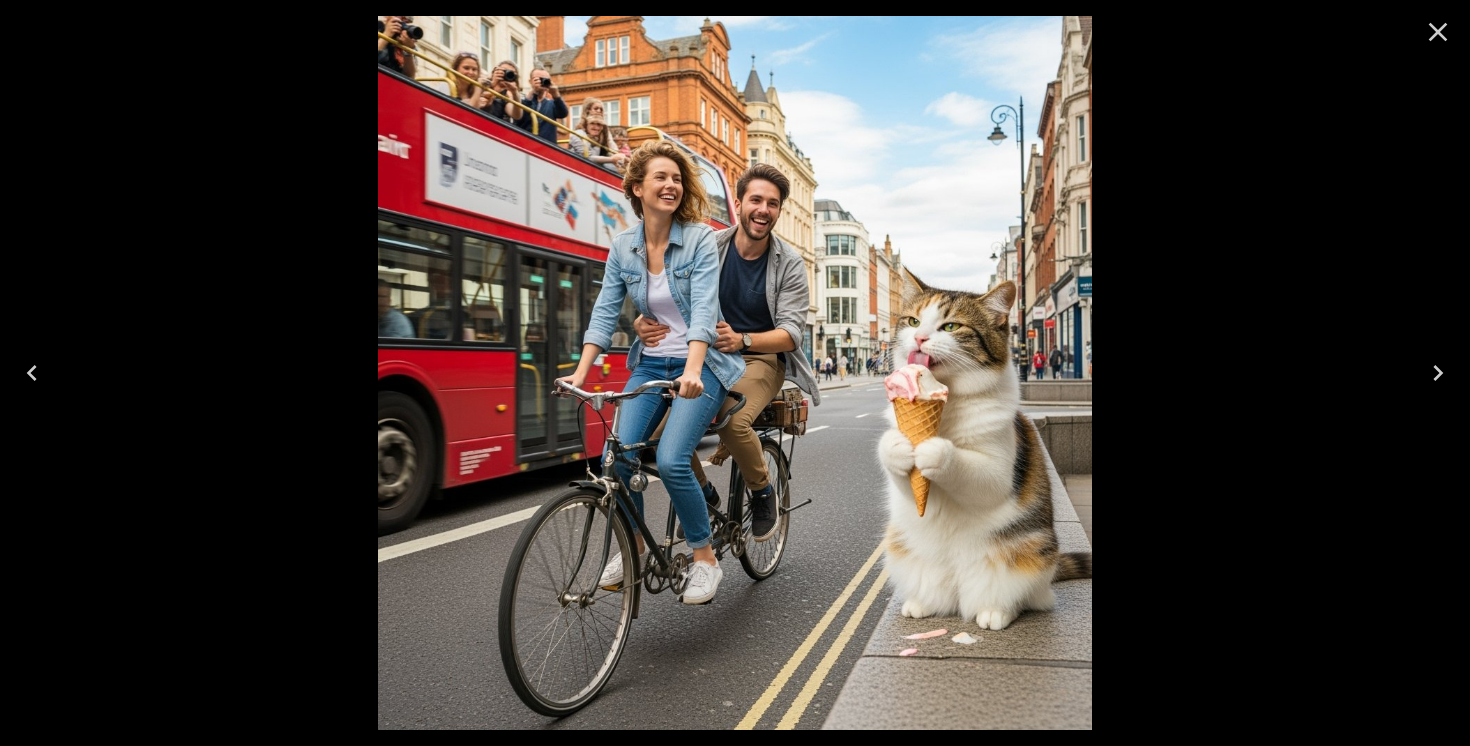 click 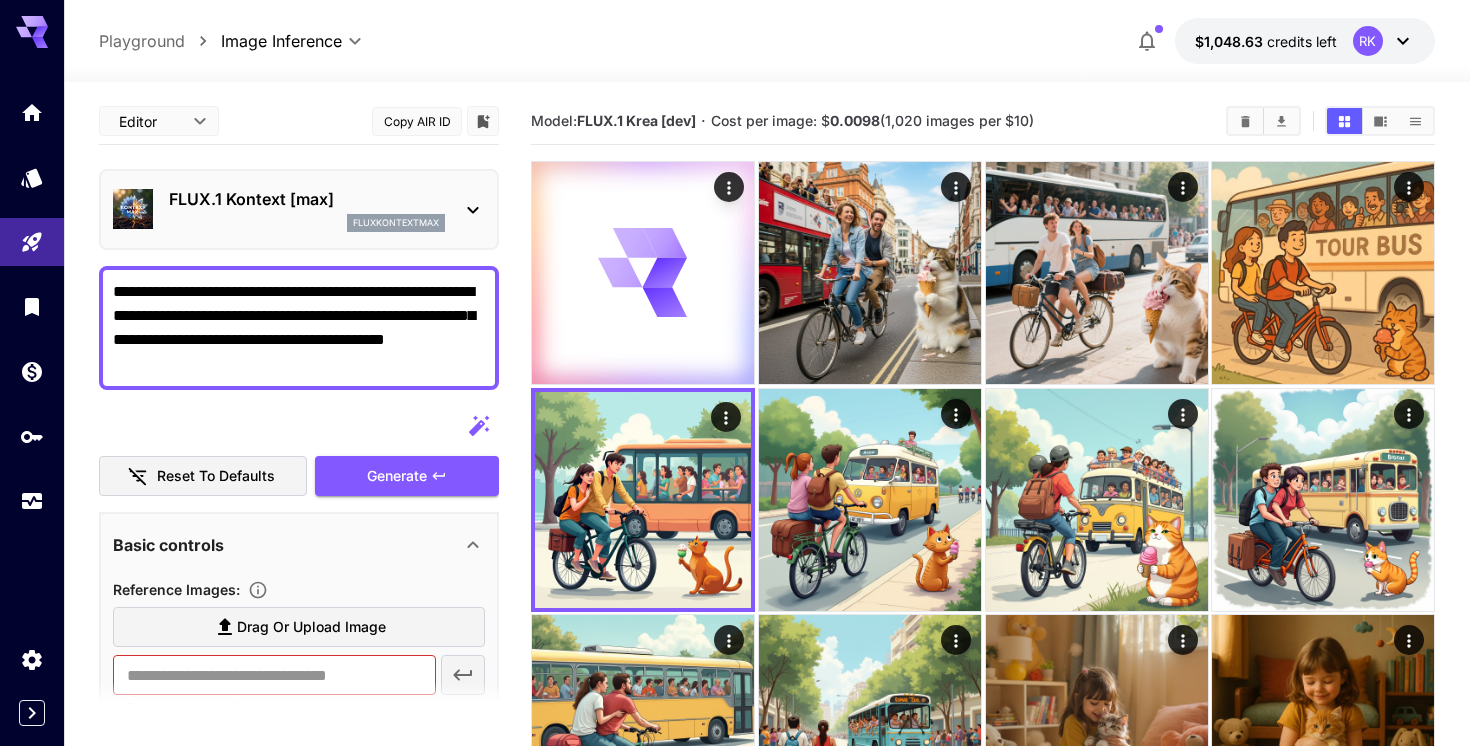 click on "**********" at bounding box center (299, 328) 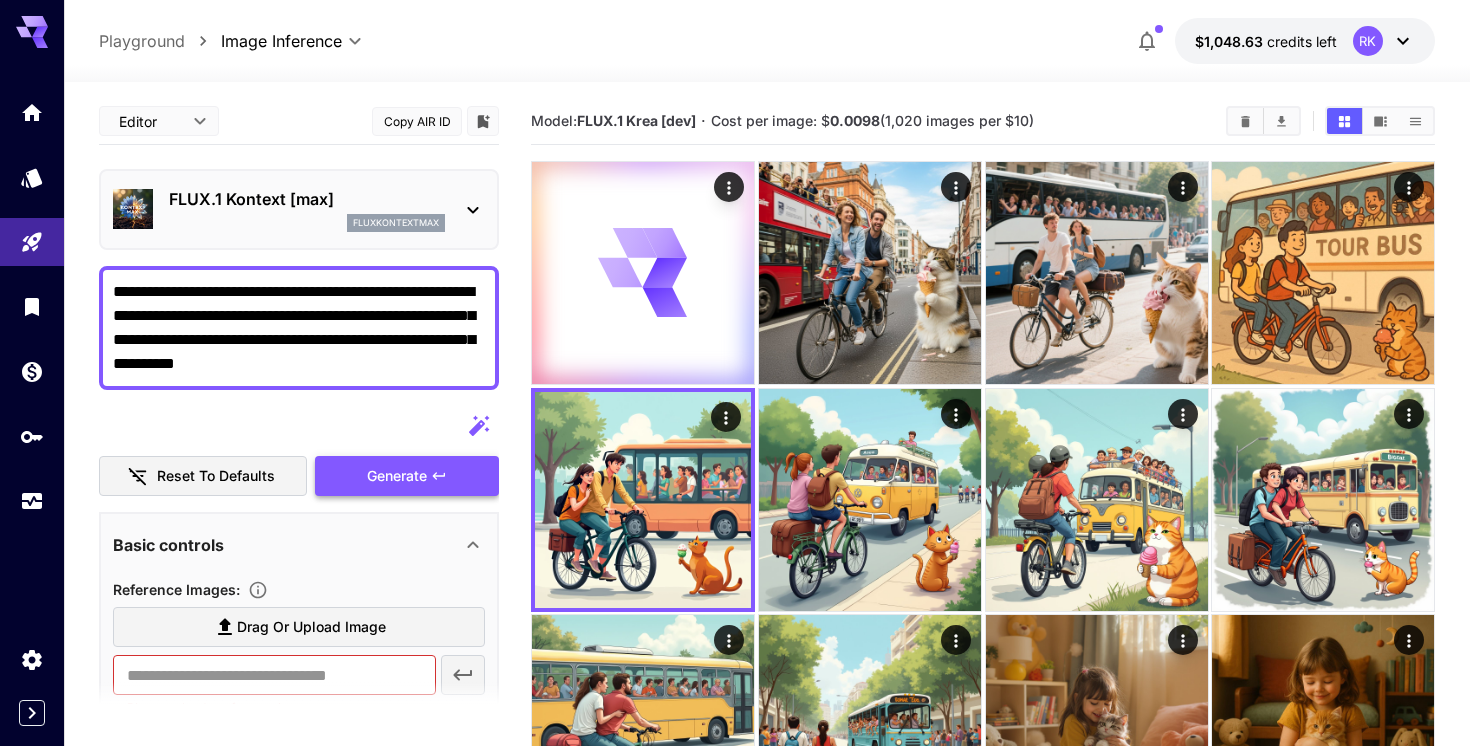 type on "**********" 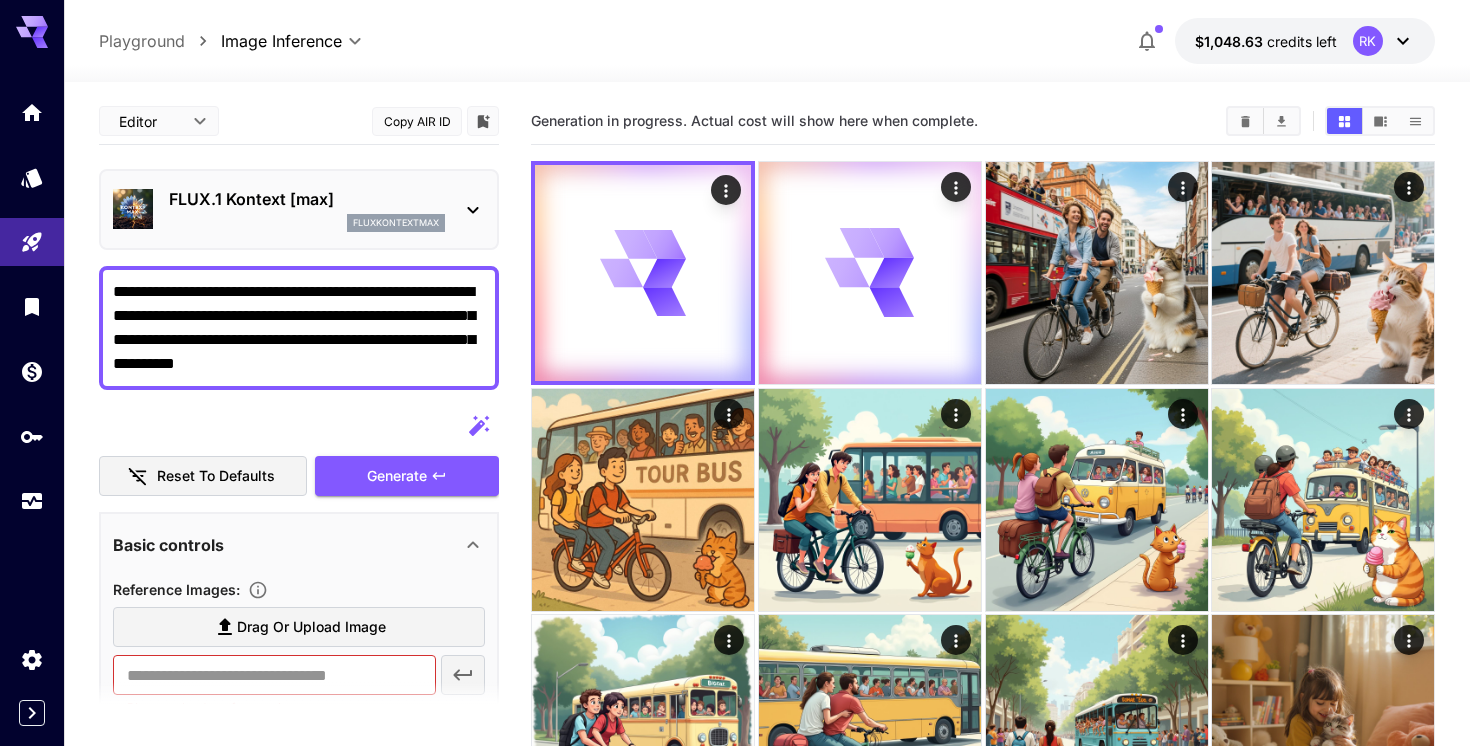 click on "FLUX.1 Kontext [max] fluxkontextmax" at bounding box center [299, 209] 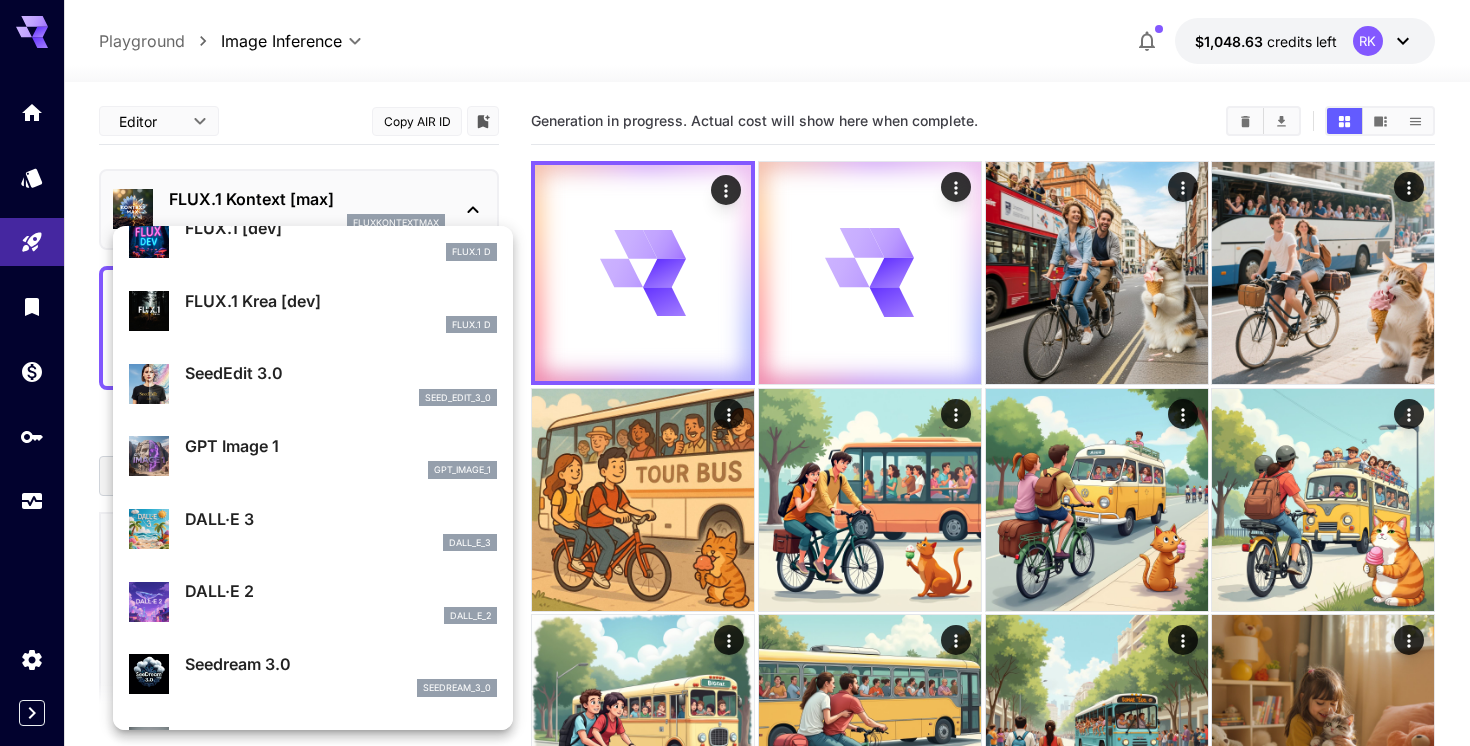 scroll, scrollTop: 212, scrollLeft: 0, axis: vertical 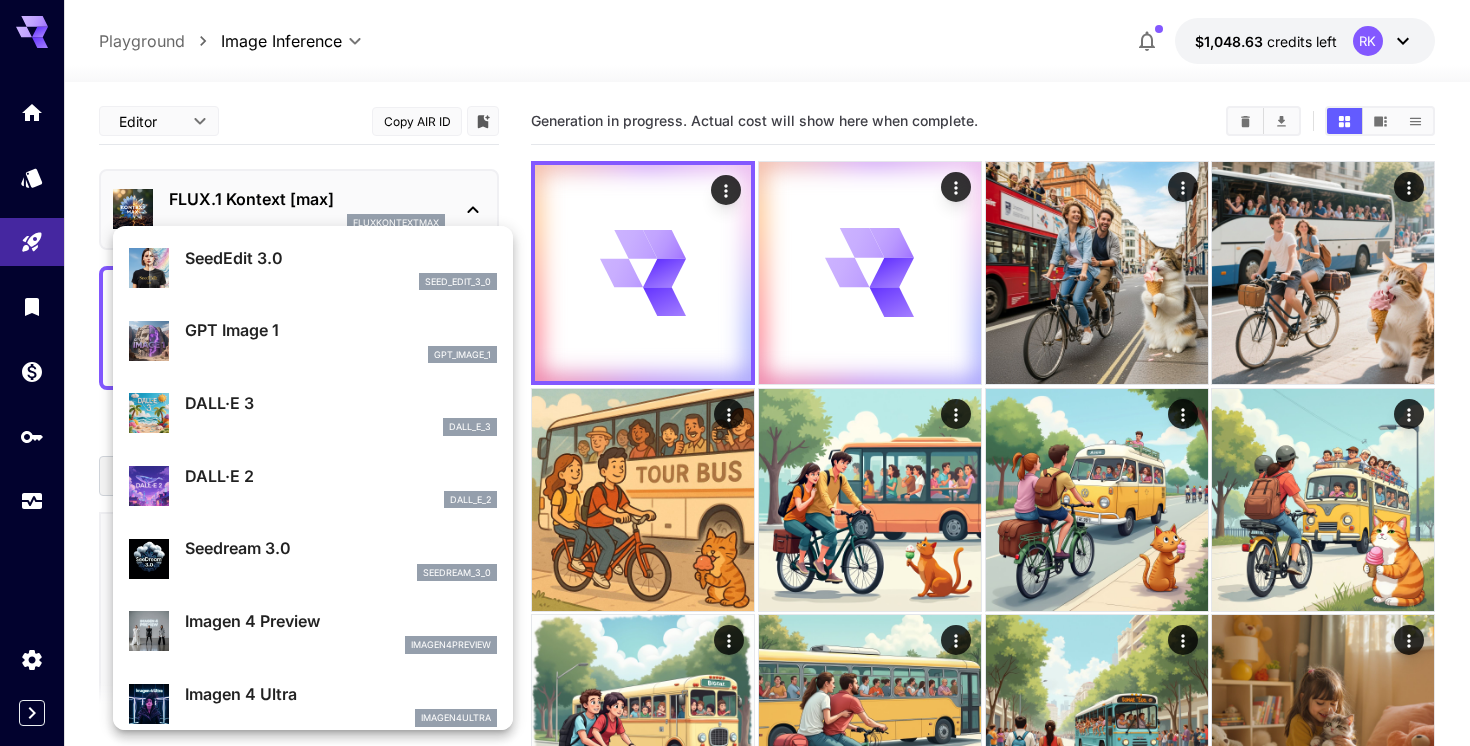 click on "Seedream 3.0" at bounding box center [341, 548] 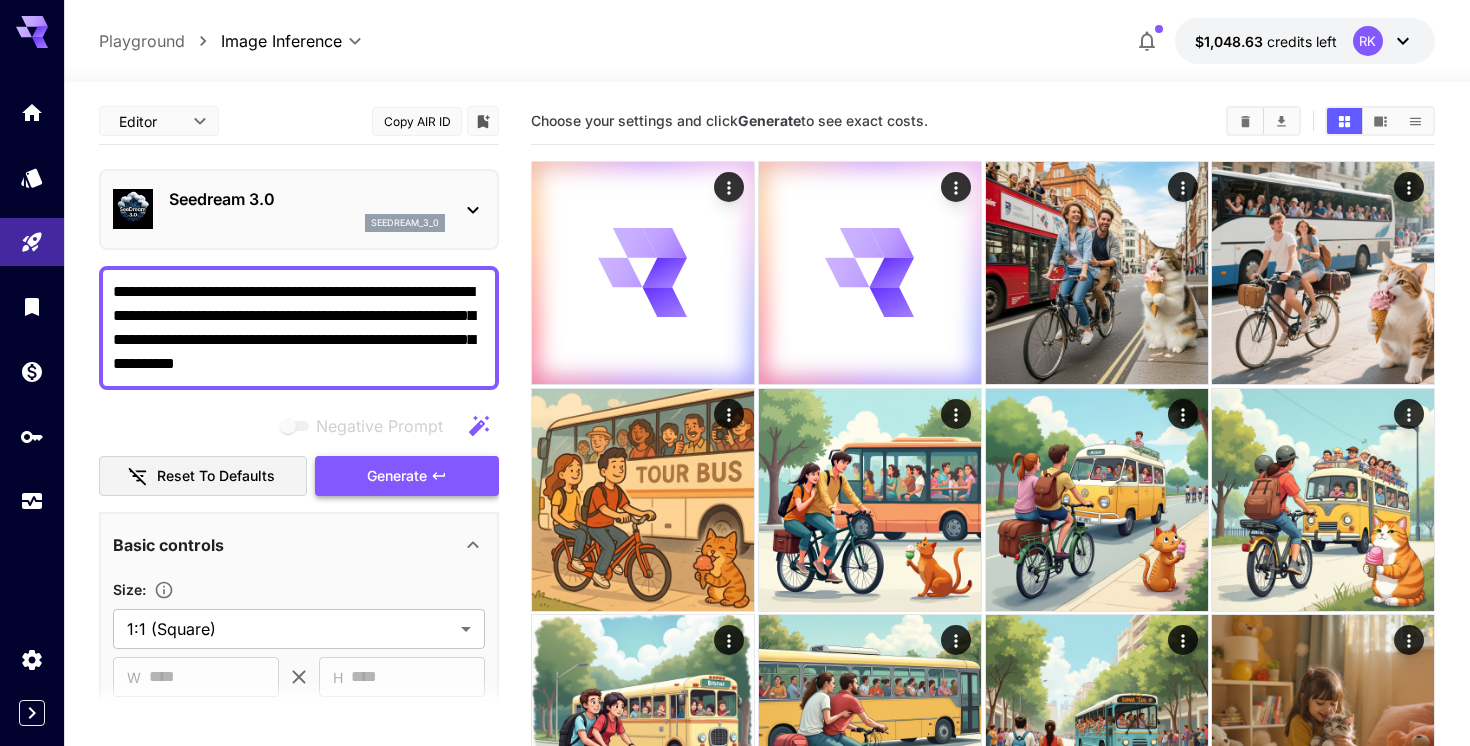 click on "Generate" at bounding box center (397, 476) 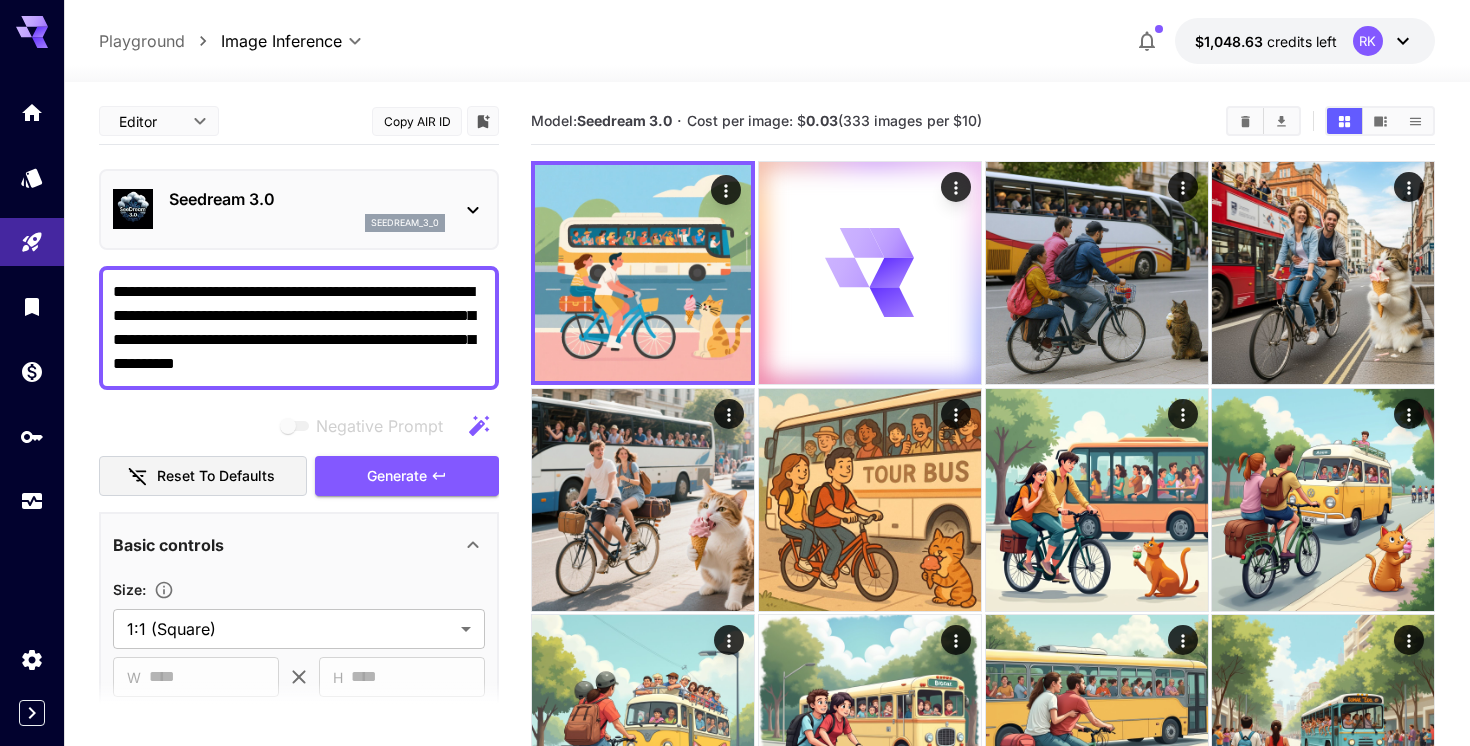 click on "**********" at bounding box center [299, 328] 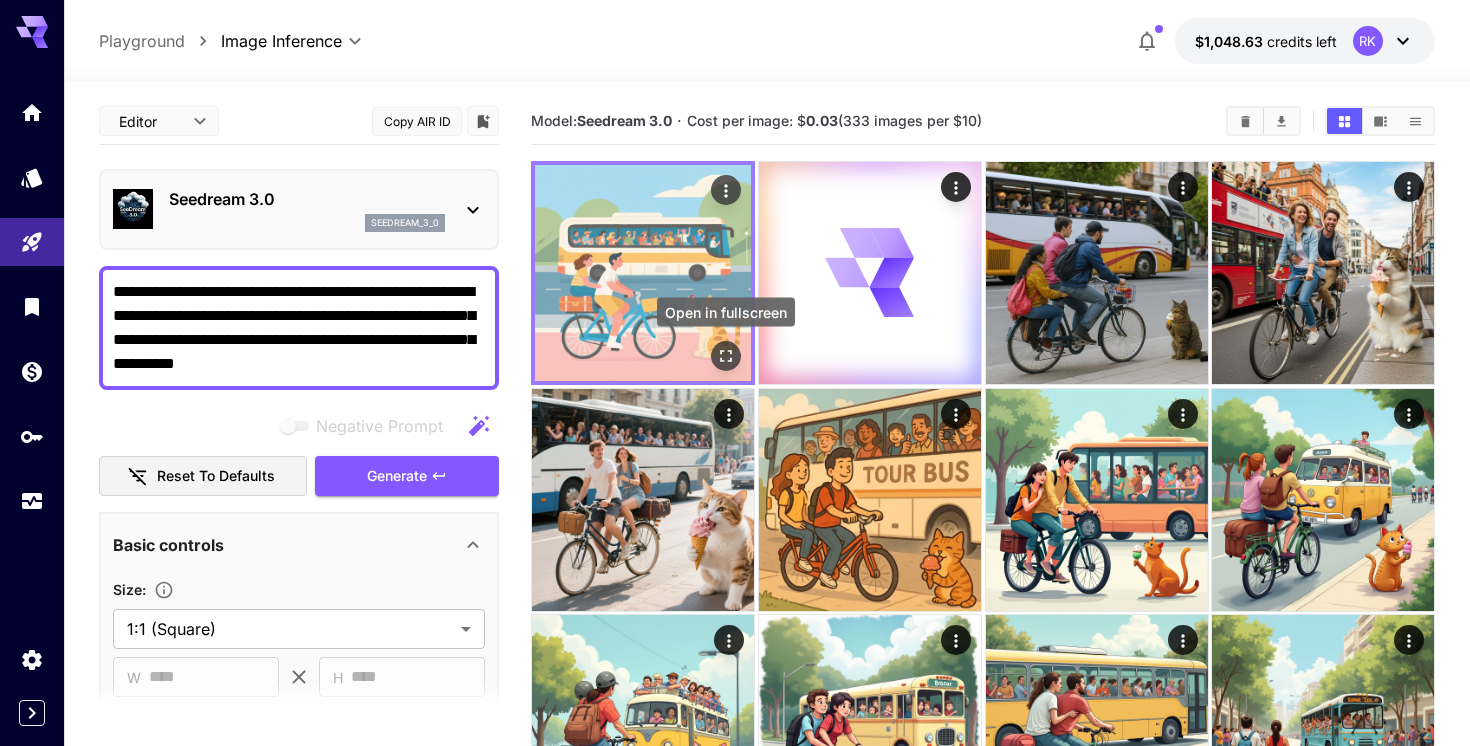 click 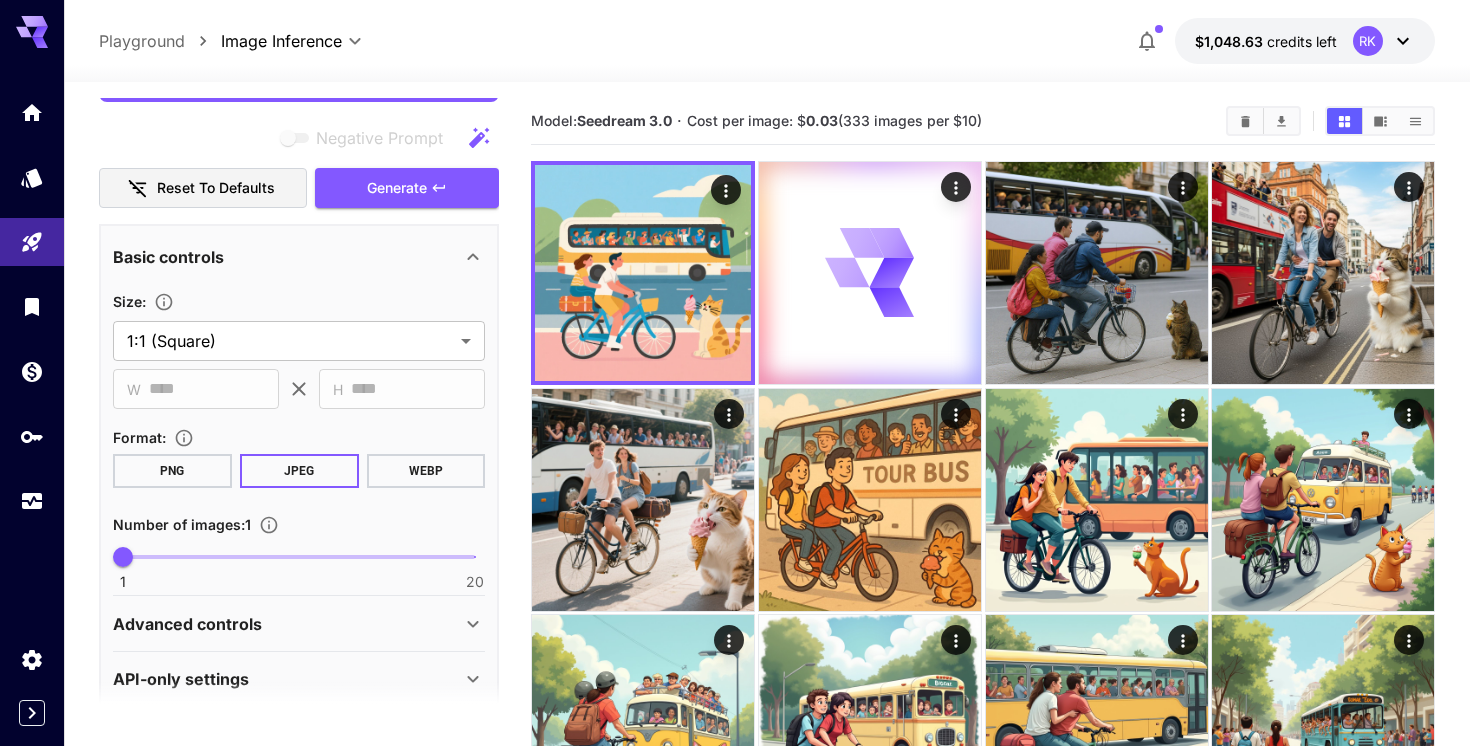scroll, scrollTop: 313, scrollLeft: 0, axis: vertical 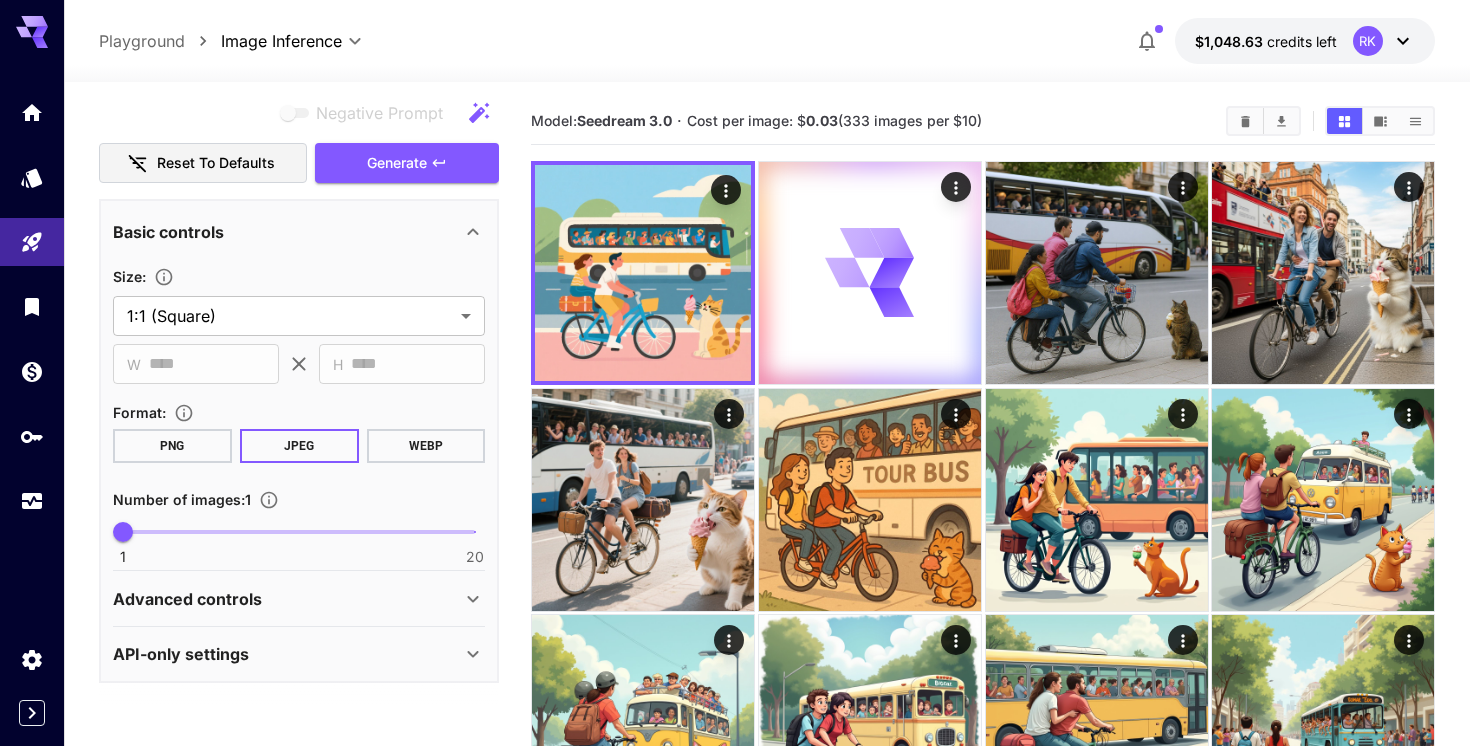 click at bounding box center (299, 532) 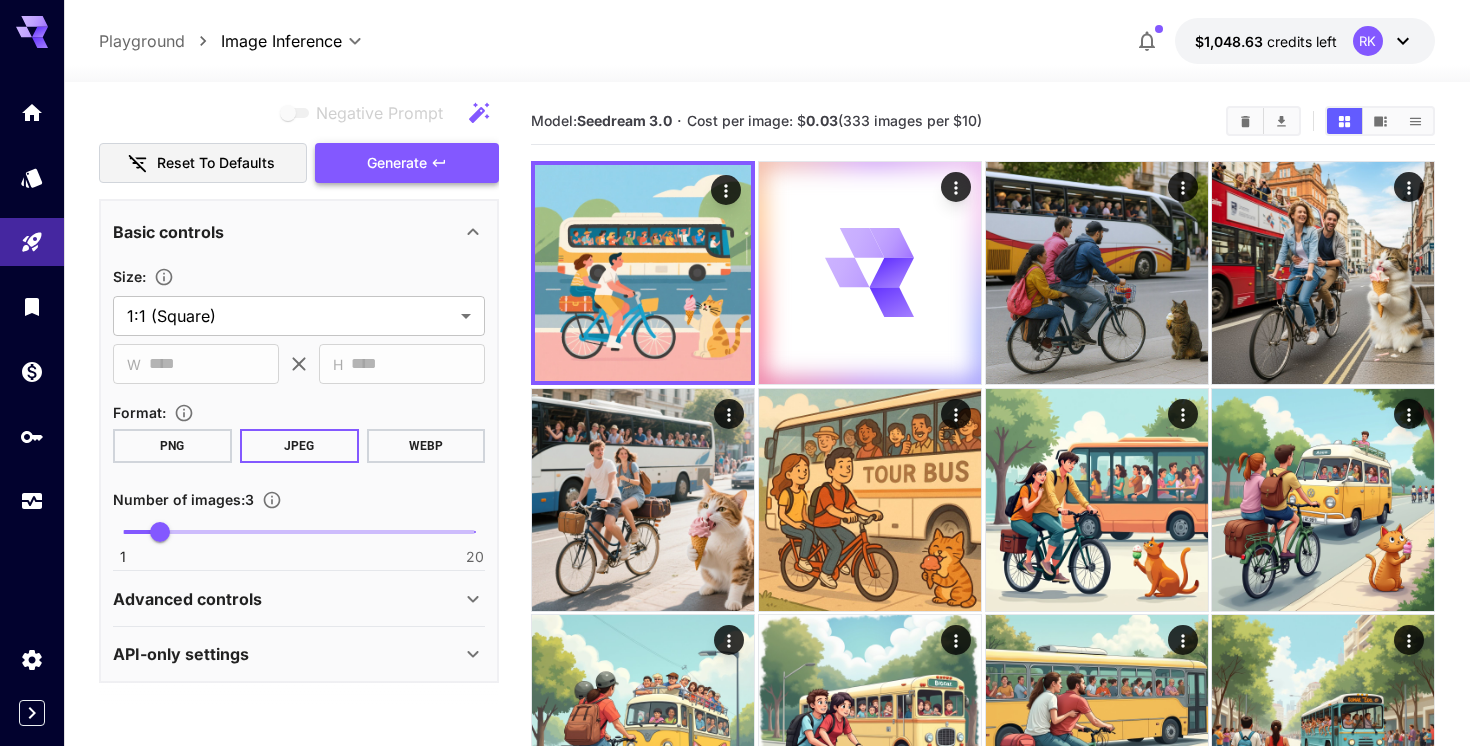 click on "Generate" at bounding box center (407, 163) 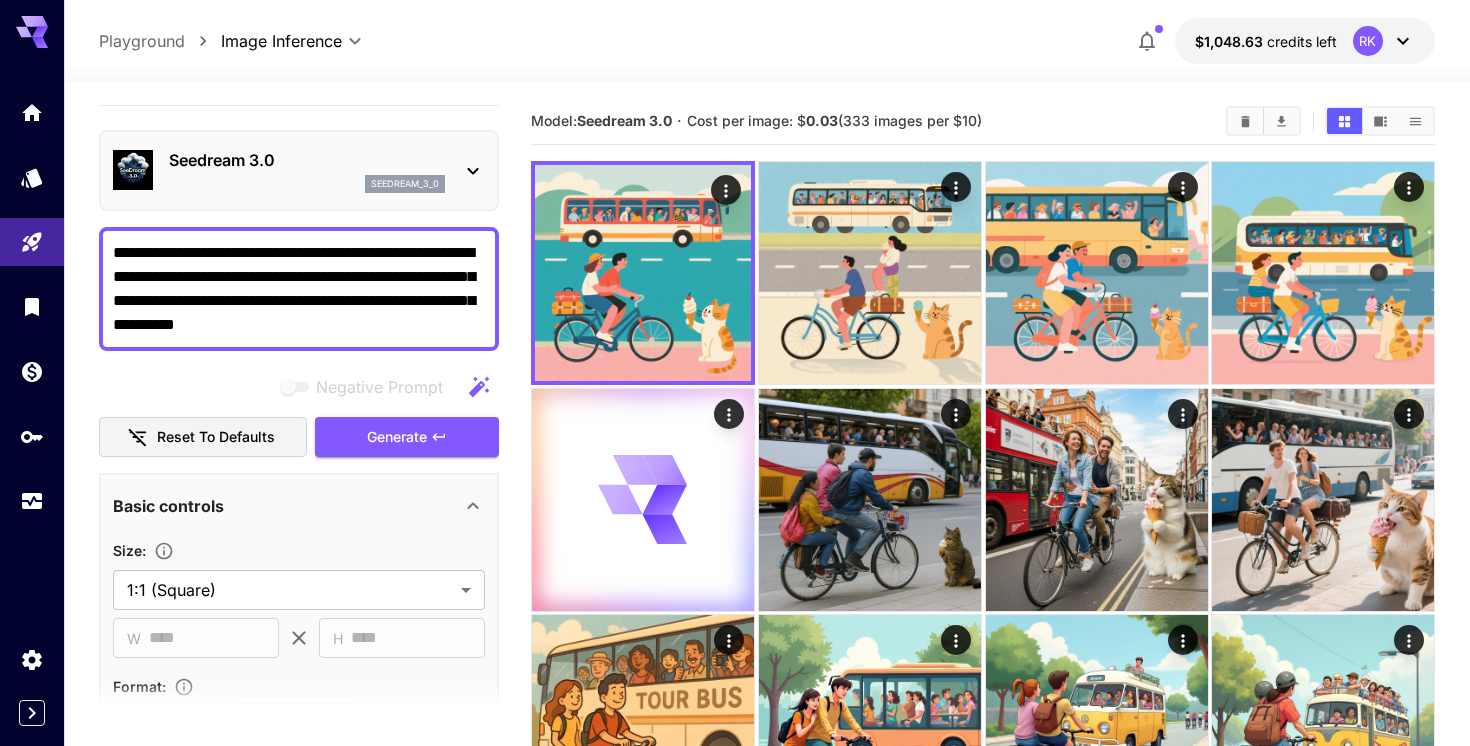 scroll, scrollTop: 37, scrollLeft: 0, axis: vertical 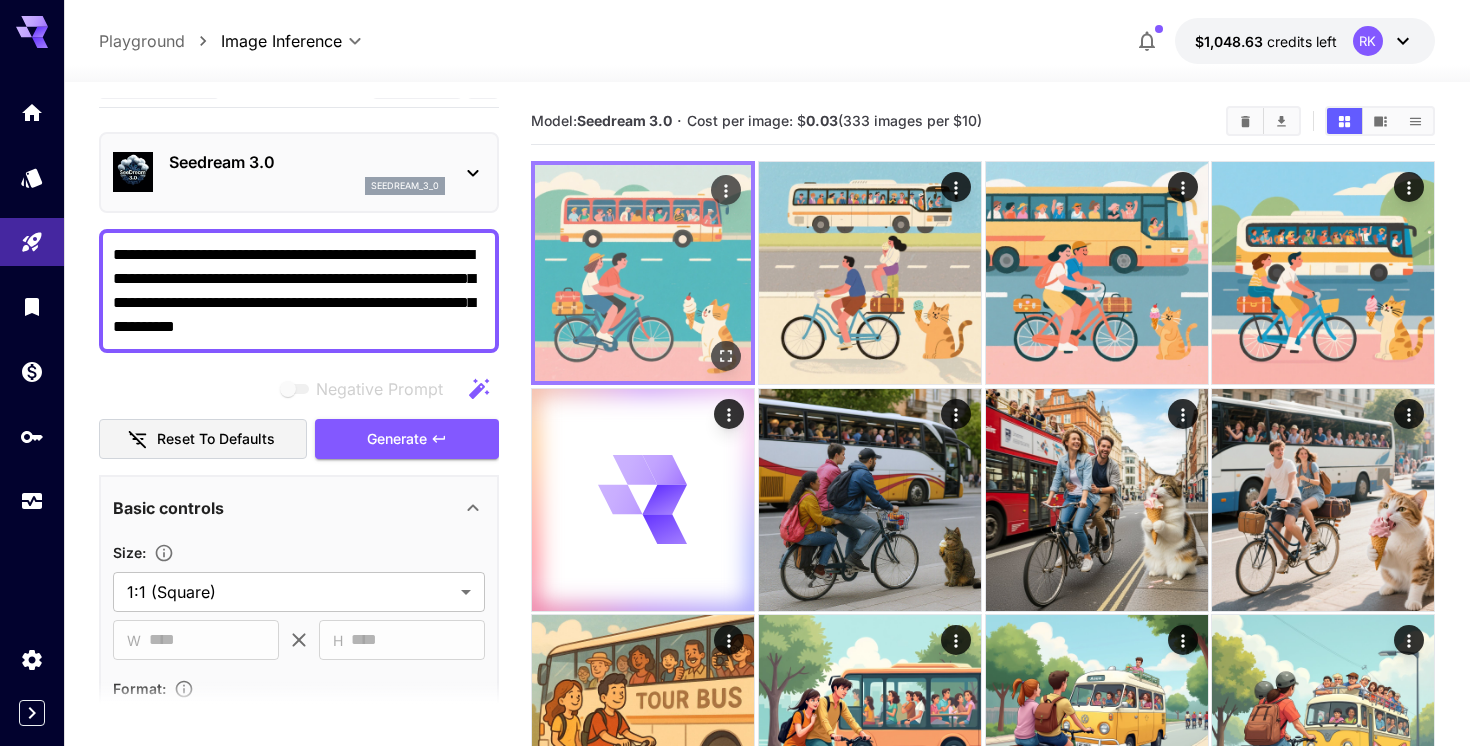 click at bounding box center (643, 273) 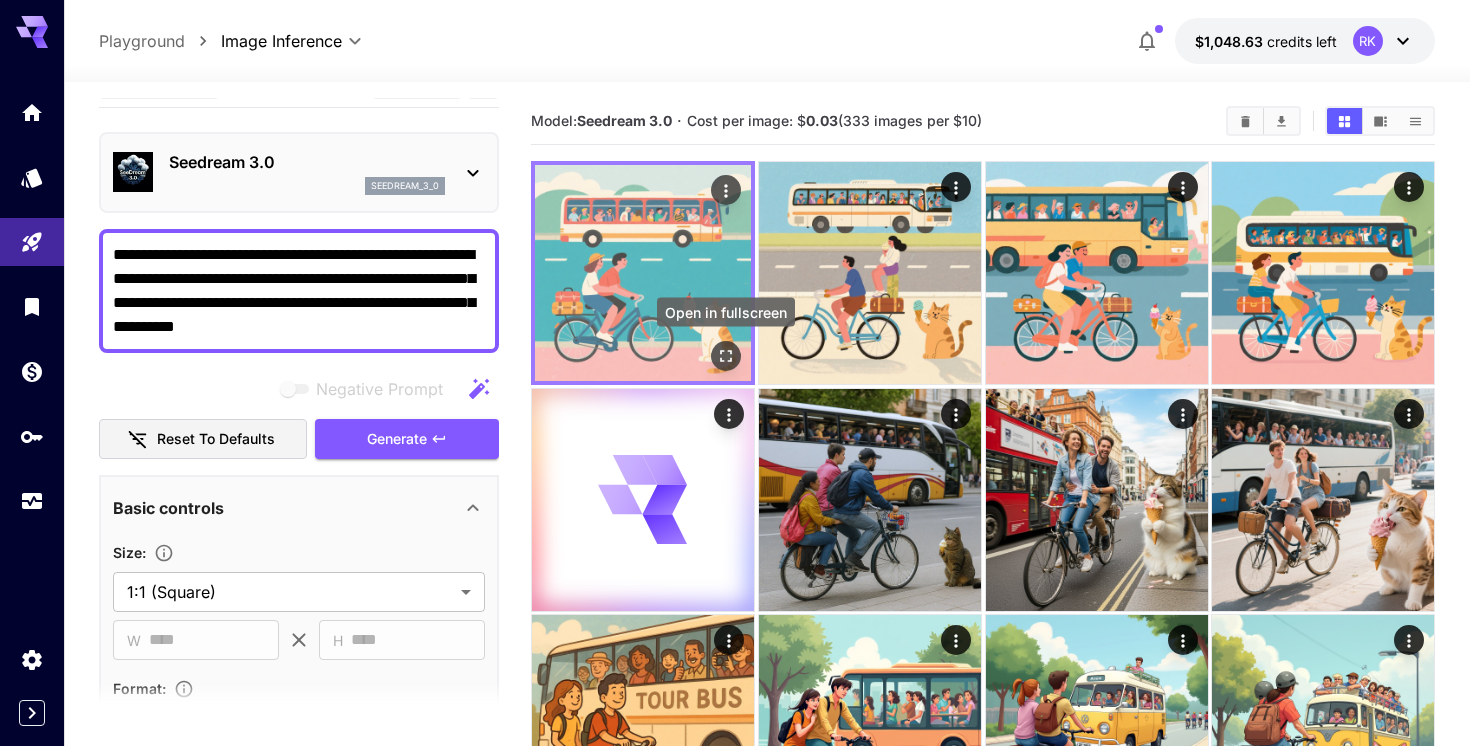 click 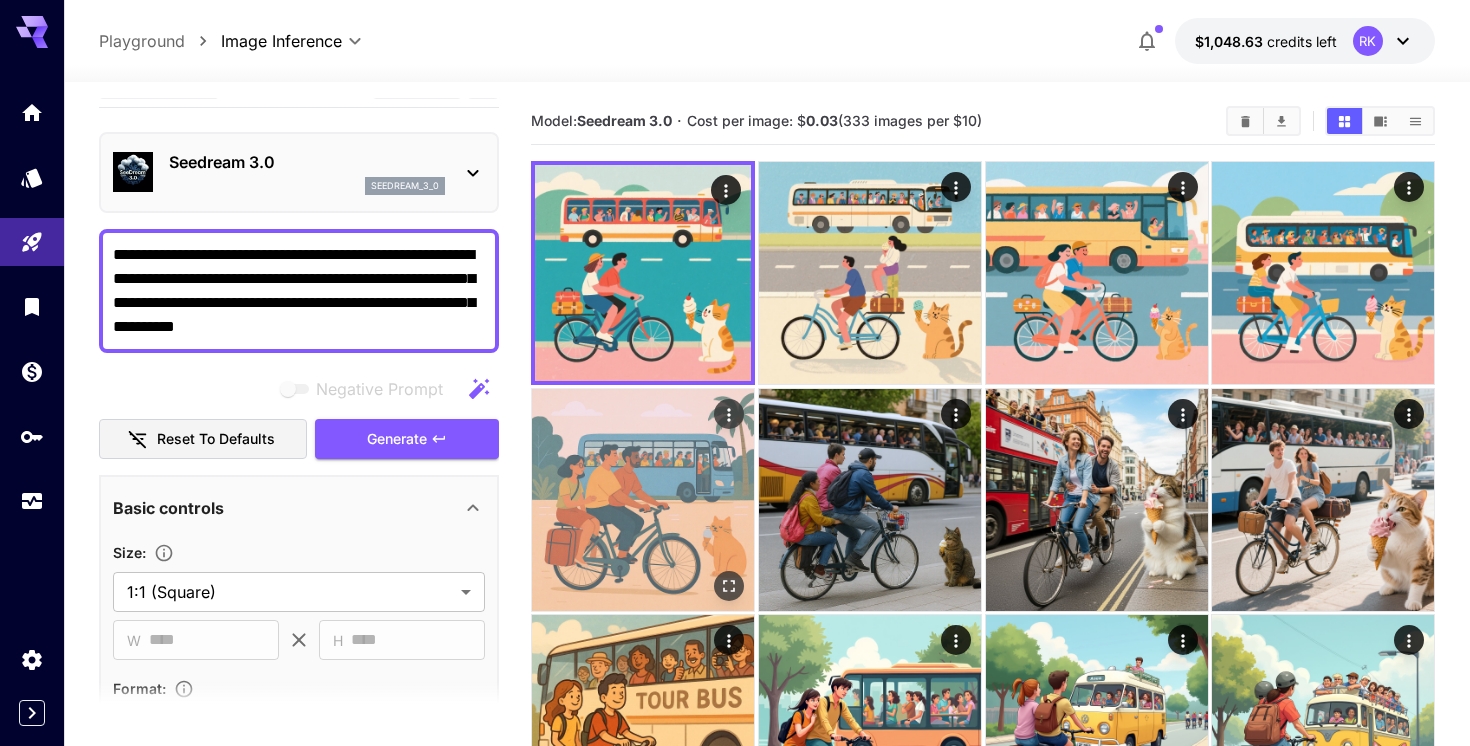click 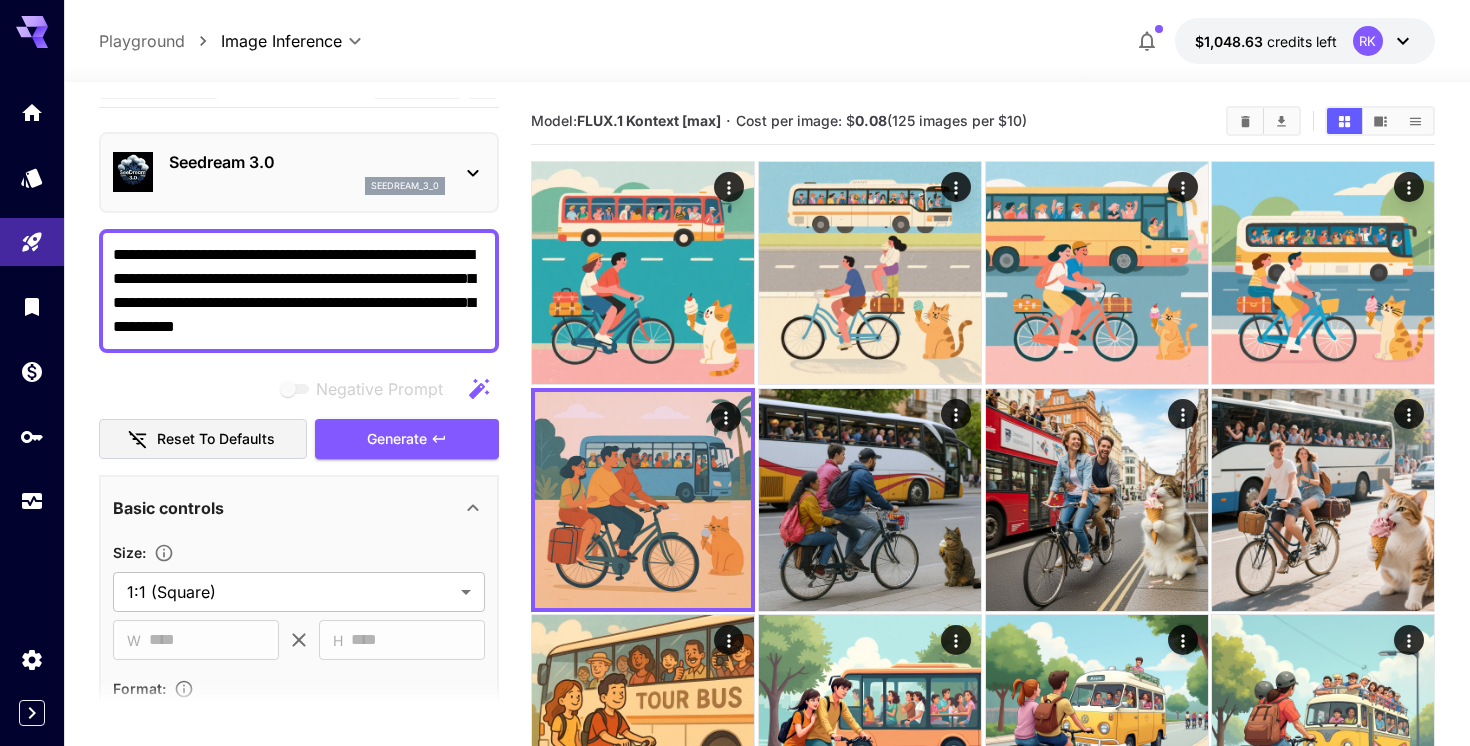 click 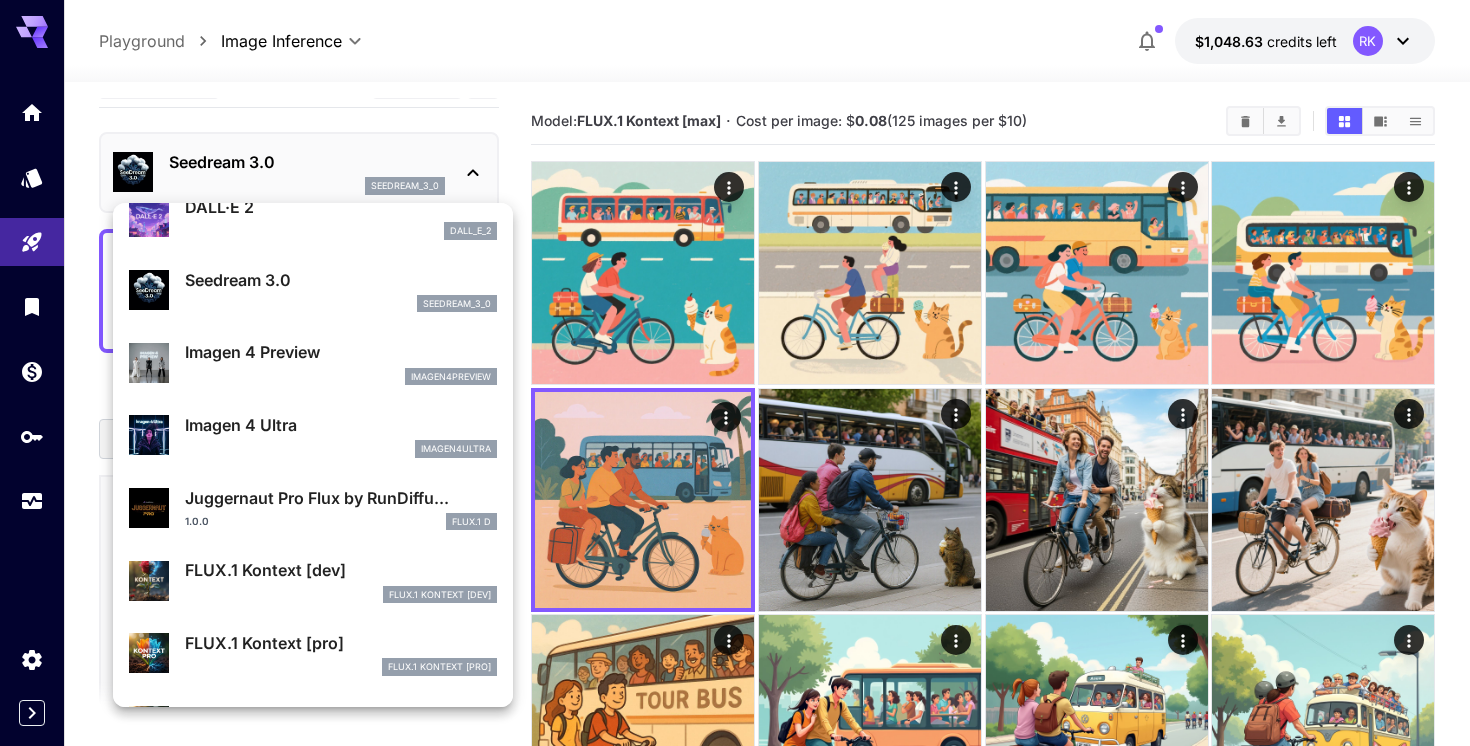 scroll, scrollTop: 460, scrollLeft: 0, axis: vertical 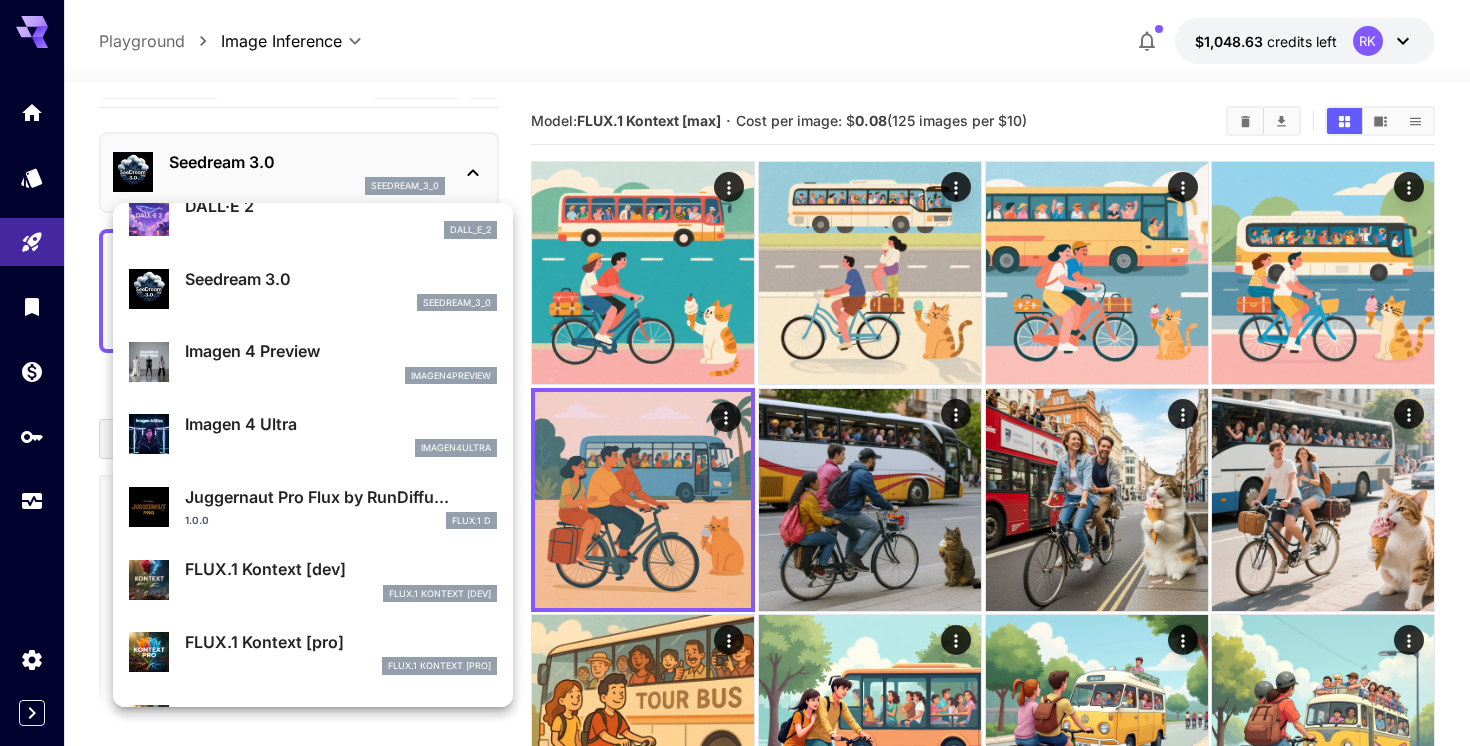 click on "imagen4ultra" at bounding box center (341, 448) 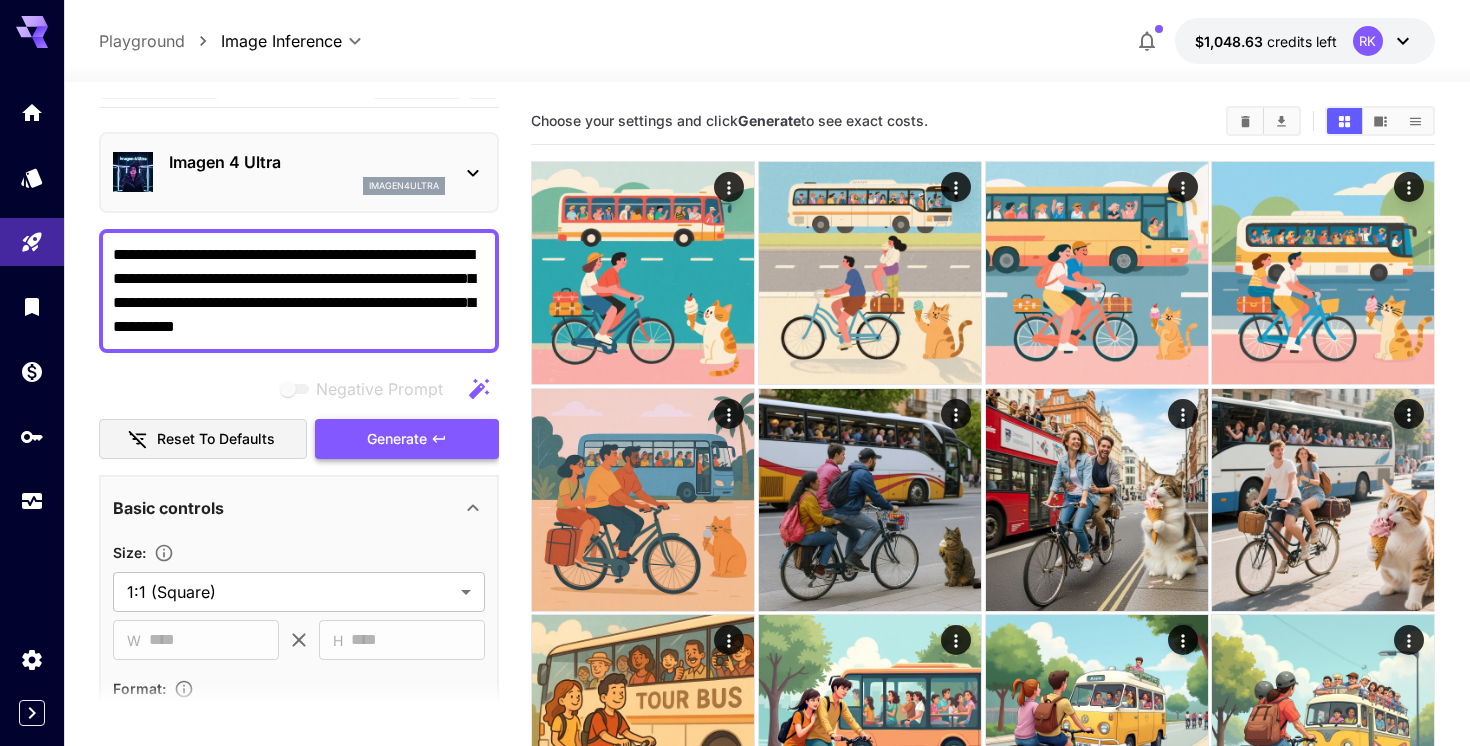 click on "Generate" at bounding box center [407, 439] 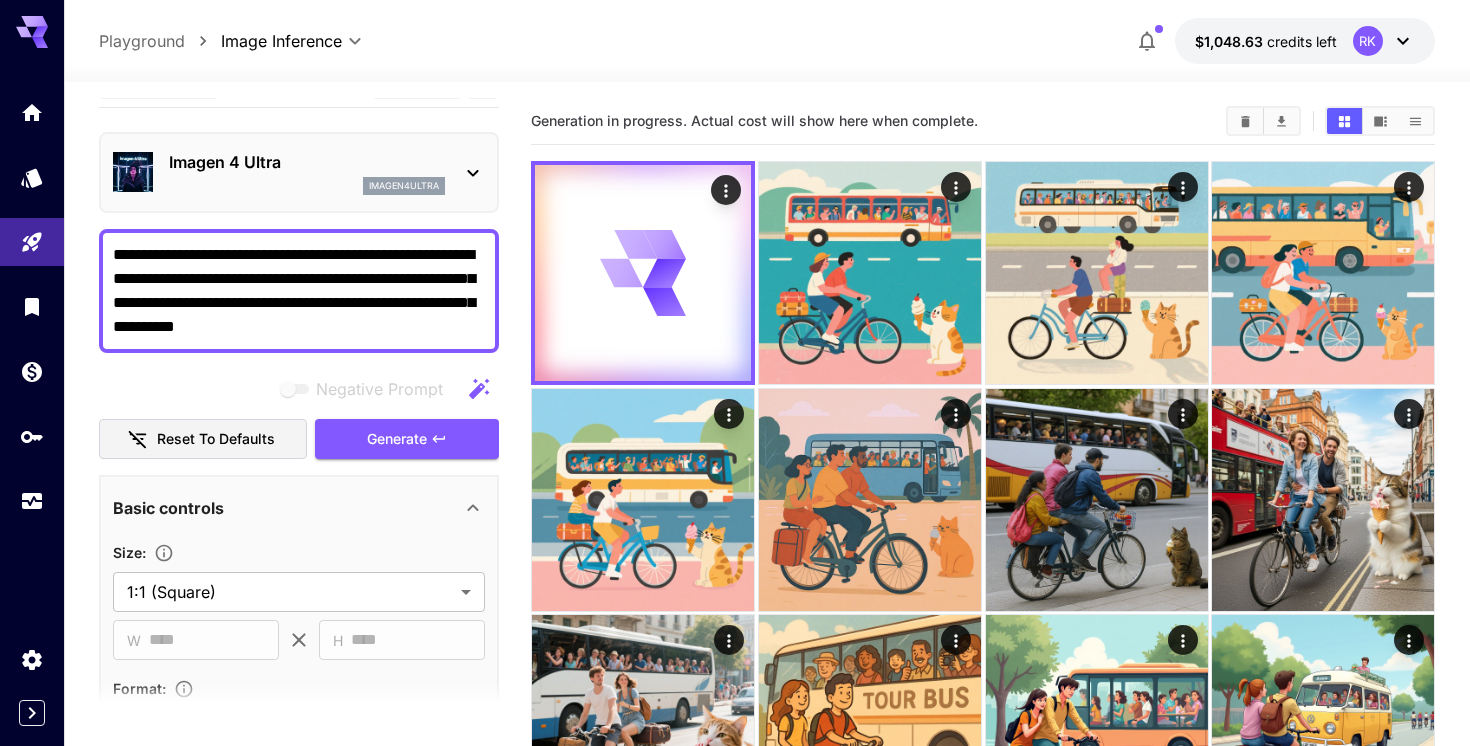 click on "Imagen 4 Ultra" at bounding box center [307, 162] 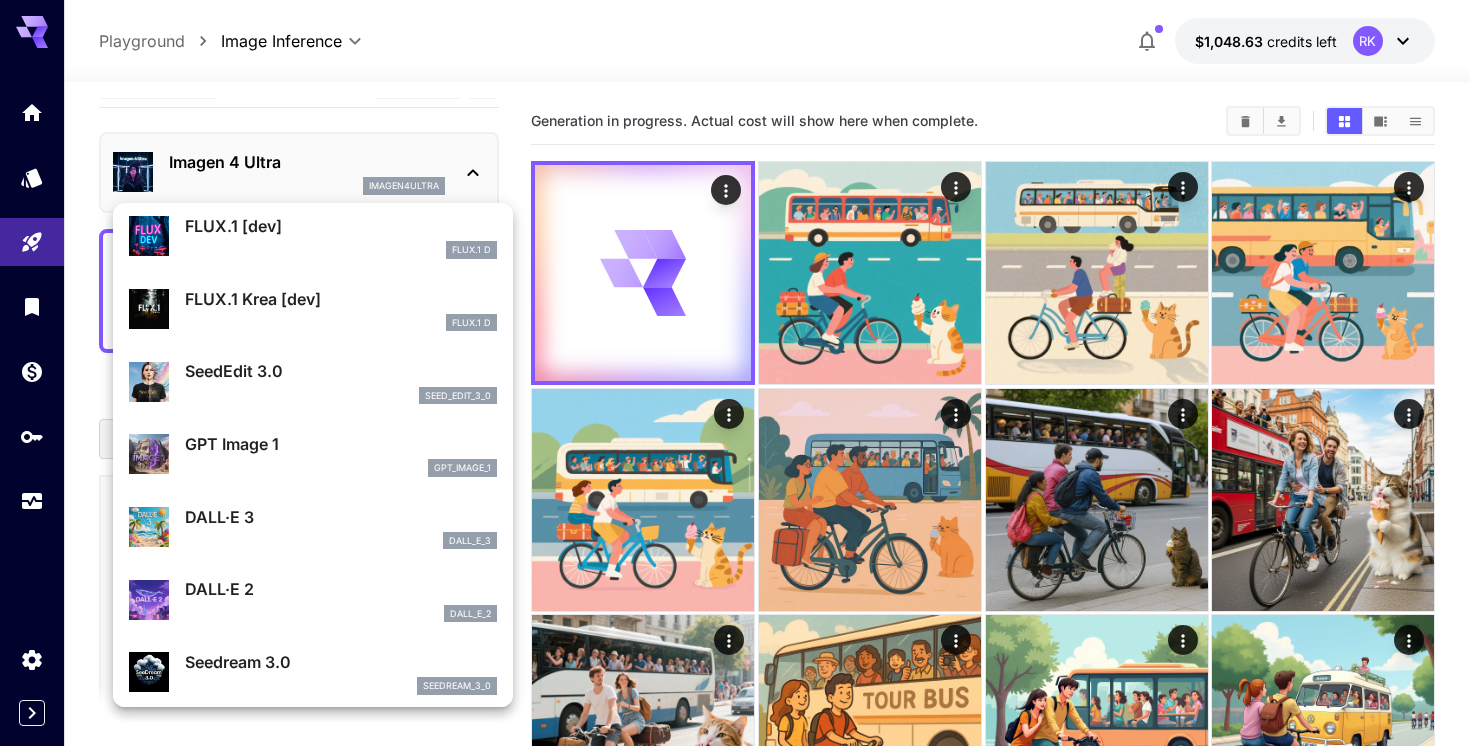 scroll, scrollTop: 0, scrollLeft: 0, axis: both 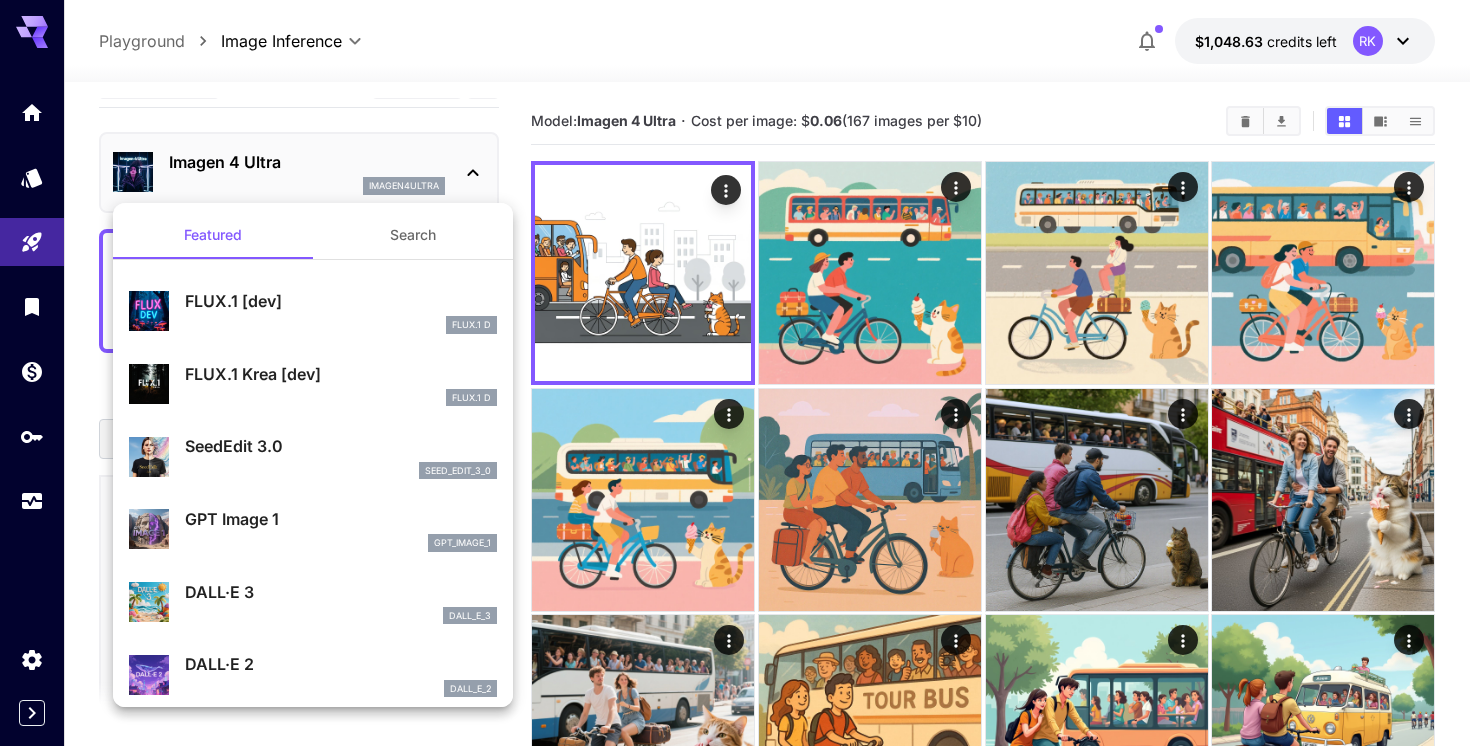 click on "FLUX.1 [dev]" at bounding box center [341, 301] 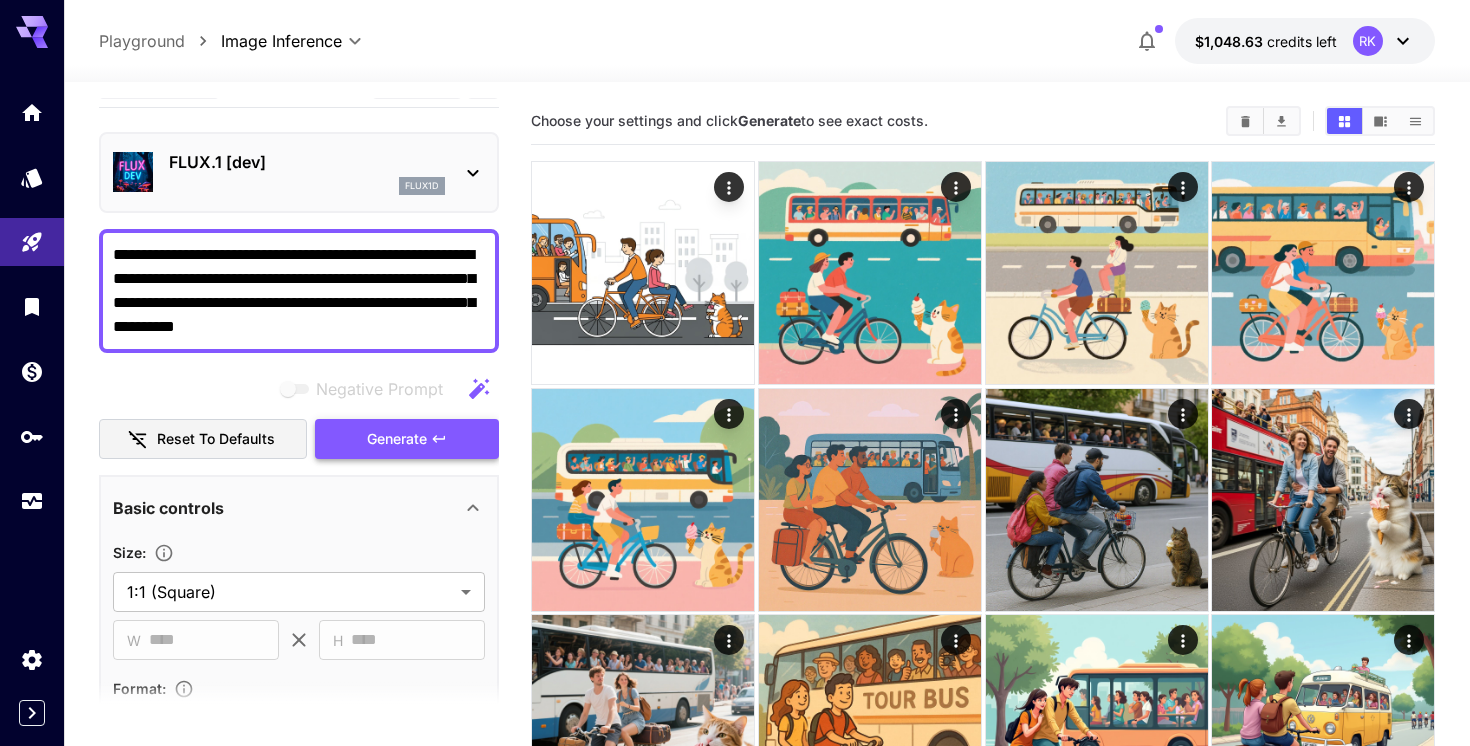 click on "Generate" at bounding box center [397, 439] 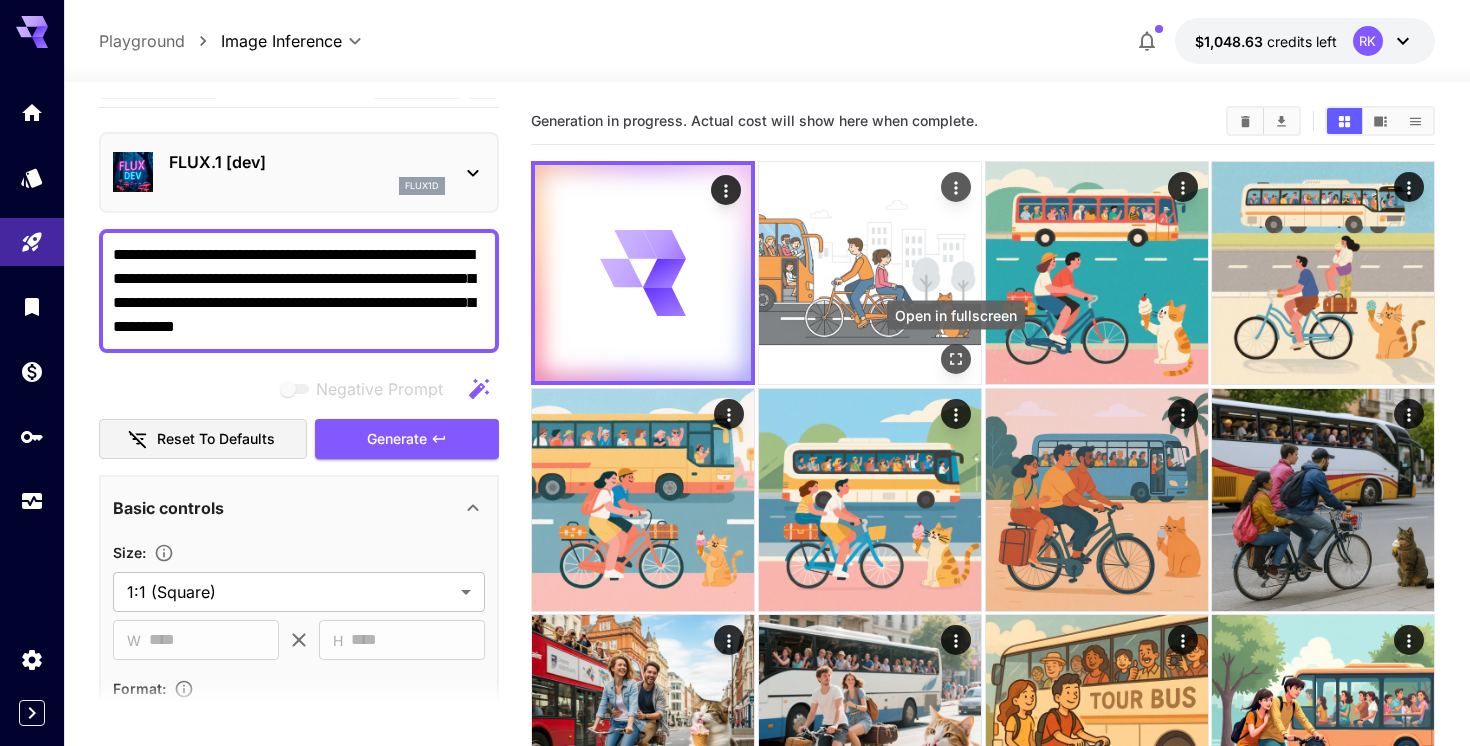 click 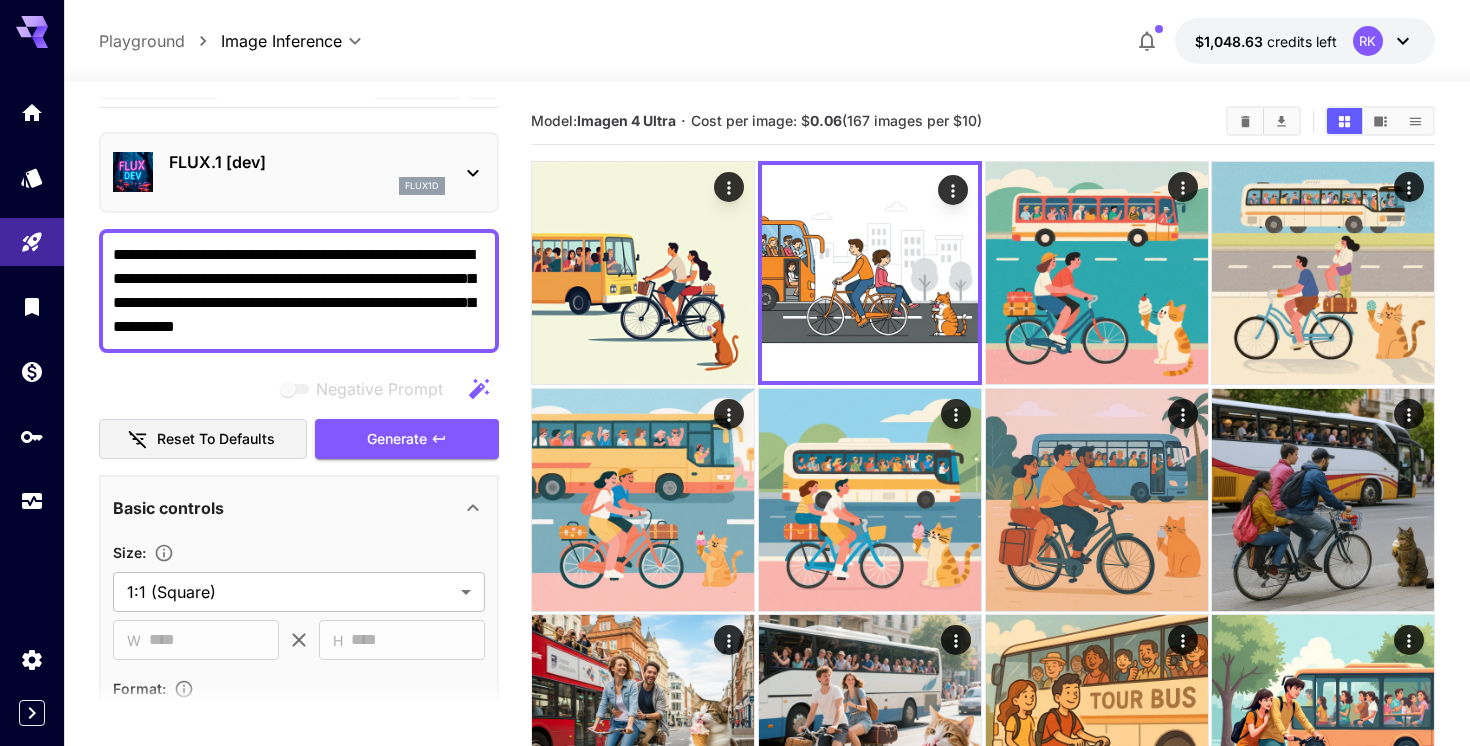 click on "FLUX.1 [dev] flux1d" at bounding box center (307, 172) 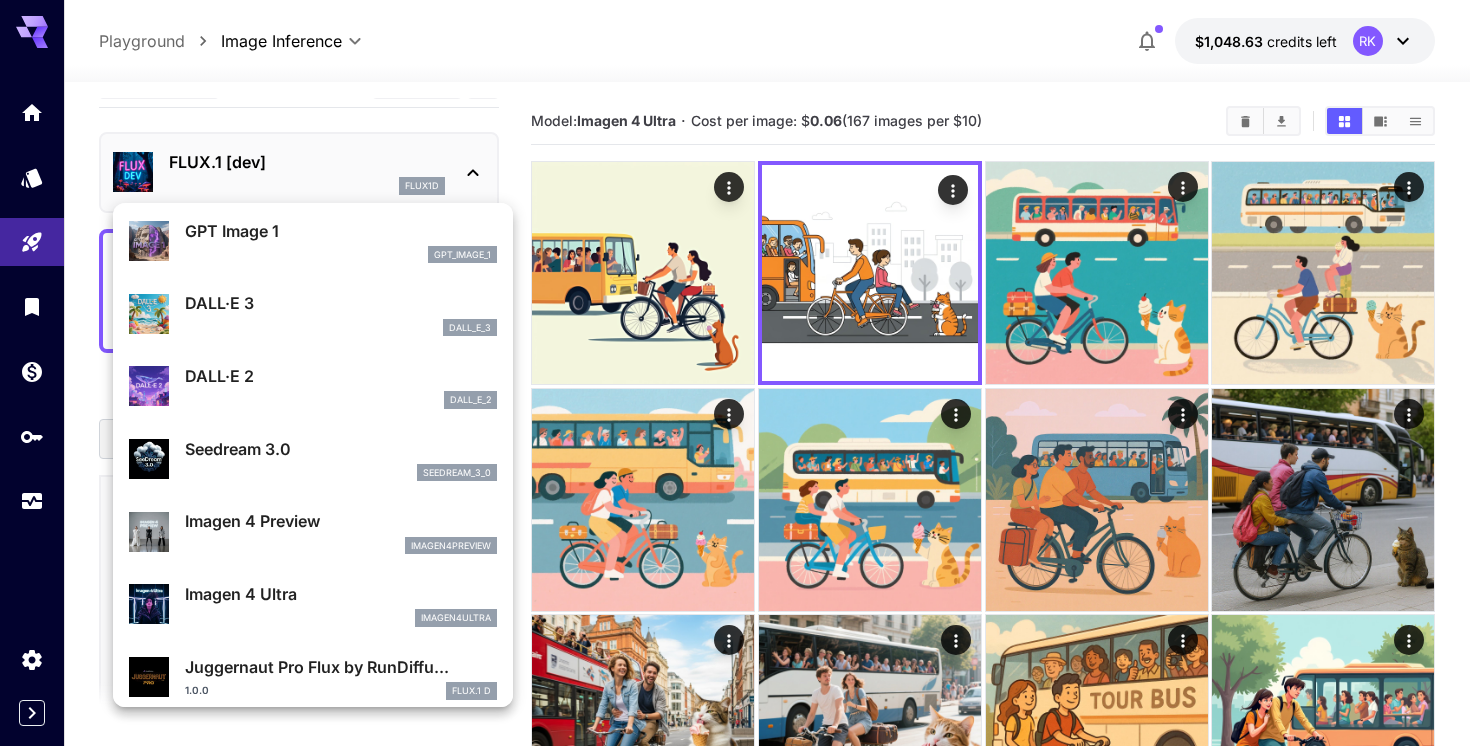 scroll, scrollTop: 286, scrollLeft: 0, axis: vertical 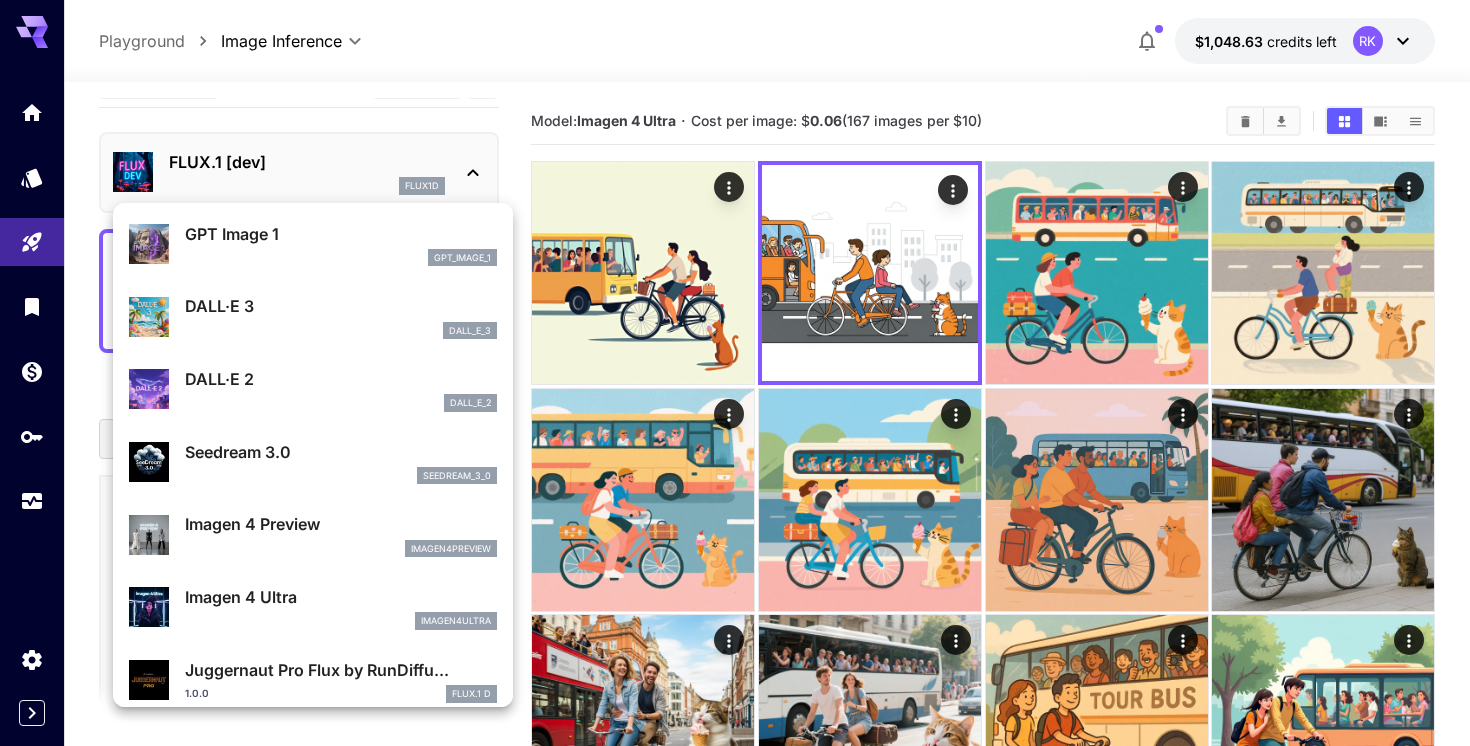 click on "Imagen 4 Preview" at bounding box center [341, 524] 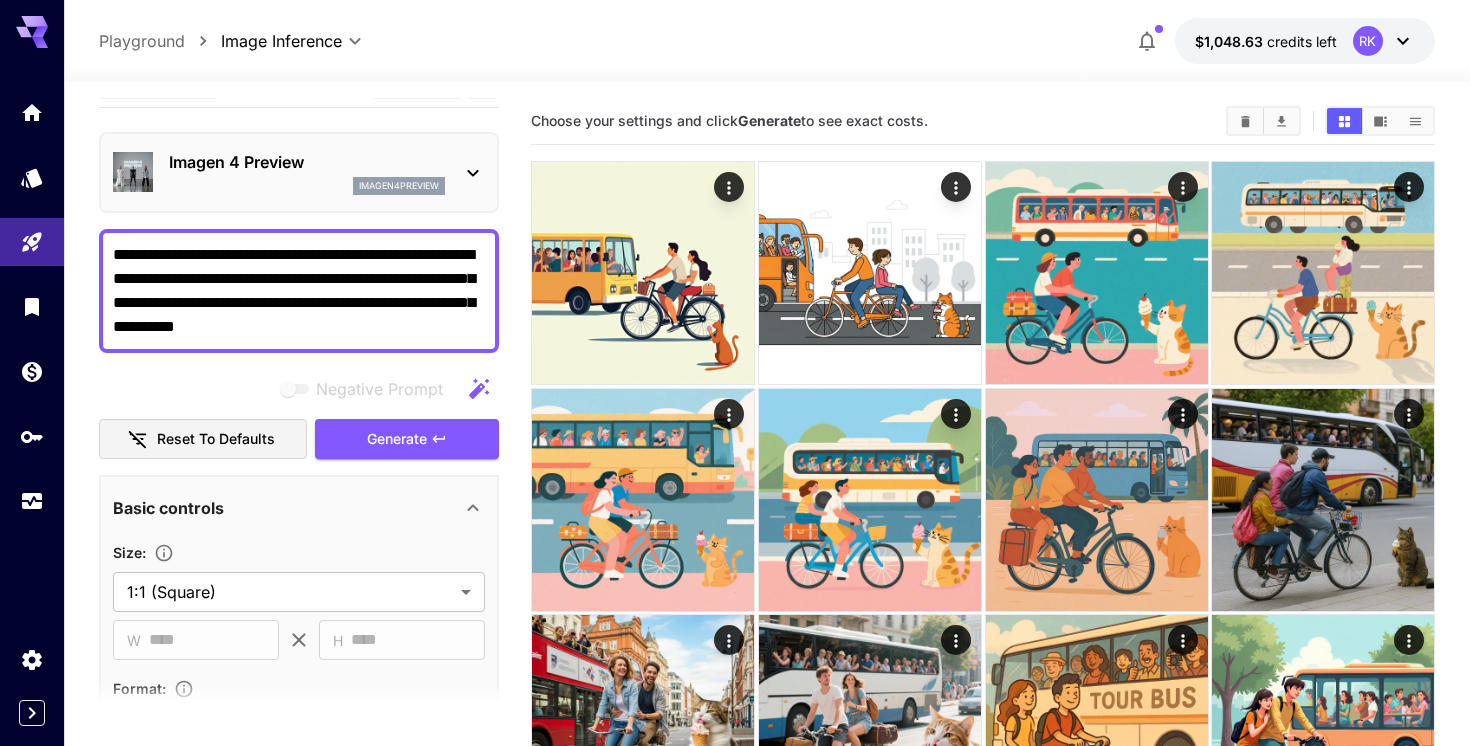 click on "Imagen 4 Preview" at bounding box center [307, 162] 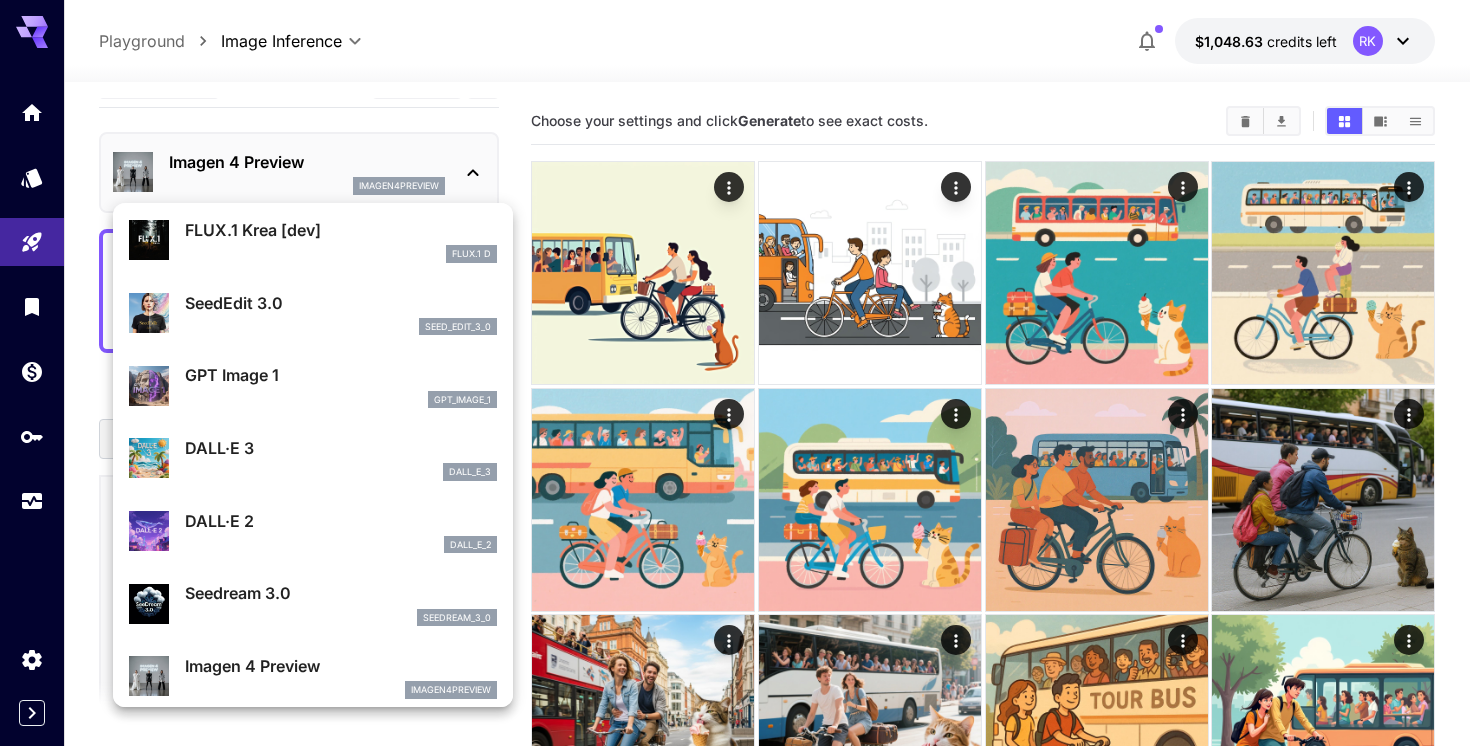 scroll, scrollTop: 222, scrollLeft: 0, axis: vertical 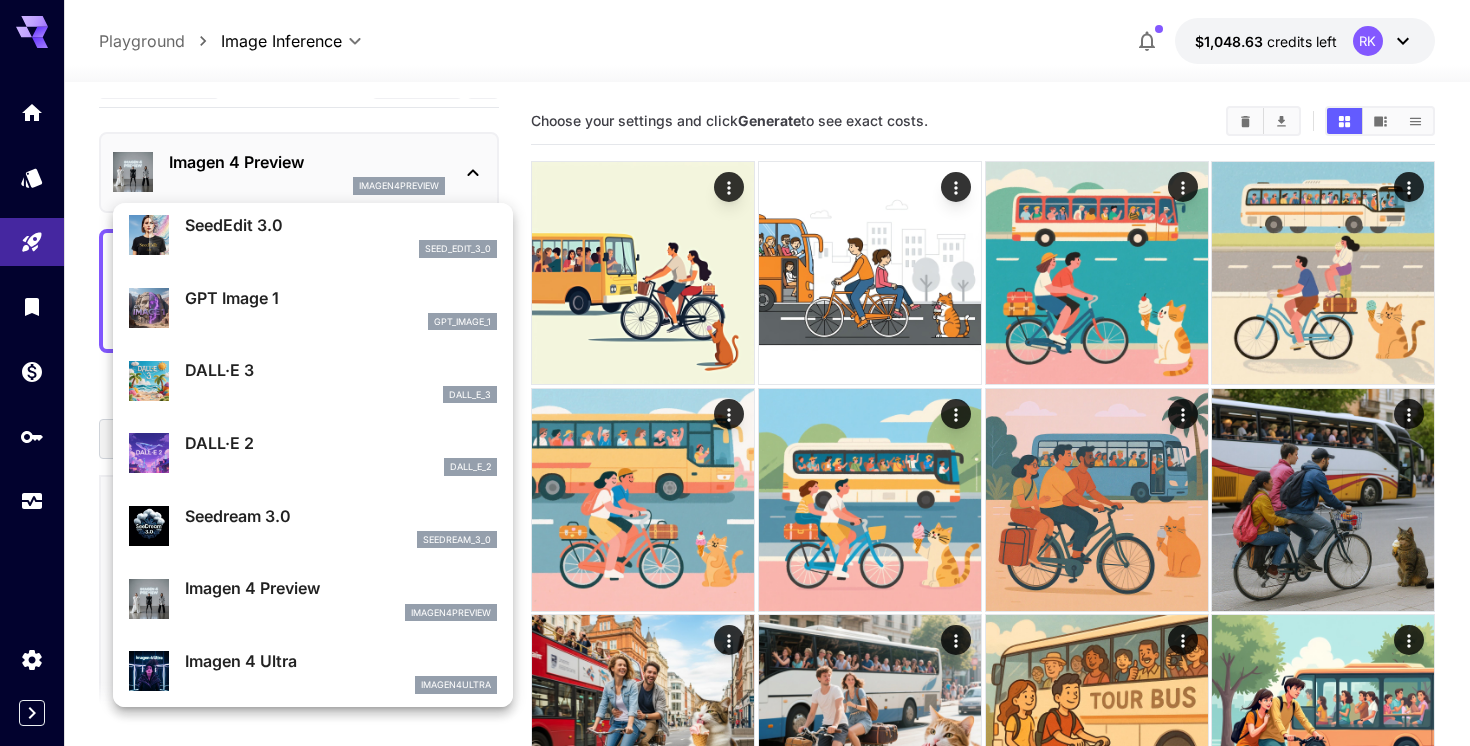 click on "imagen4ultra" at bounding box center [341, 685] 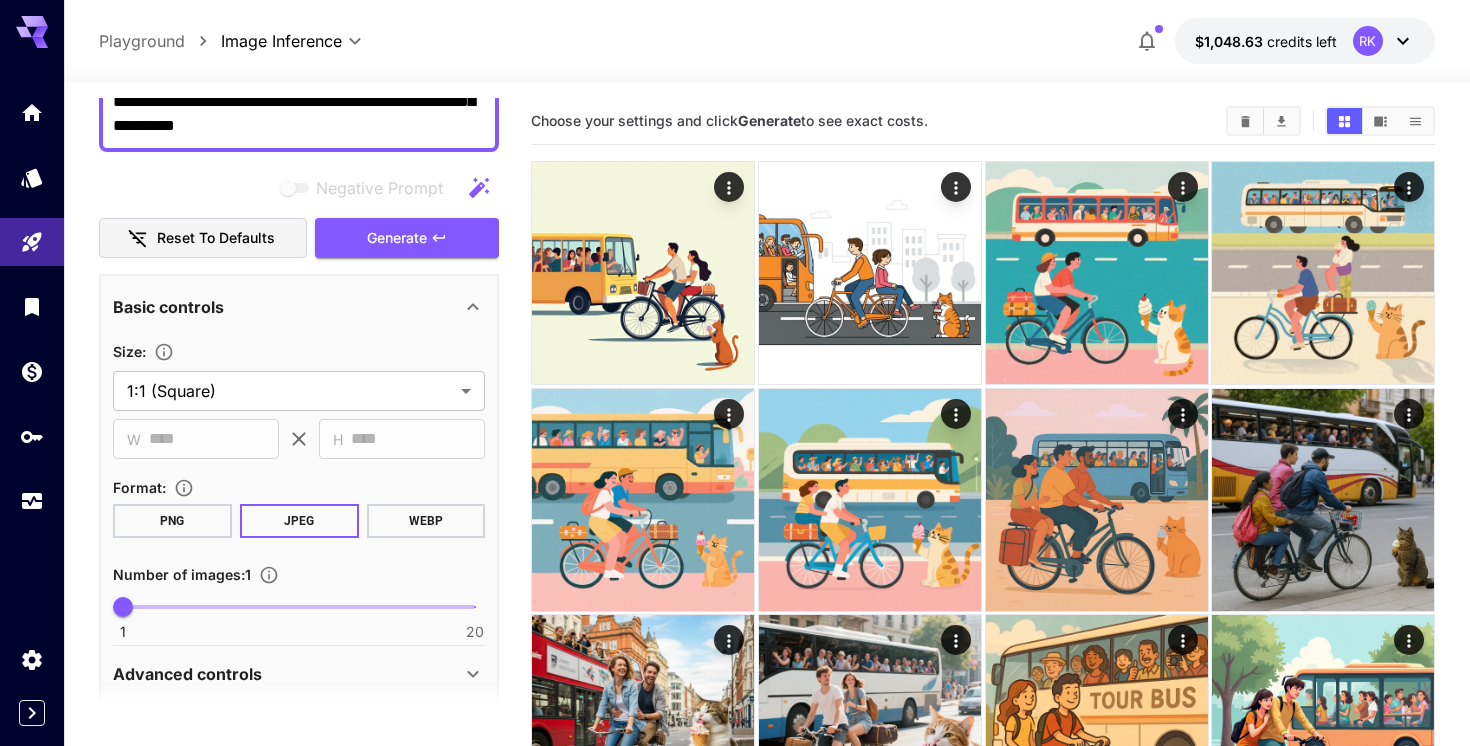 scroll, scrollTop: 313, scrollLeft: 0, axis: vertical 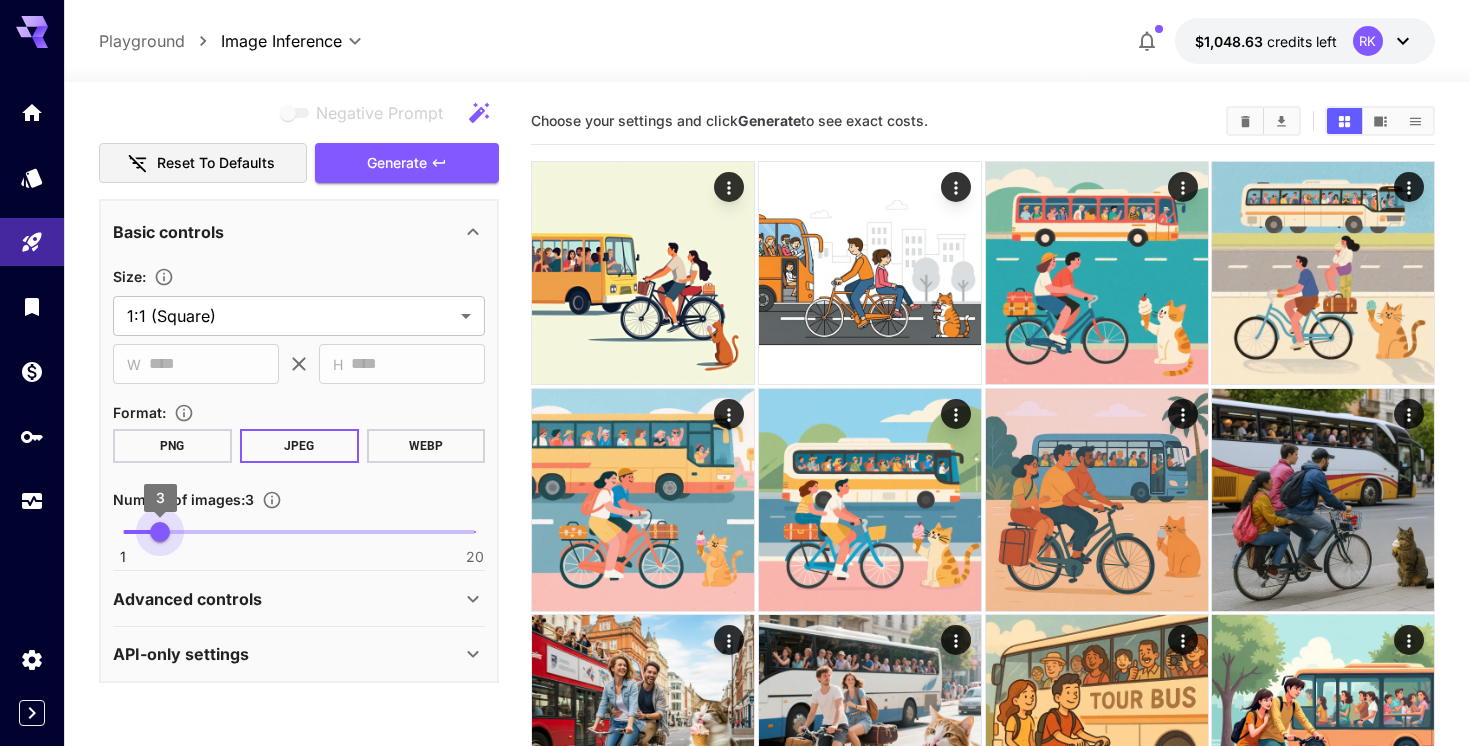 type on "*" 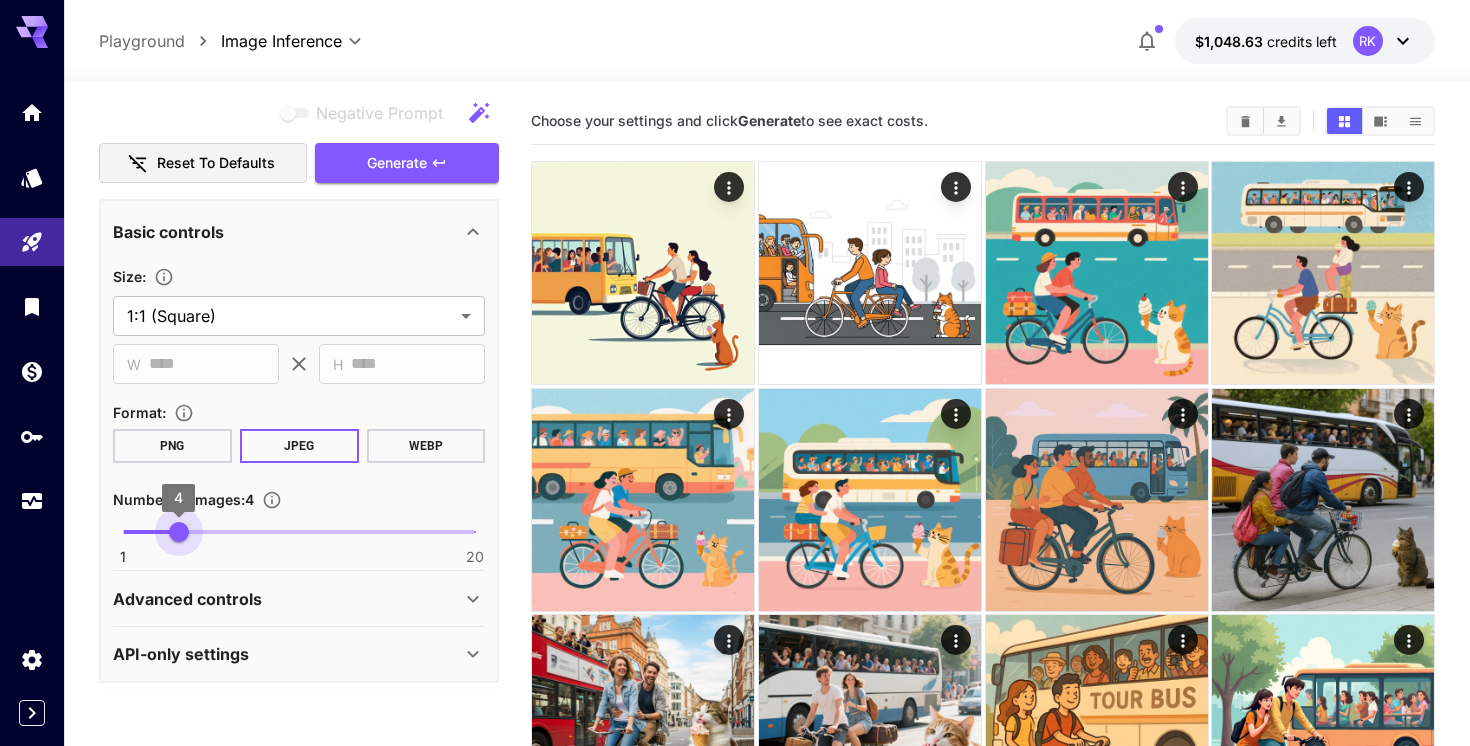drag, startPoint x: 125, startPoint y: 527, endPoint x: 176, endPoint y: 528, distance: 51.009804 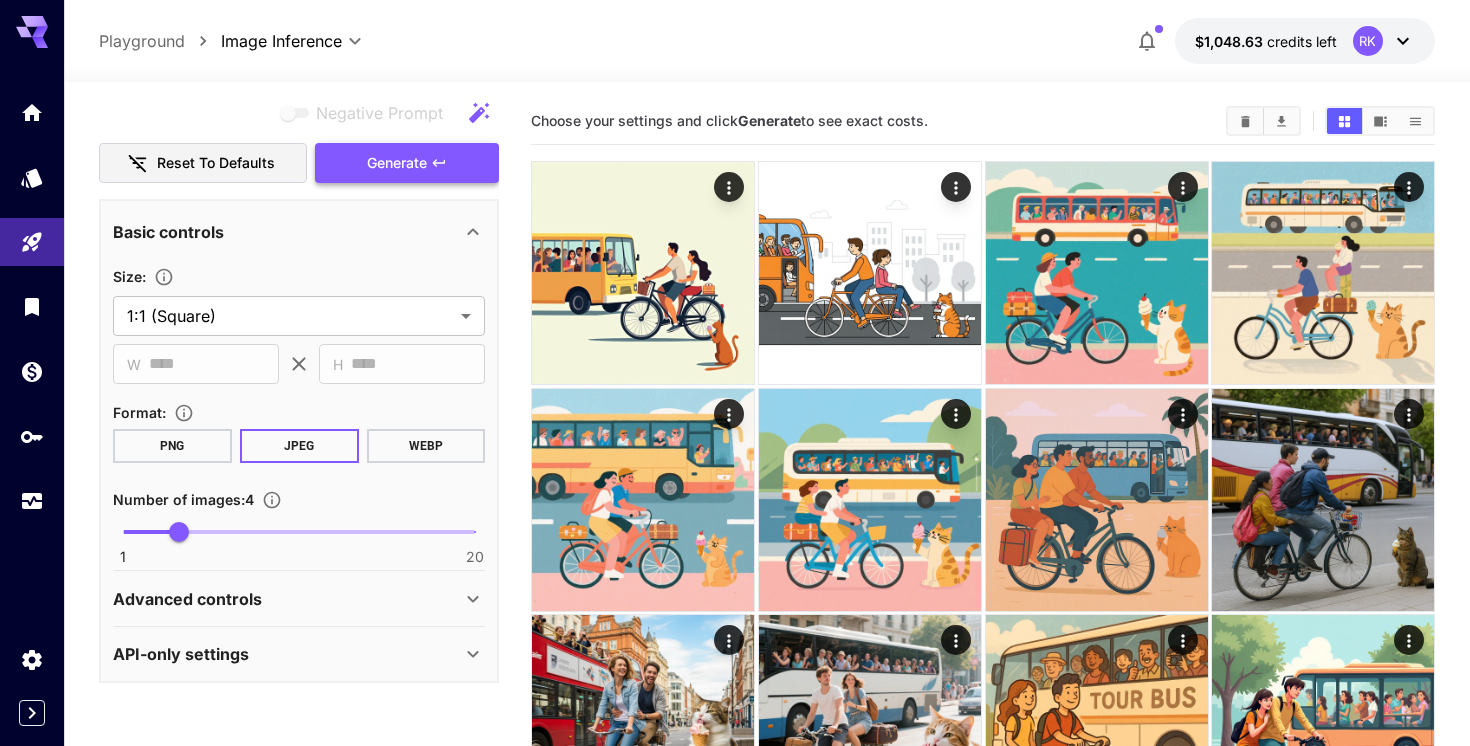 click 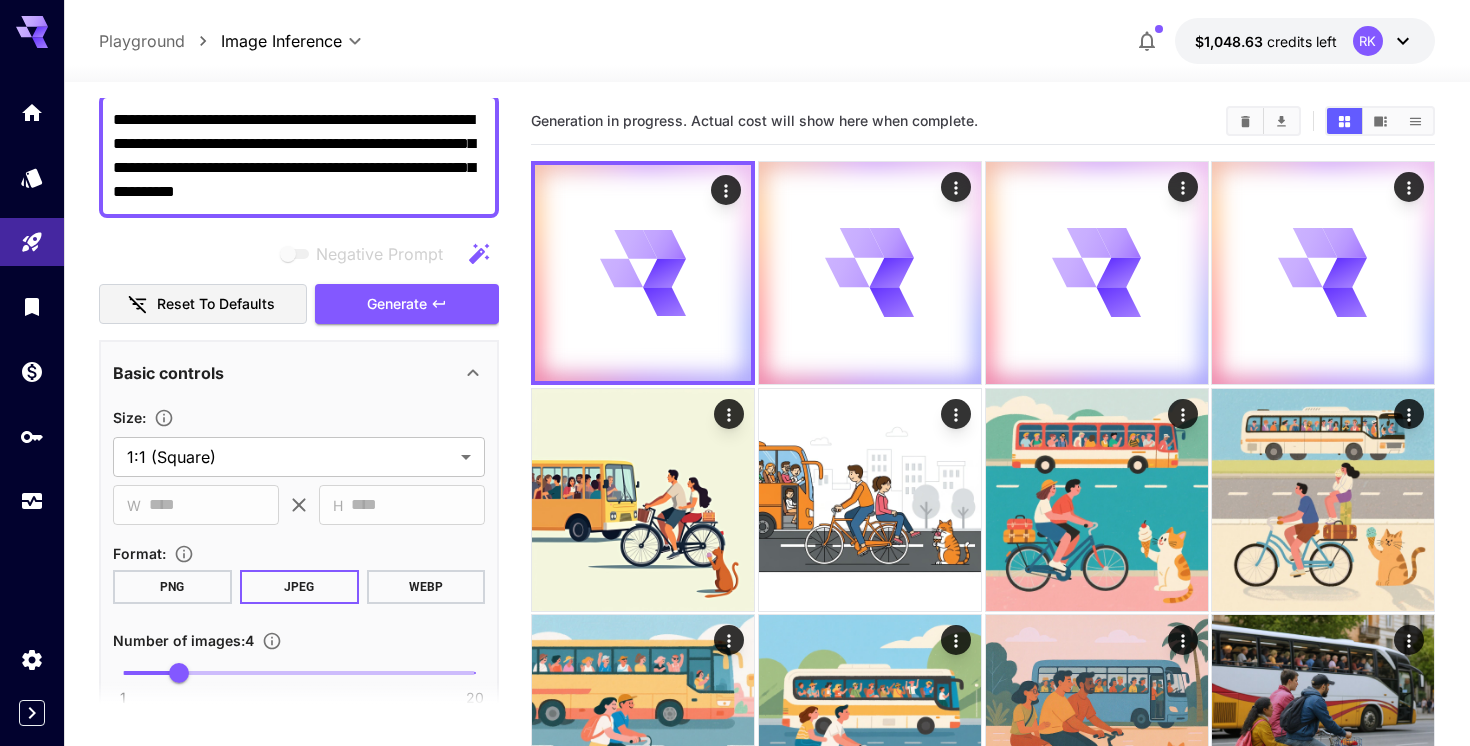 scroll, scrollTop: 0, scrollLeft: 0, axis: both 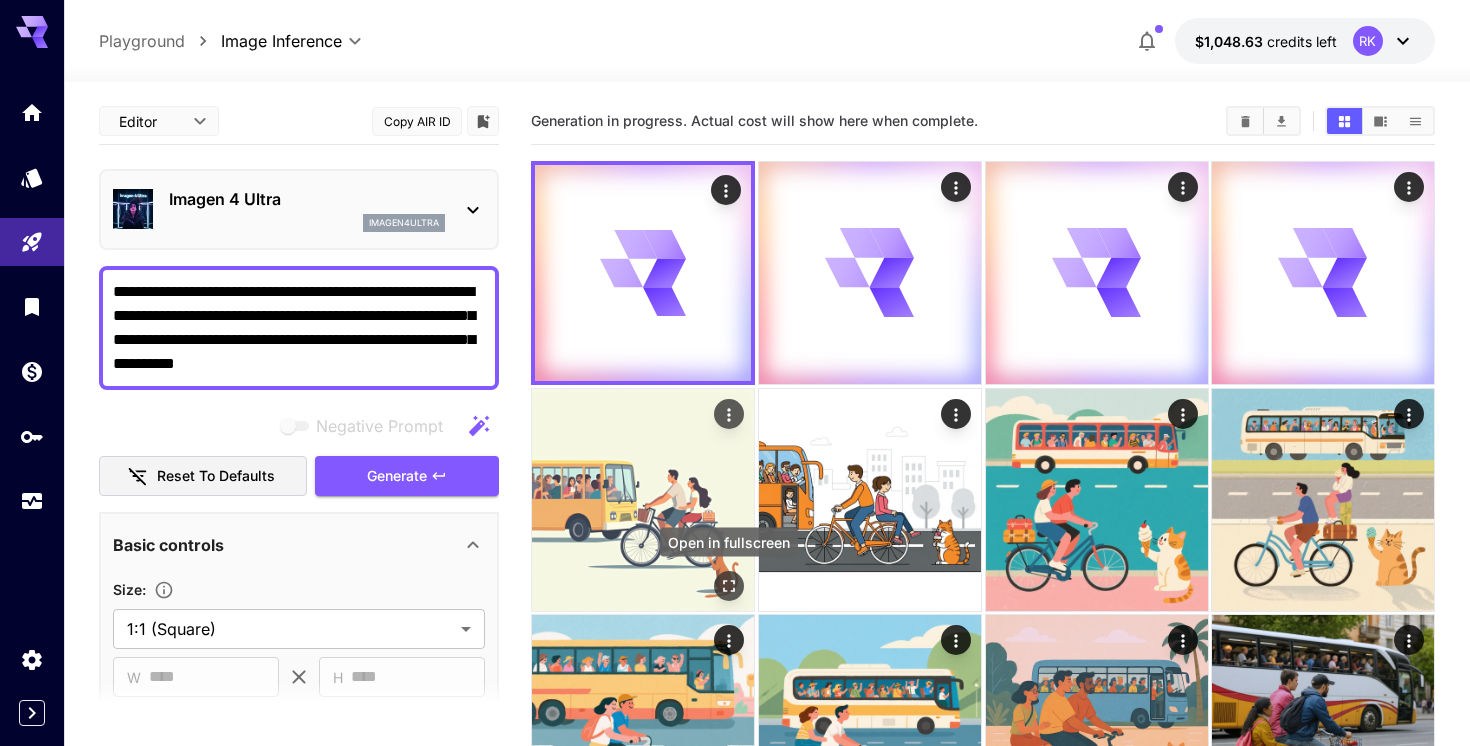 click 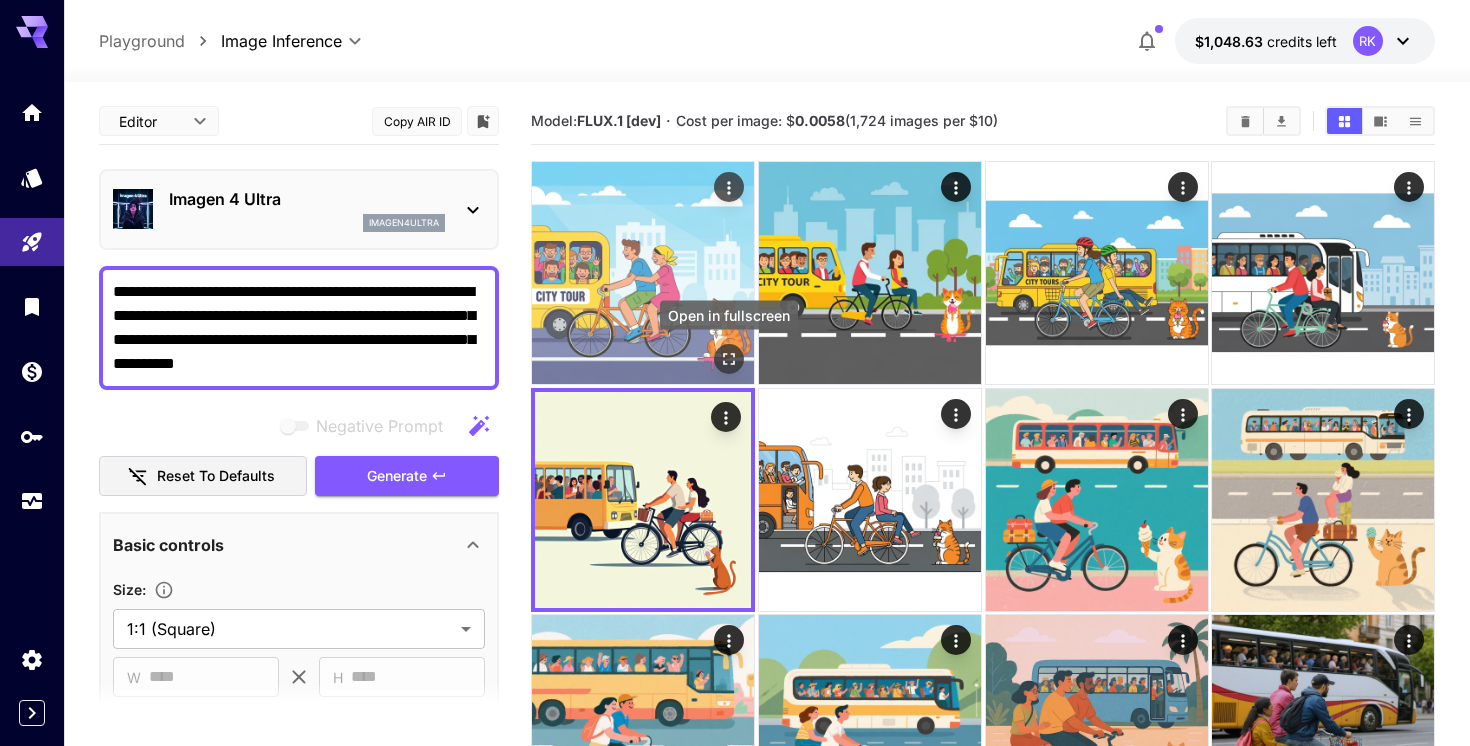 click 